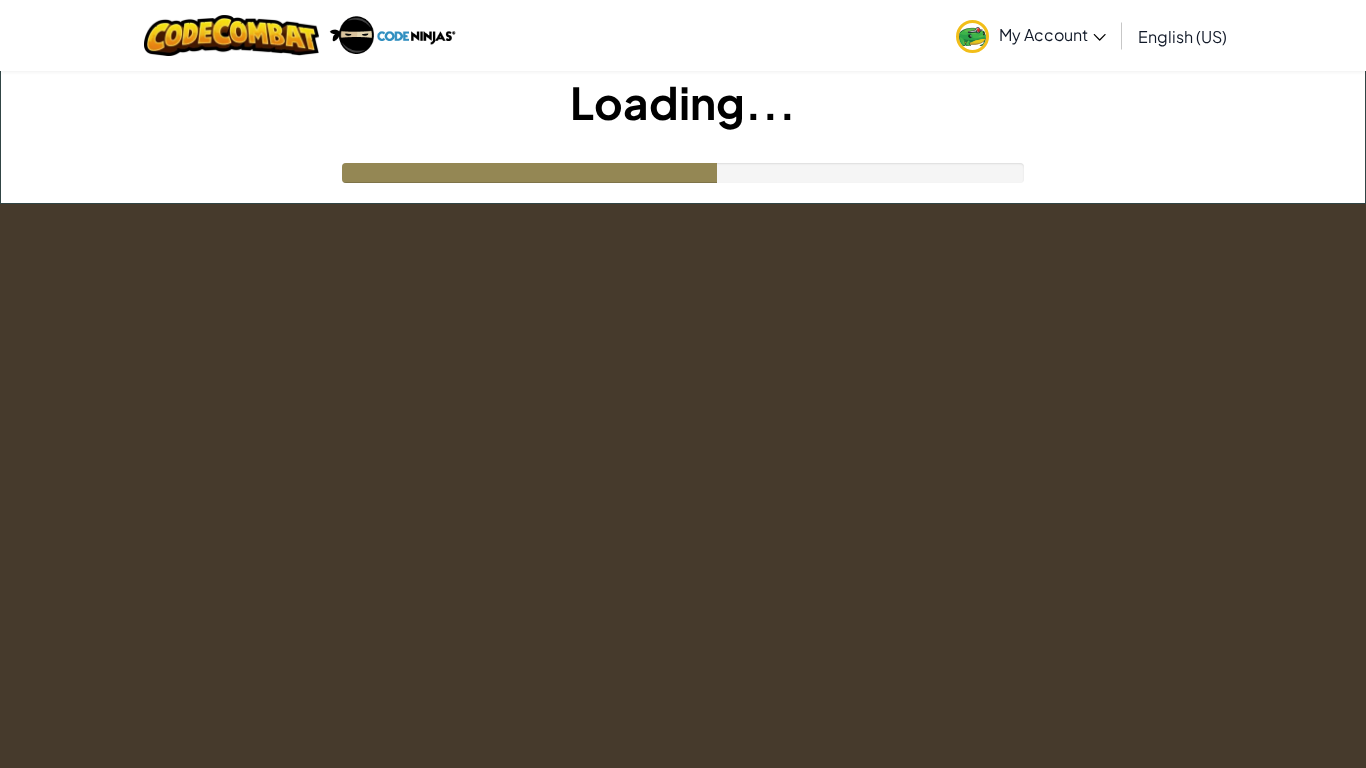 scroll, scrollTop: 0, scrollLeft: 0, axis: both 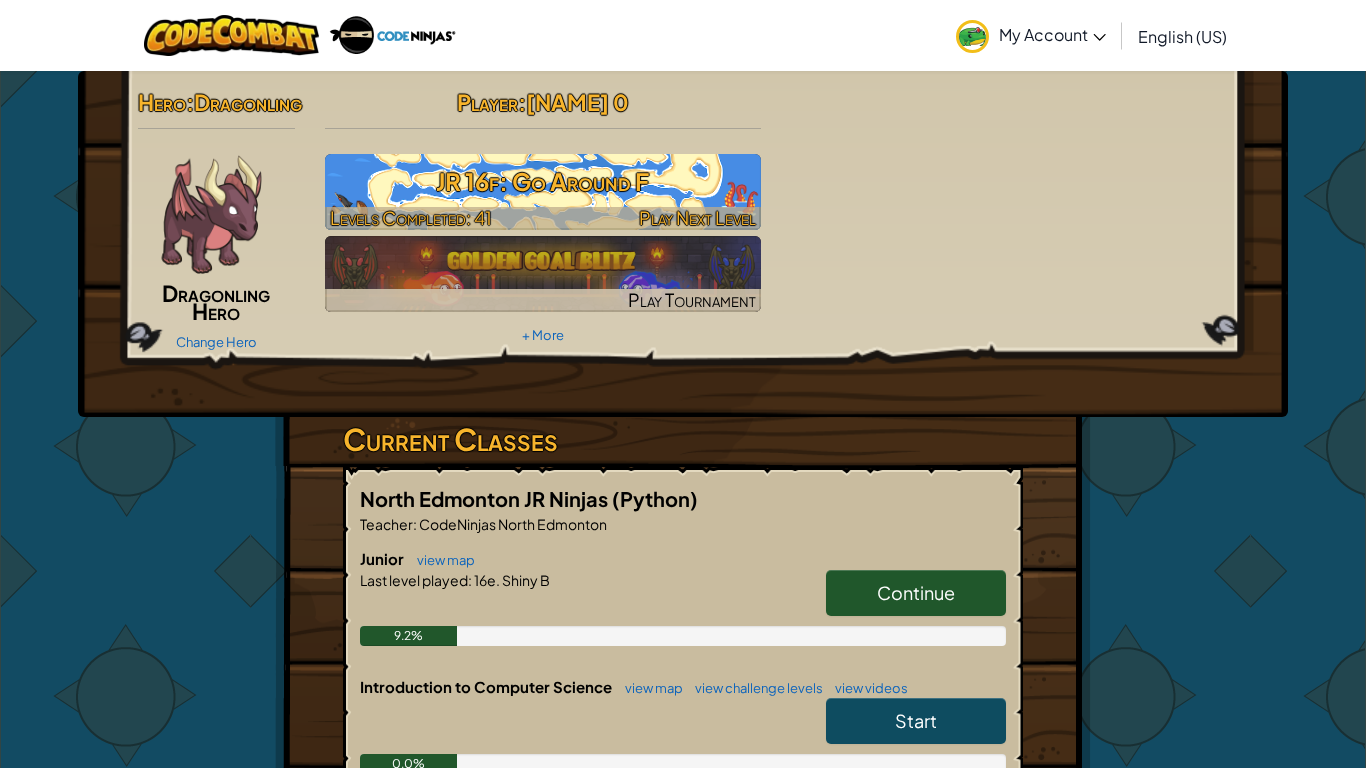 click on "JR 16f: Go Around F" at bounding box center [543, 181] 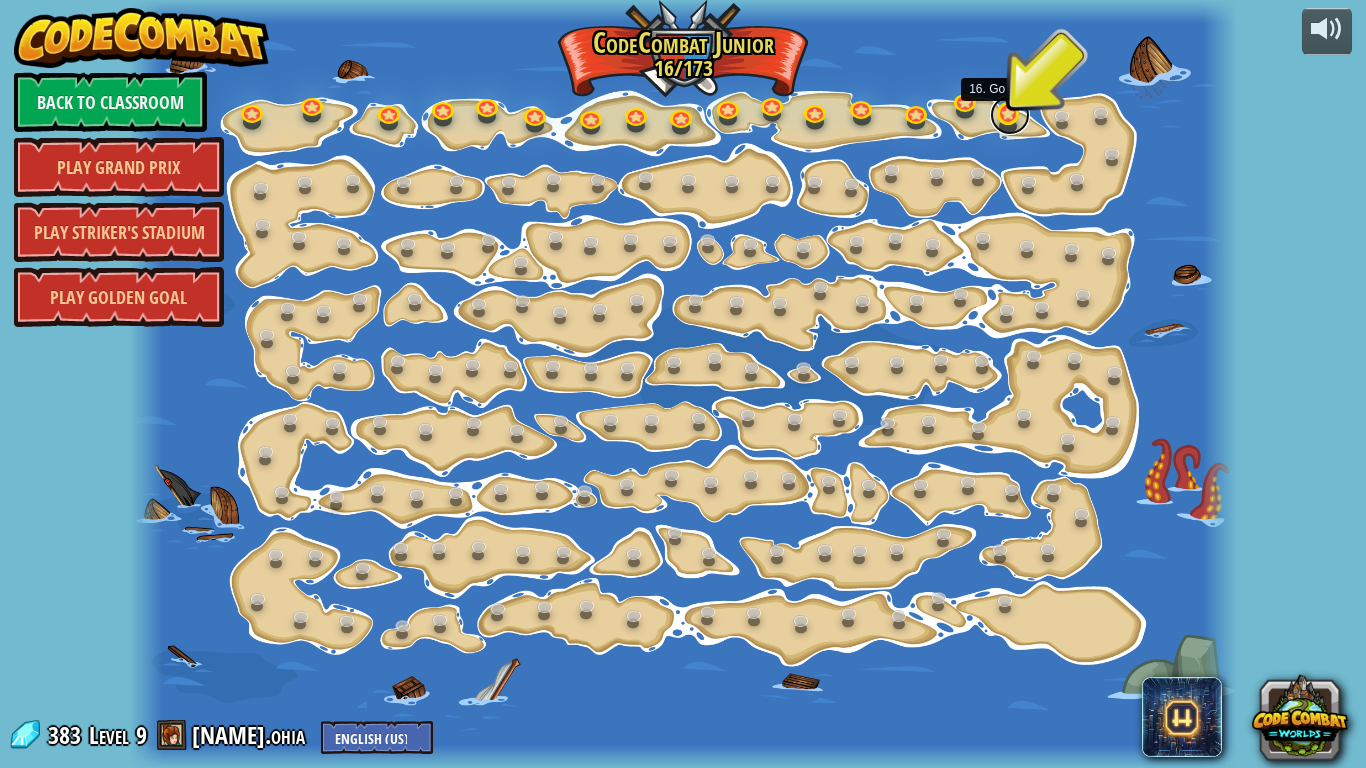 click at bounding box center [1010, 115] 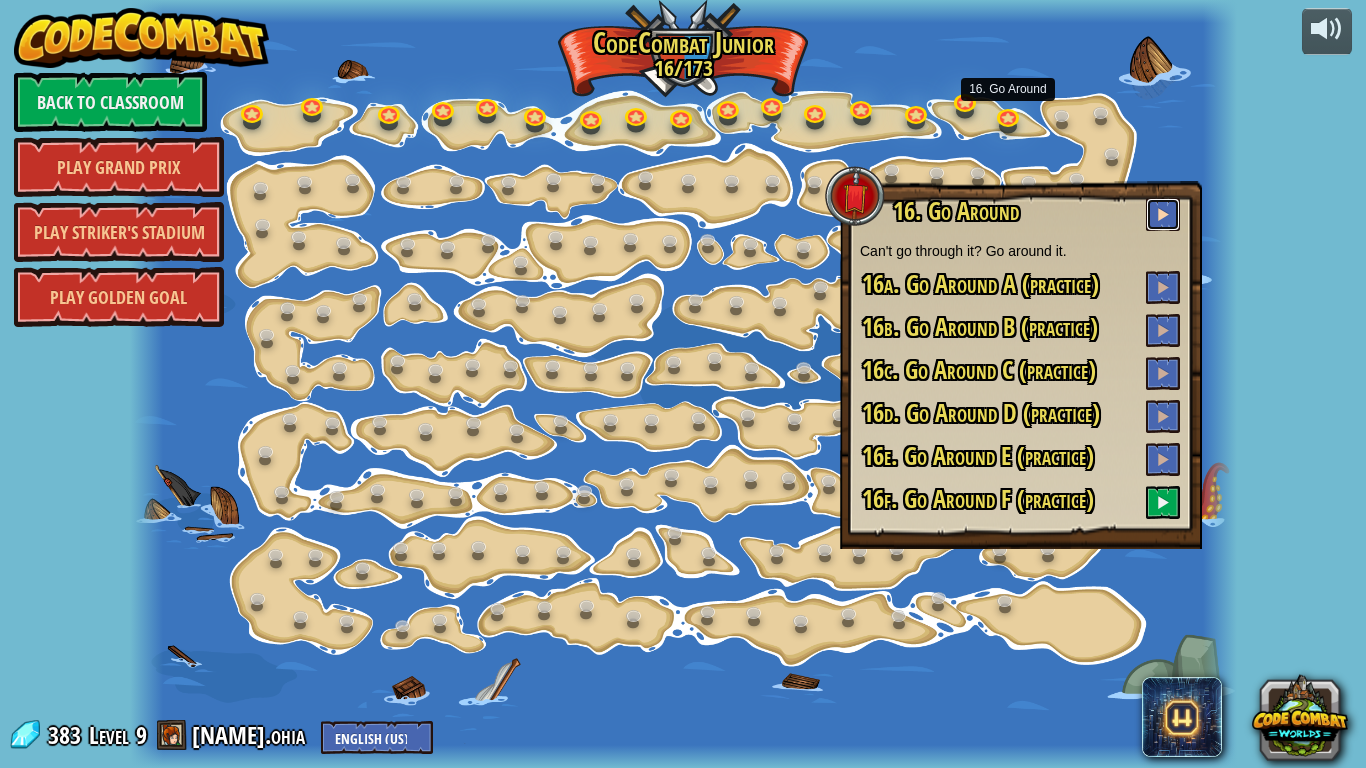 click at bounding box center (1163, 214) 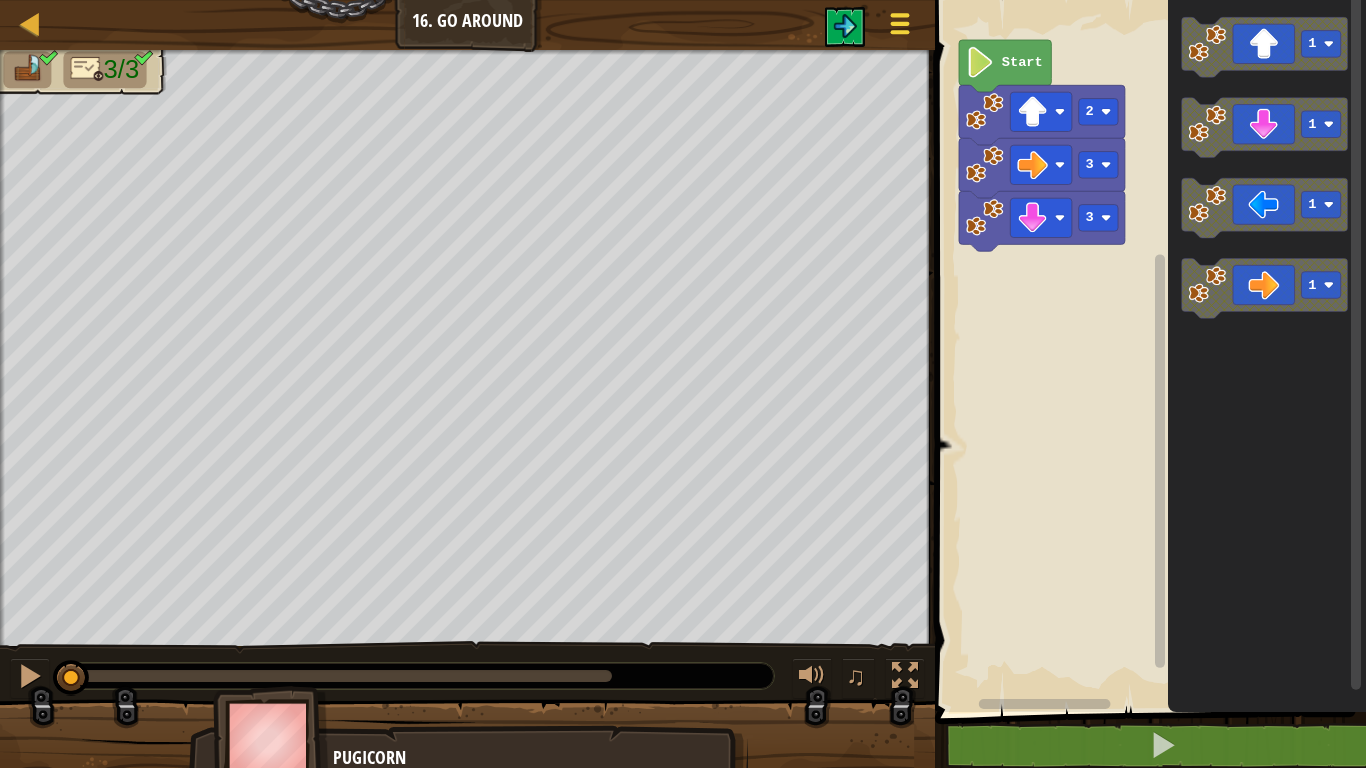 click at bounding box center [900, 23] 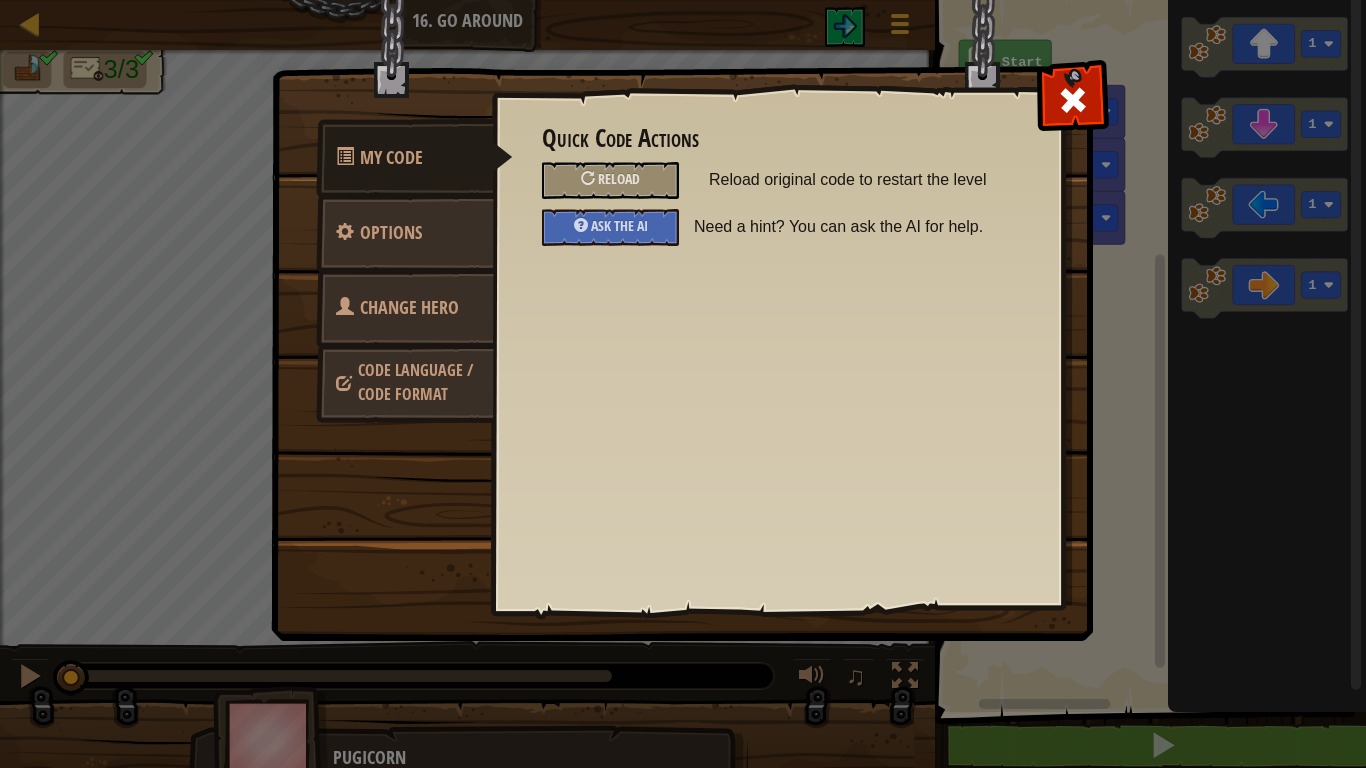 click on "Change Hero" at bounding box center [409, 307] 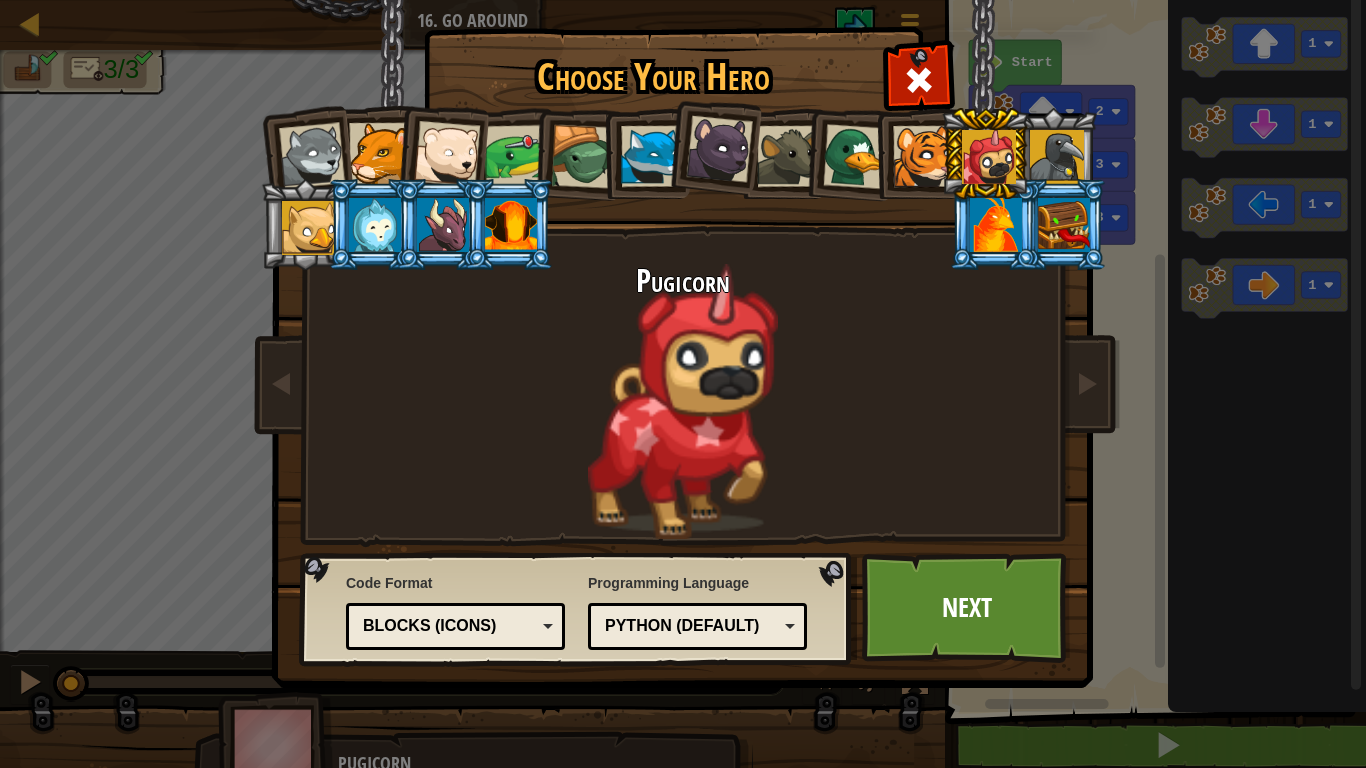click at bounding box center (375, 225) 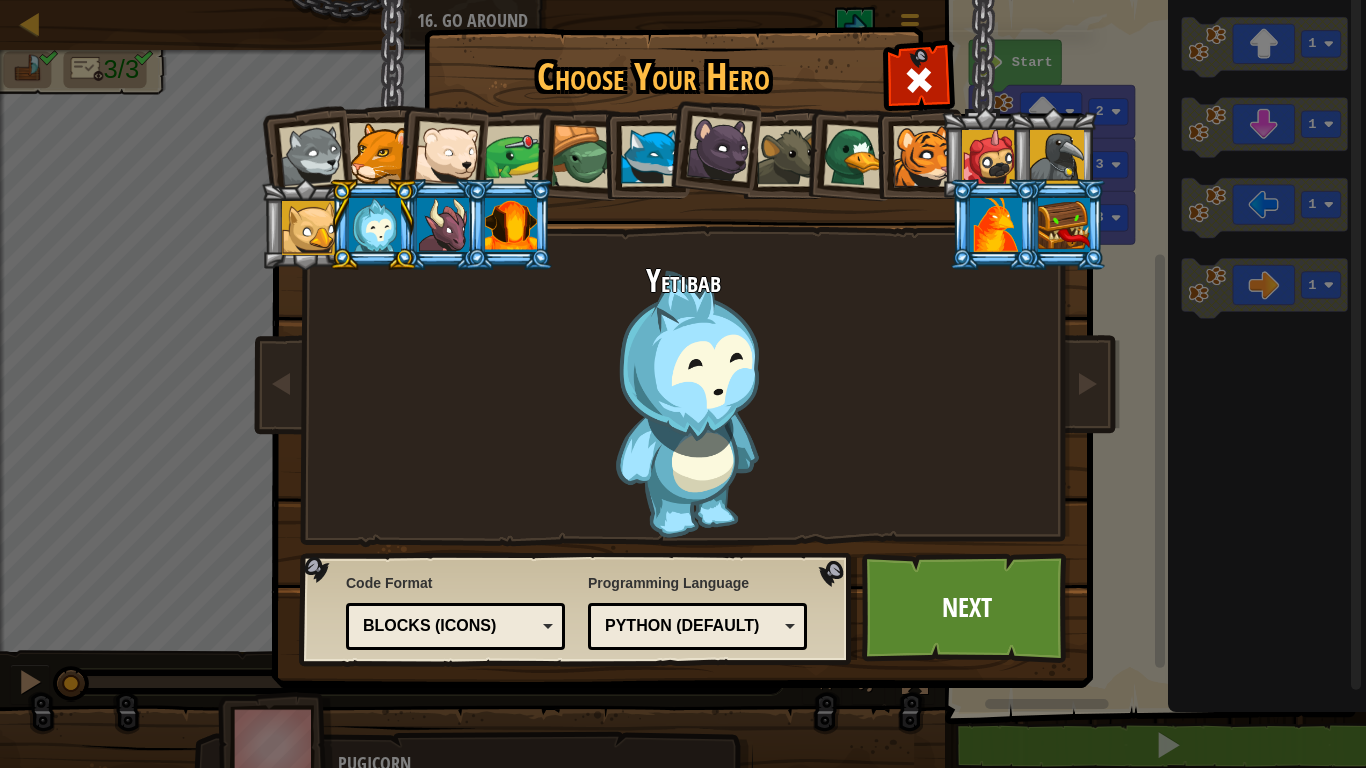 drag, startPoint x: 436, startPoint y: 240, endPoint x: 476, endPoint y: 240, distance: 40 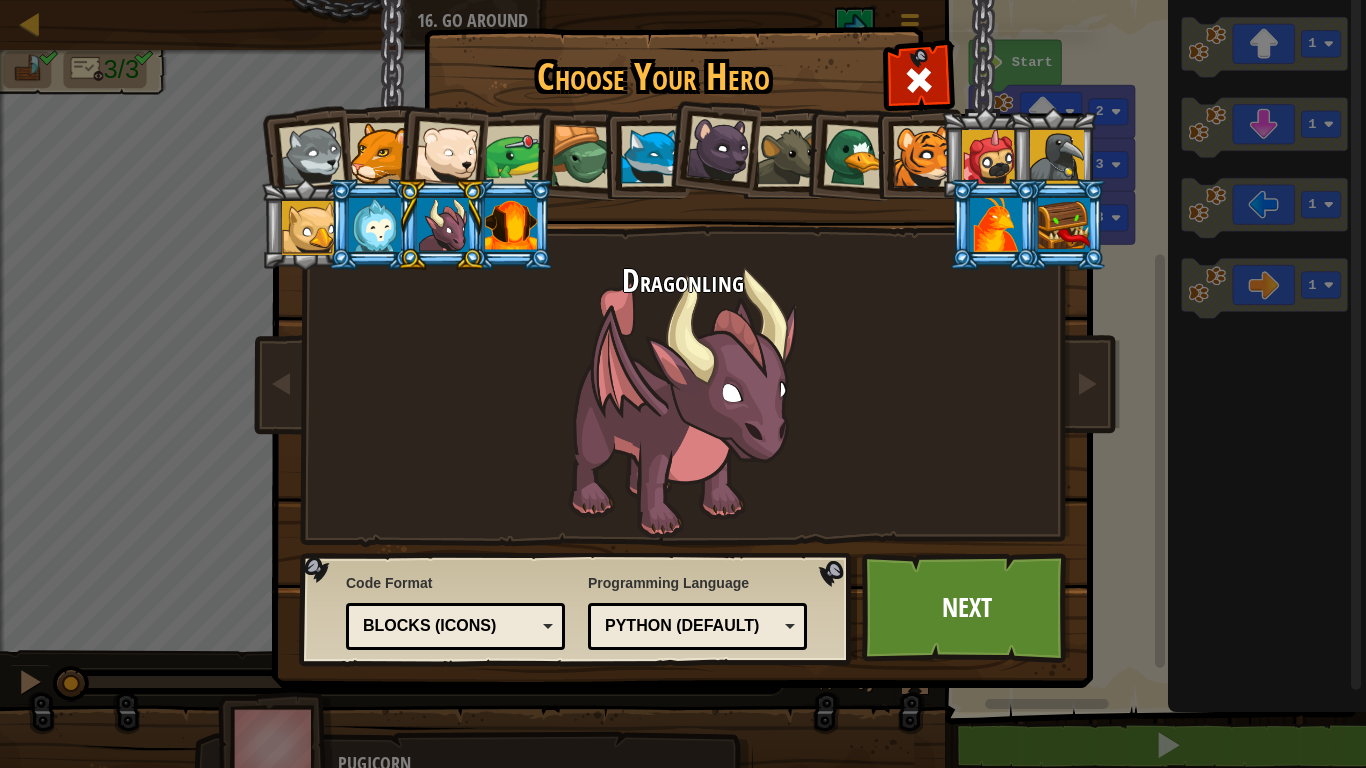 click at bounding box center (511, 225) 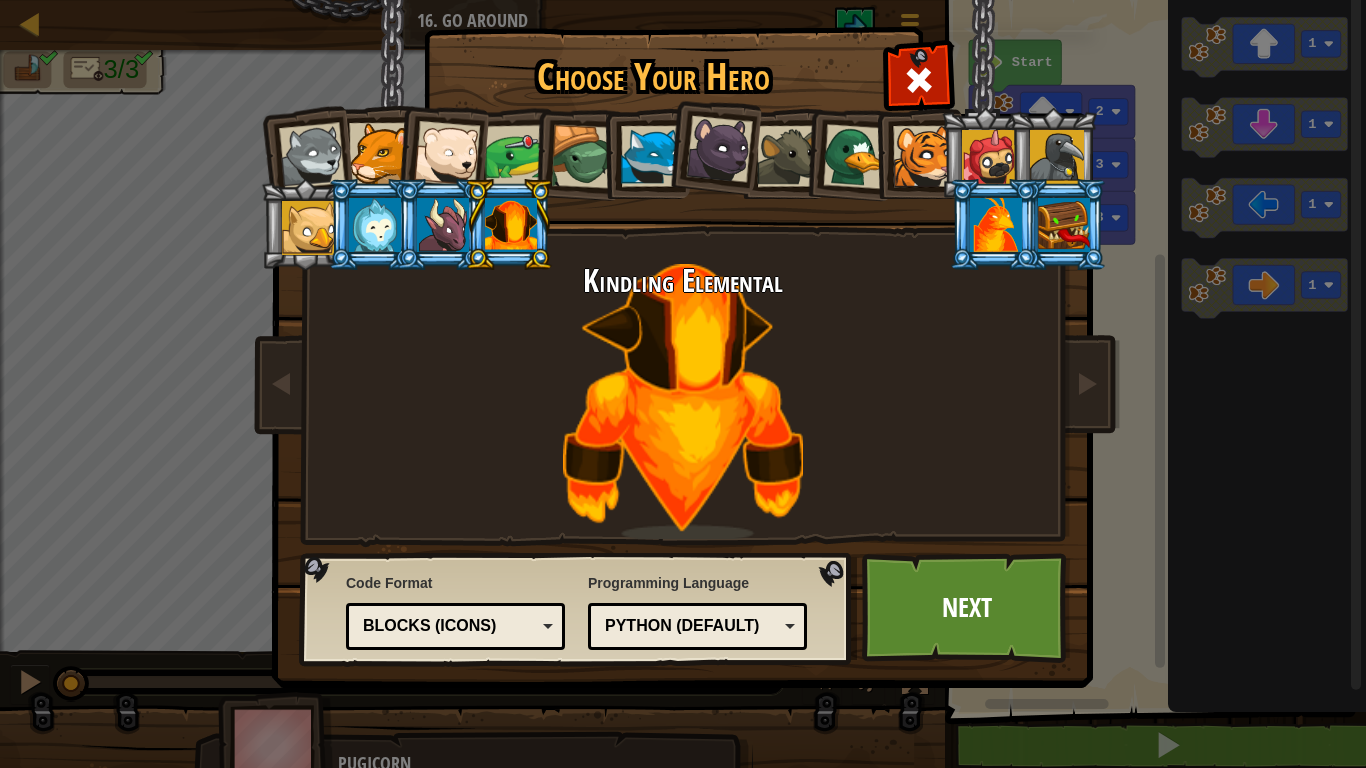click at bounding box center [996, 225] 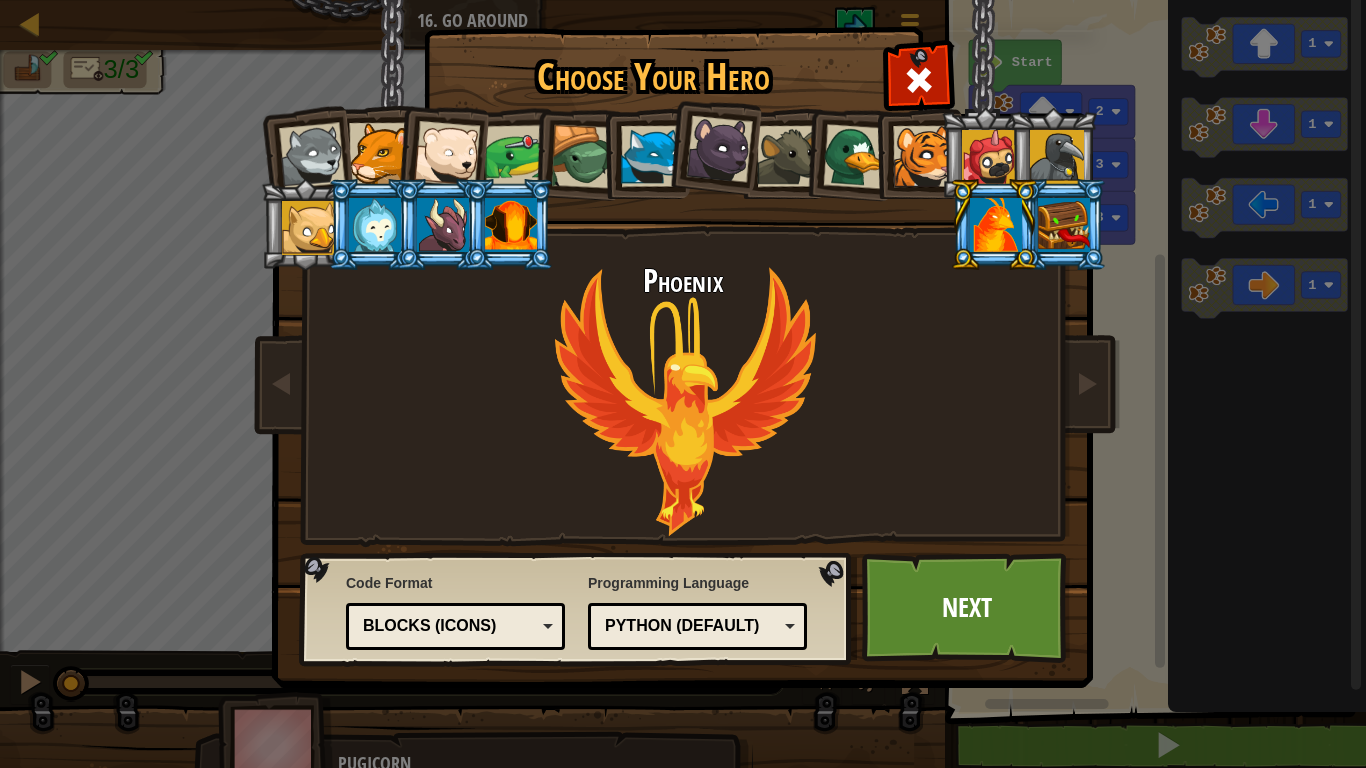 click at bounding box center (1064, 225) 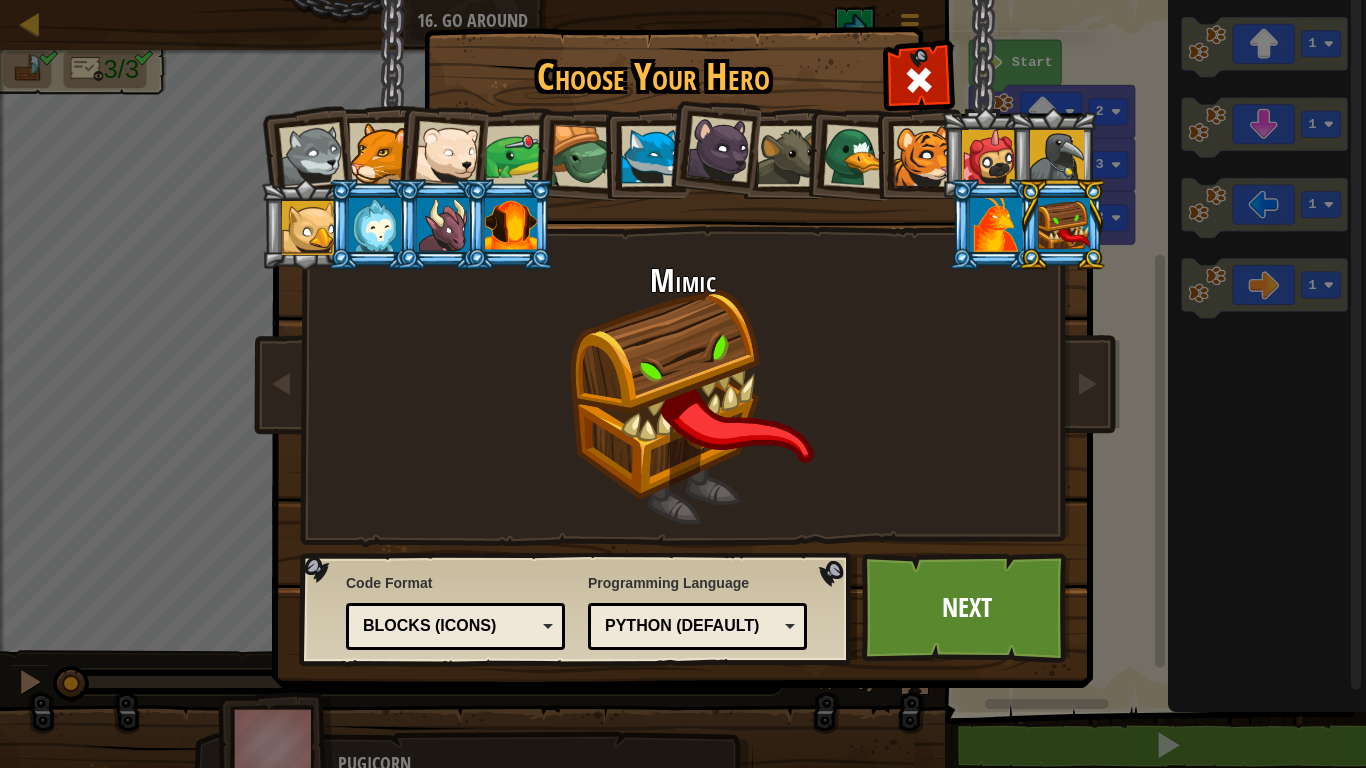 click at bounding box center [1057, 157] 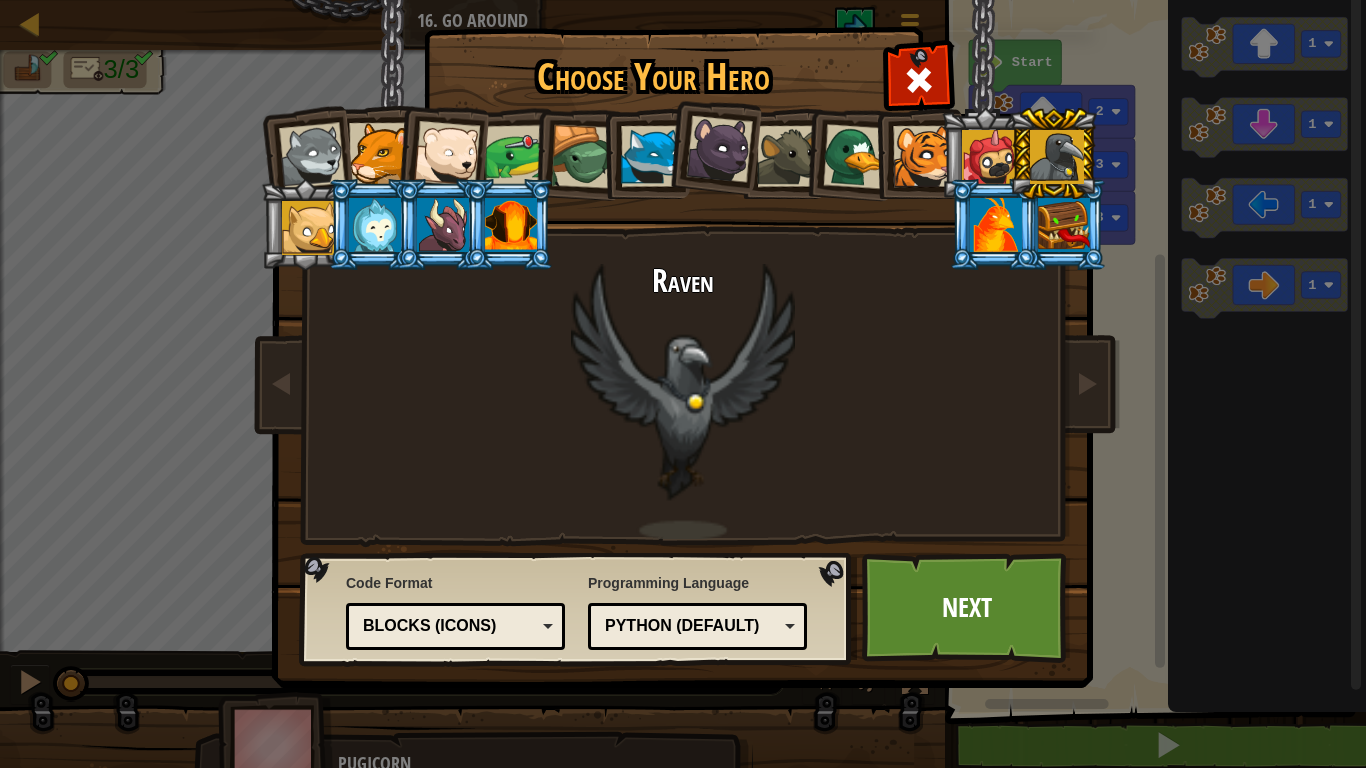 click at bounding box center [787, 156] 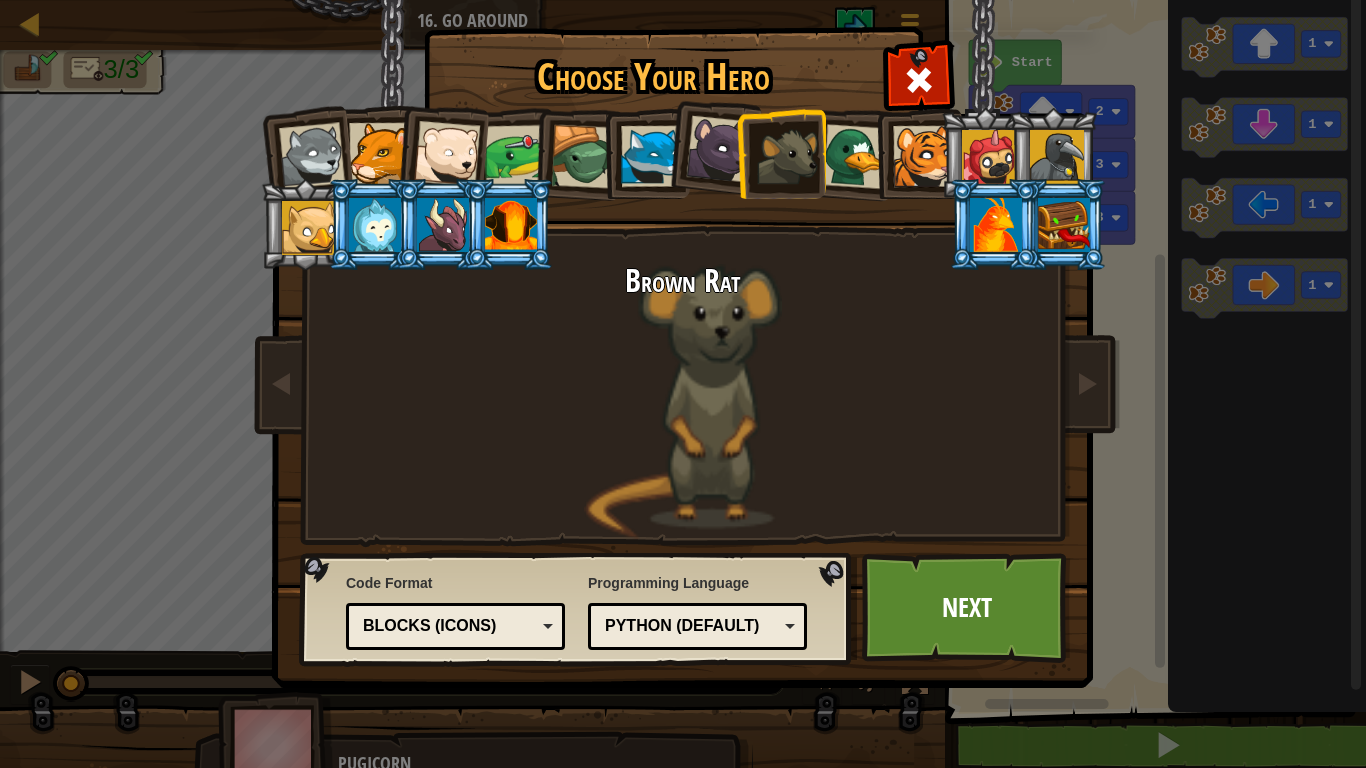 click at bounding box center [651, 156] 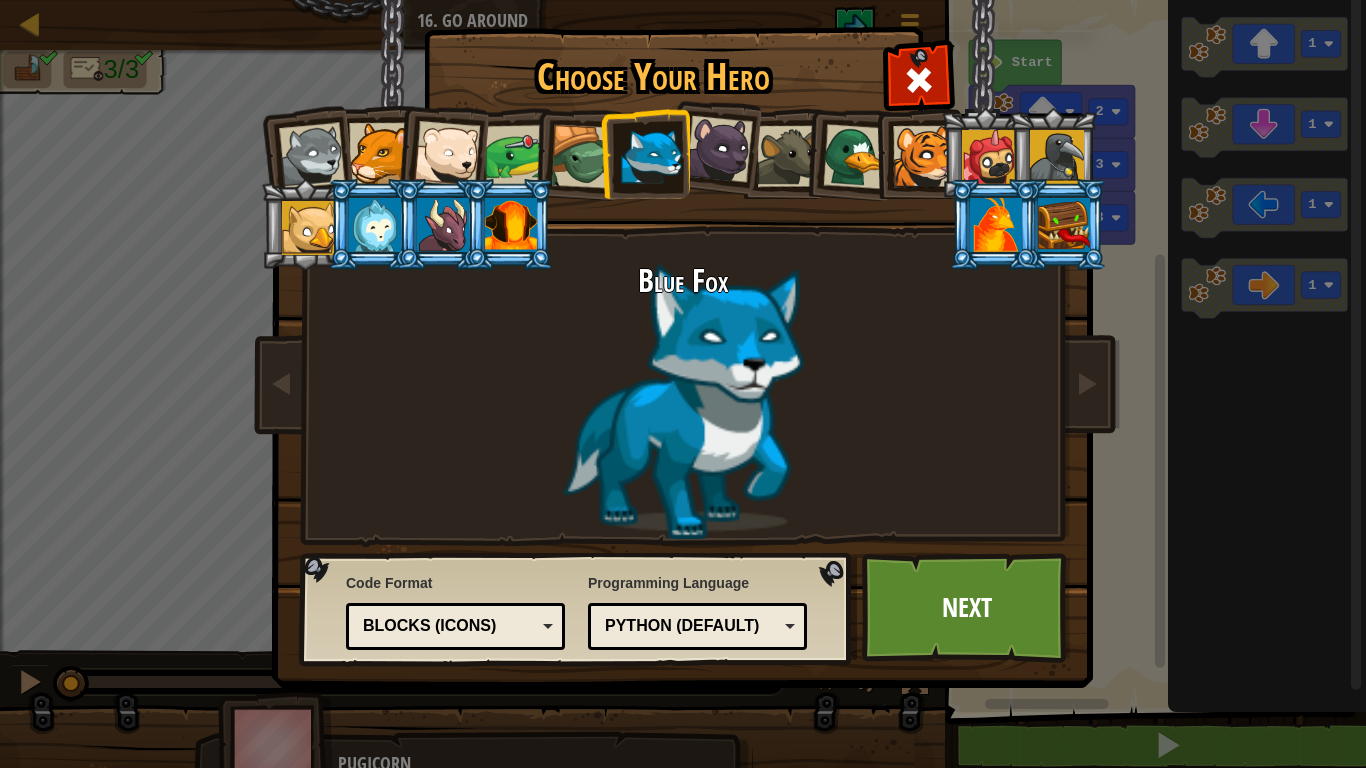 click at bounding box center [312, 156] 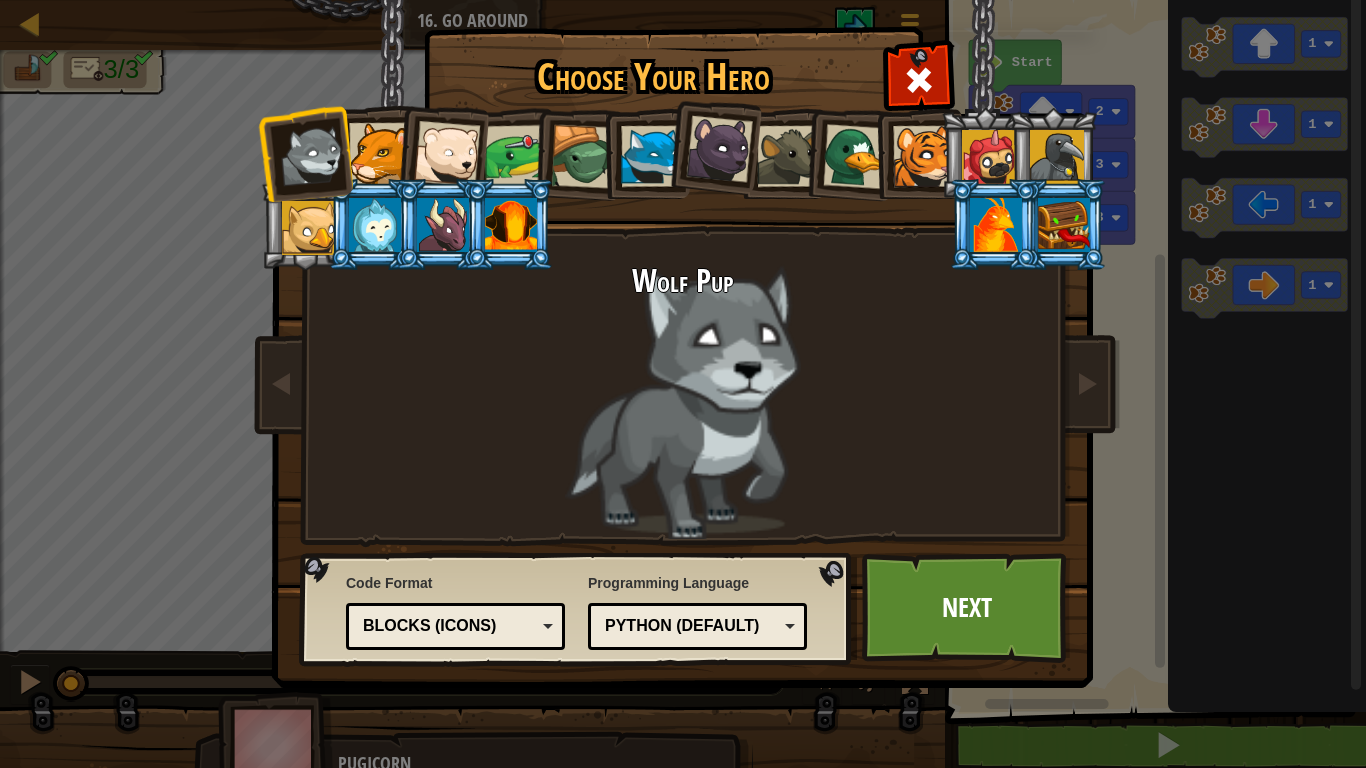 click at bounding box center [651, 156] 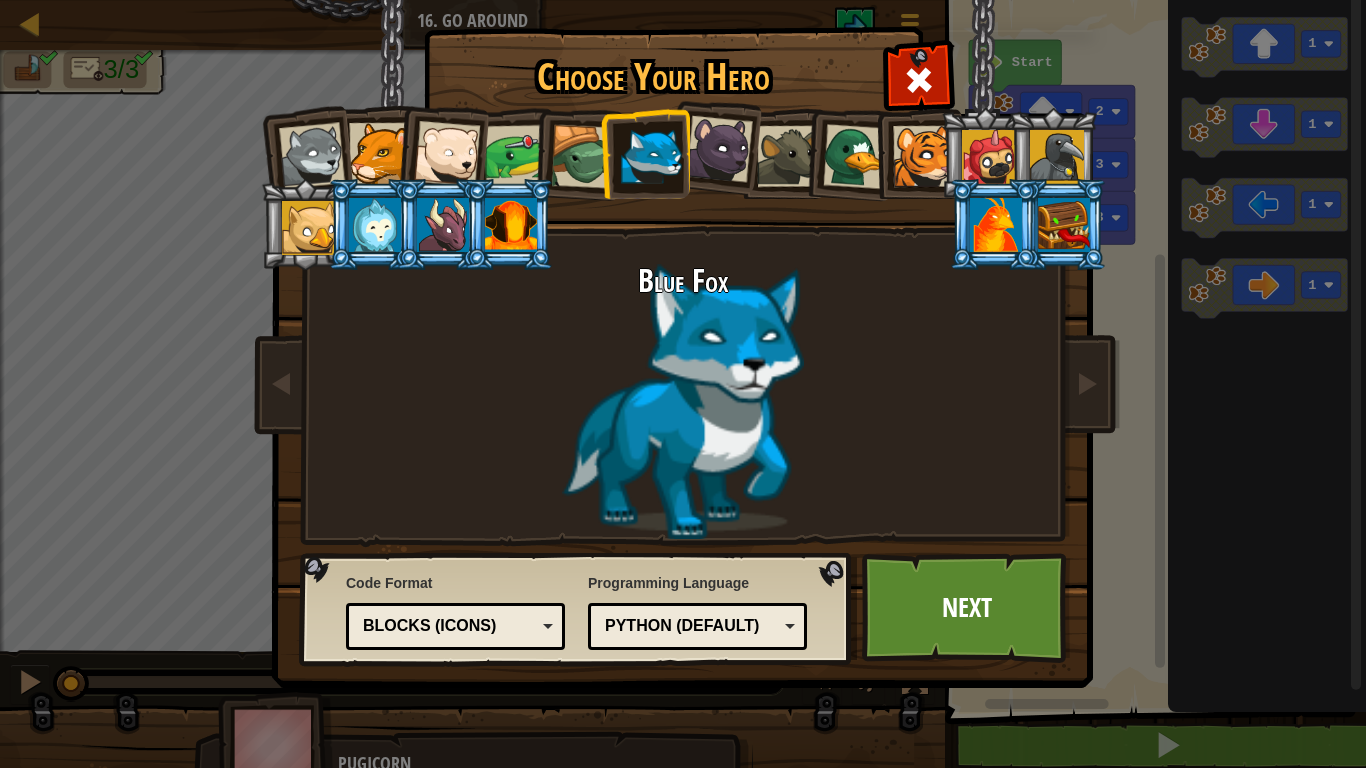drag, startPoint x: 1134, startPoint y: 726, endPoint x: 1113, endPoint y: 672, distance: 57.939625 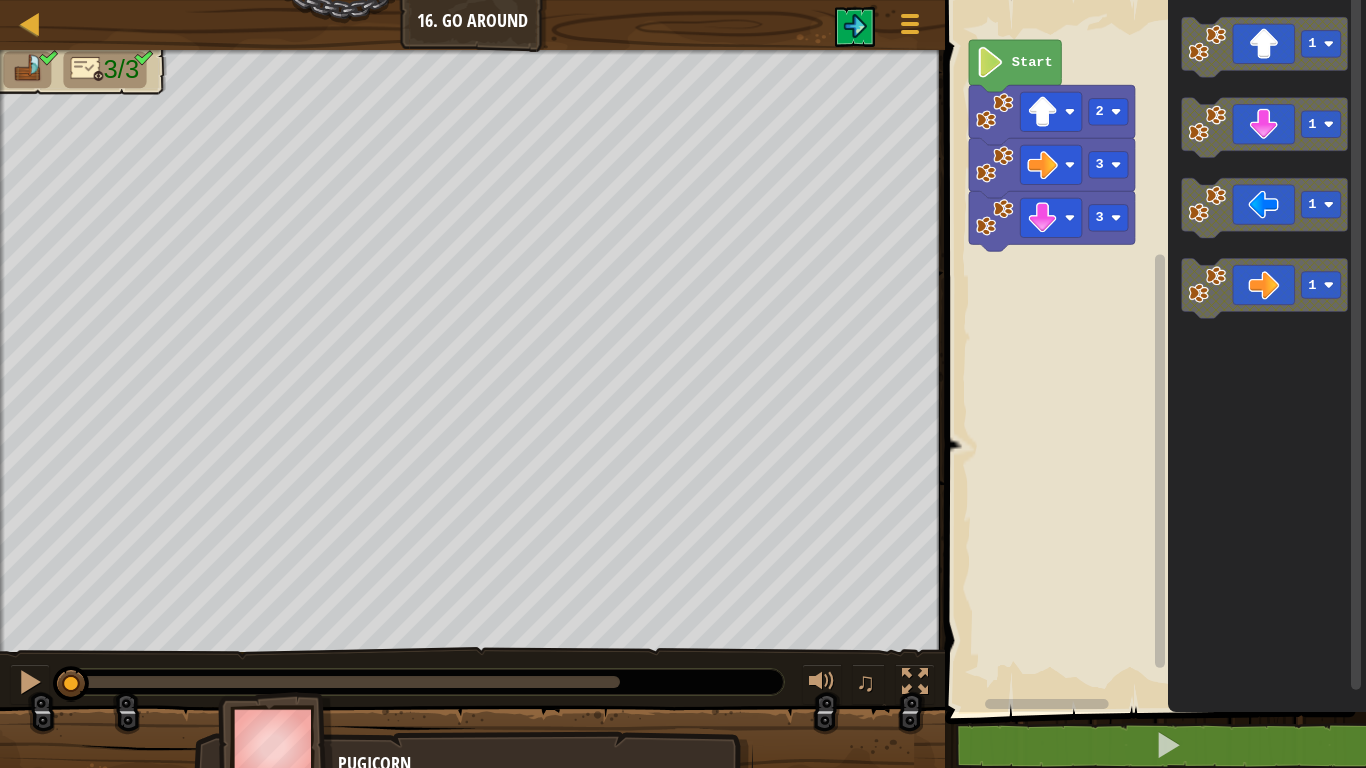 drag, startPoint x: 1050, startPoint y: 580, endPoint x: 1033, endPoint y: 607, distance: 31.906113 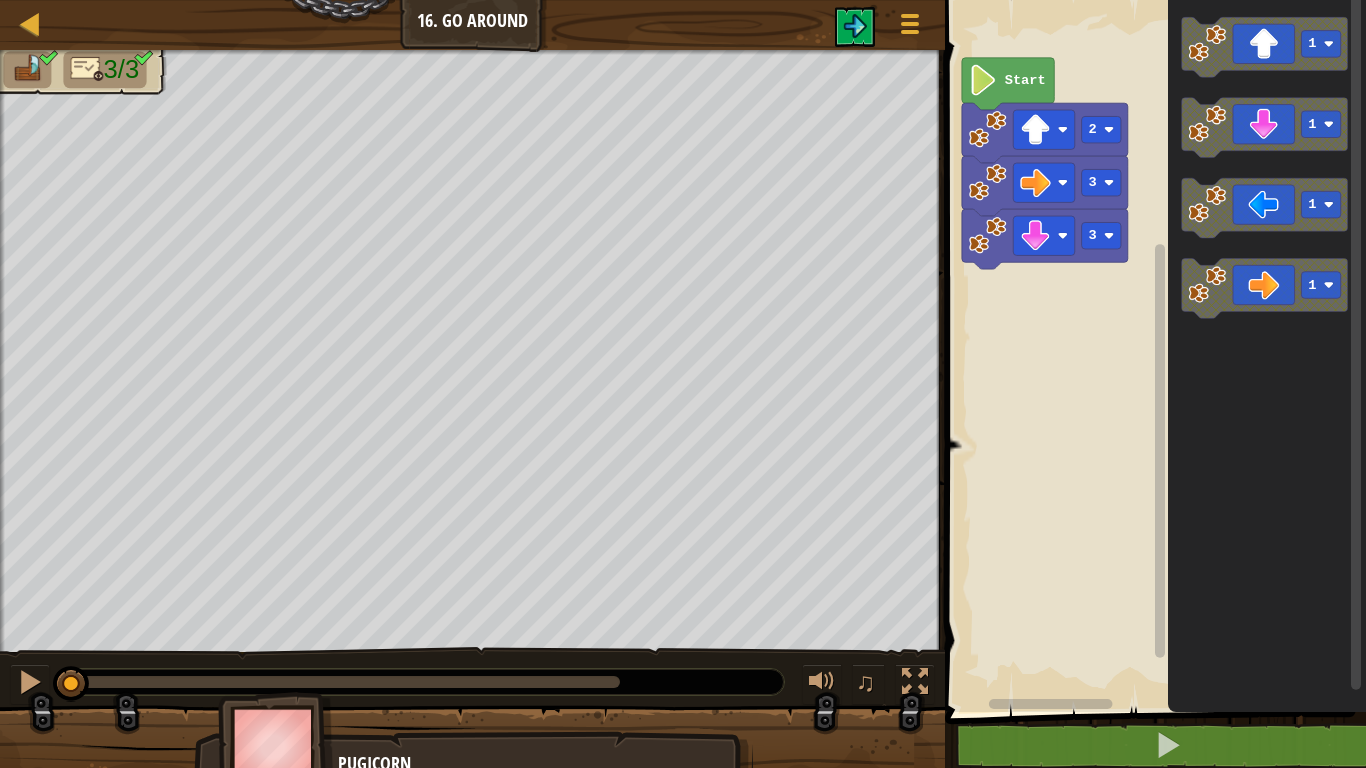 click on "Map Junior 16. Go Around Game Menu 1     [REDACTED] Solution × Blocks 1 2 3 4 go ( 'up' ,   2 ) go ( 'right' ,   3 ) go ( 'down' ,   3 )     3 3 2 Start 1 1 1 1 Code Saved Programming language : Python Statement   /  Call   /  go('up', 1) go('down', 1) ×  3/3" at bounding box center [683, 384] 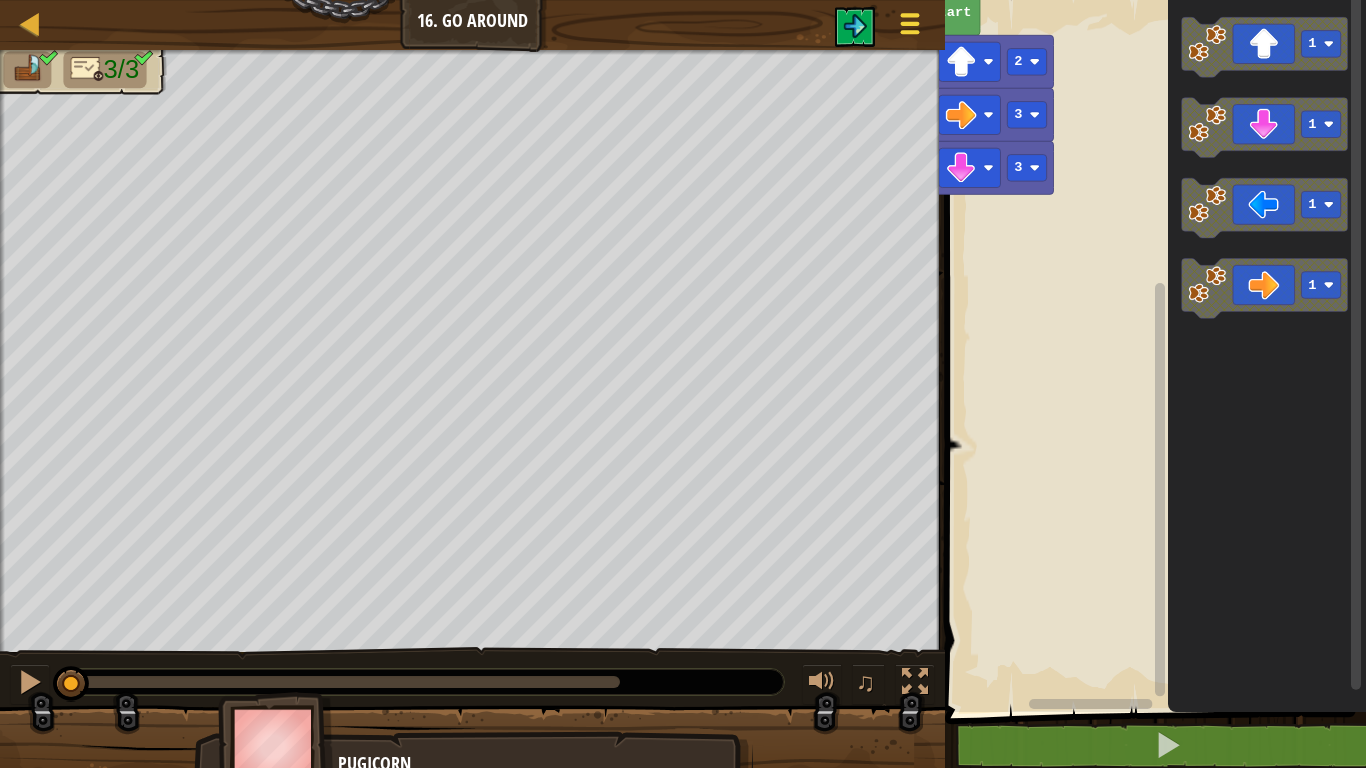 click at bounding box center (910, 15) 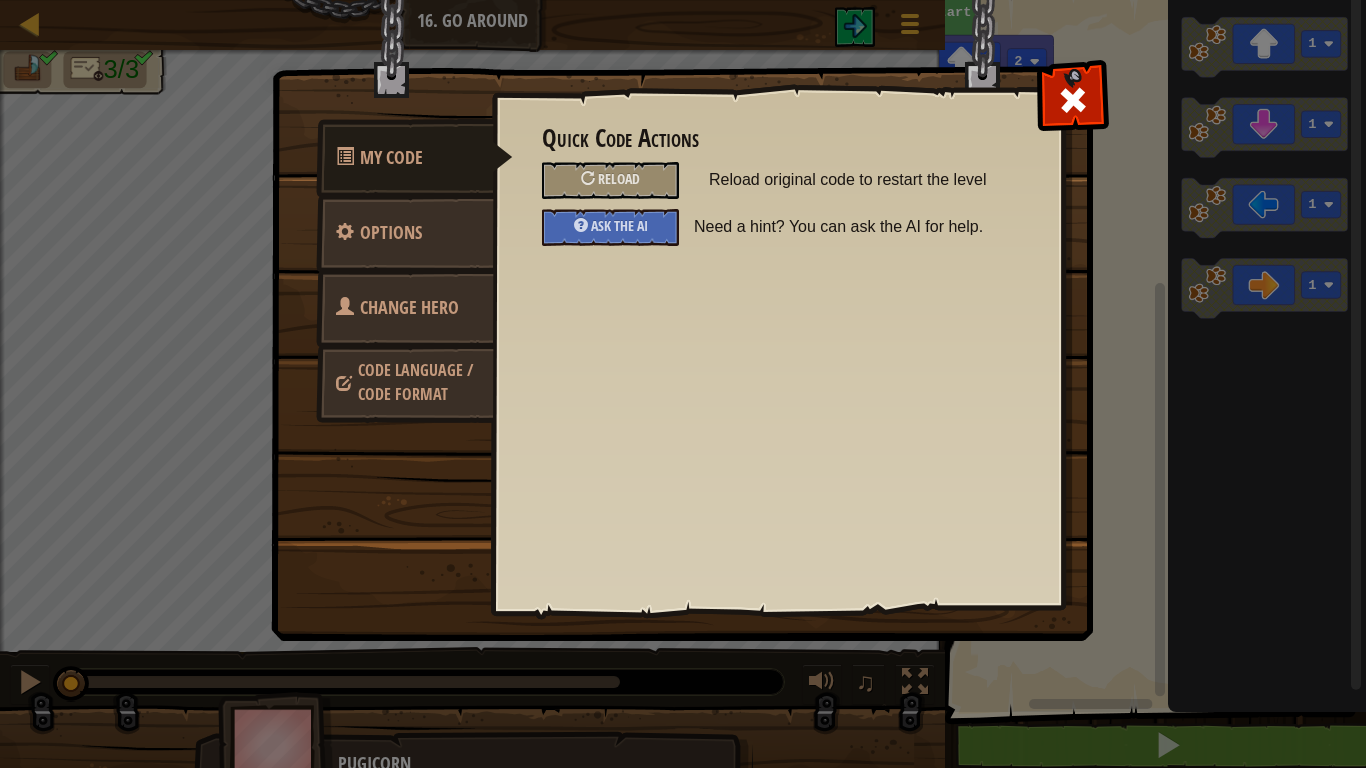 click on "Change Hero" at bounding box center [405, 308] 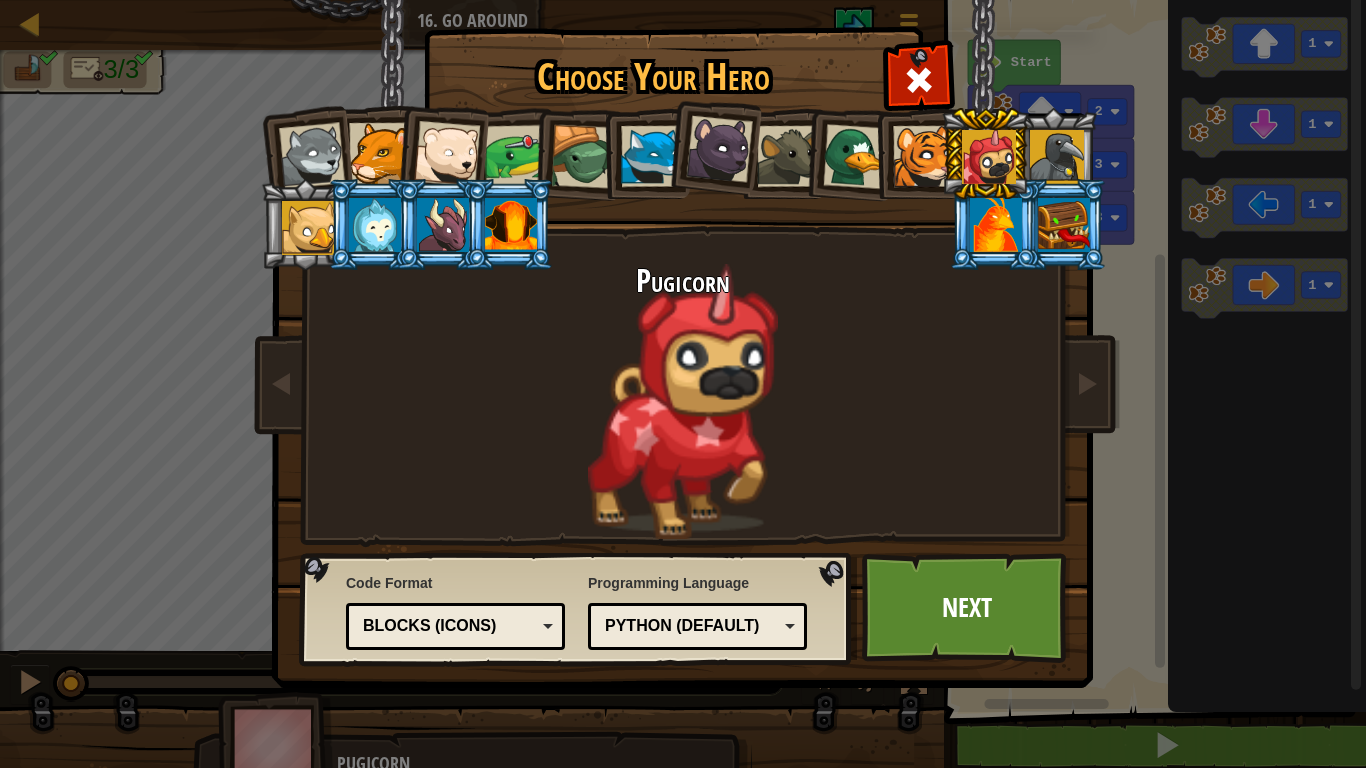 click on "Wolf Pup Cougar Polar Bear Cub Frog Turtle Blue Fox Panther Cub Brown Rat Duck Tiger Cub Pugicorn Raven Baby Griffin Yetibab Mimic Phoenix Dragonling Kindling Elemental" at bounding box center [683, 316] 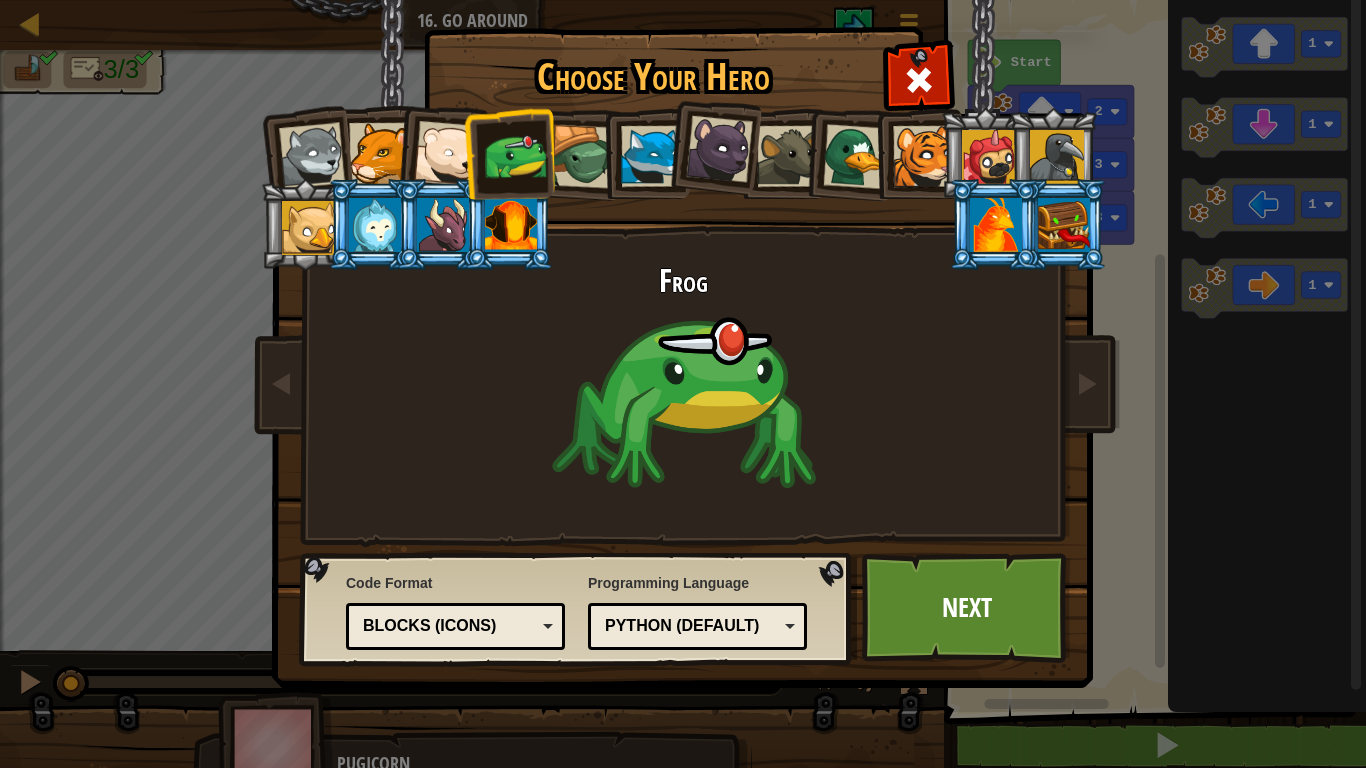 click at bounding box center [645, 153] 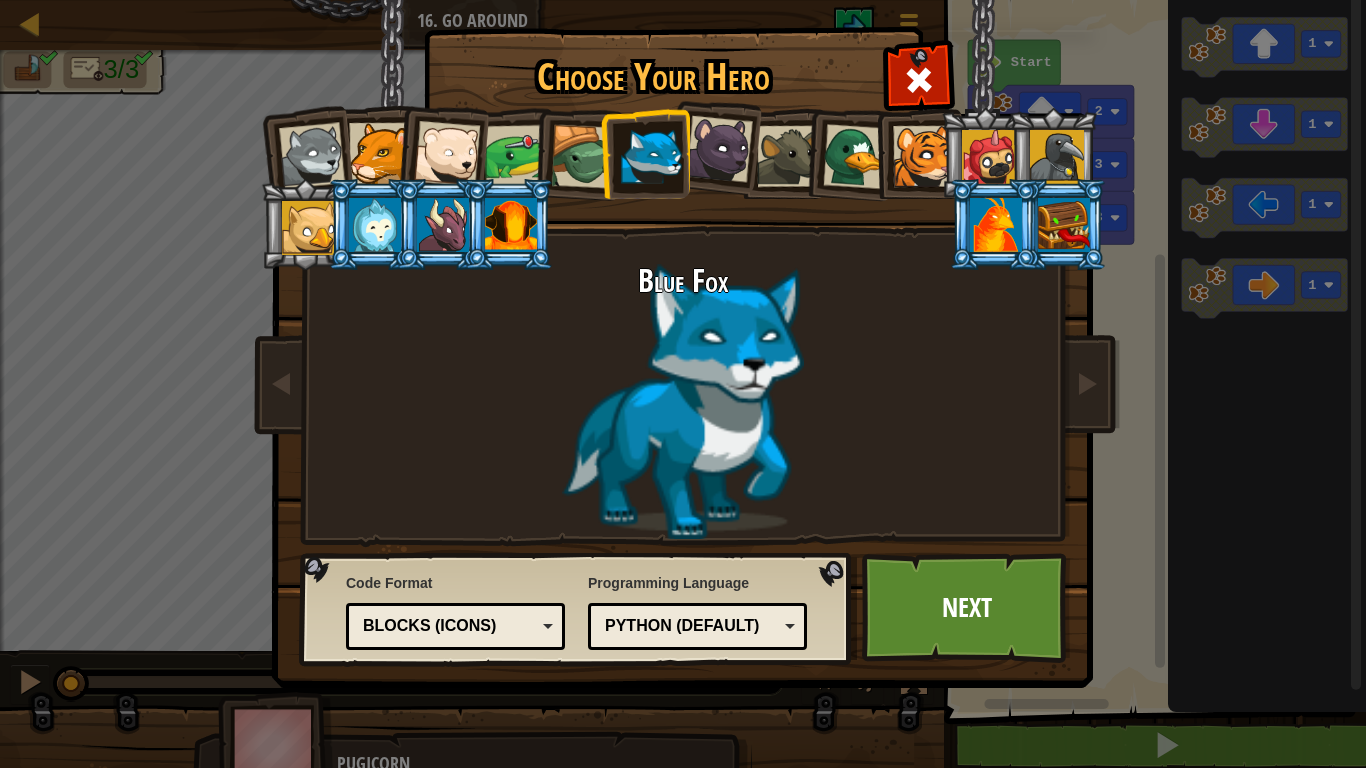 click at bounding box center (645, 153) 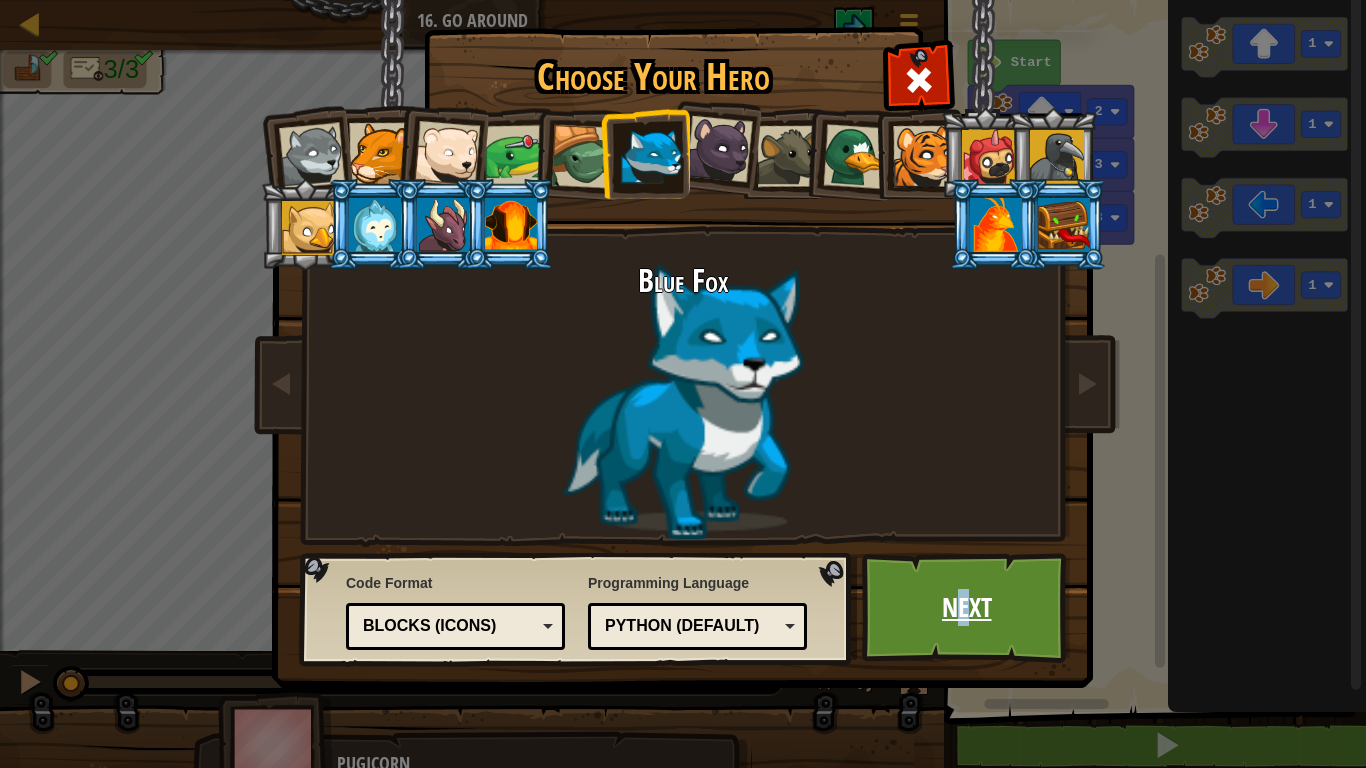 click on "Next" at bounding box center (966, 608) 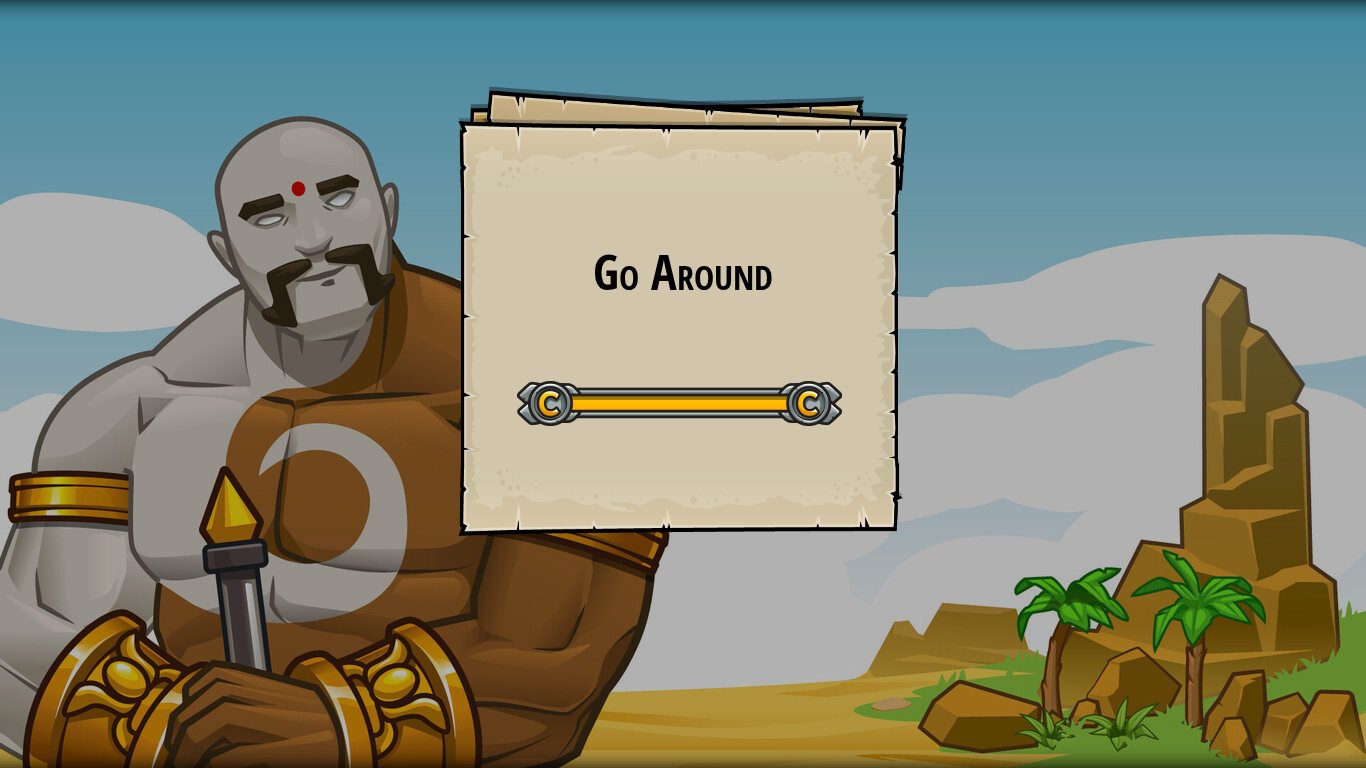 drag, startPoint x: 821, startPoint y: 405, endPoint x: 810, endPoint y: 409, distance: 11.7046995 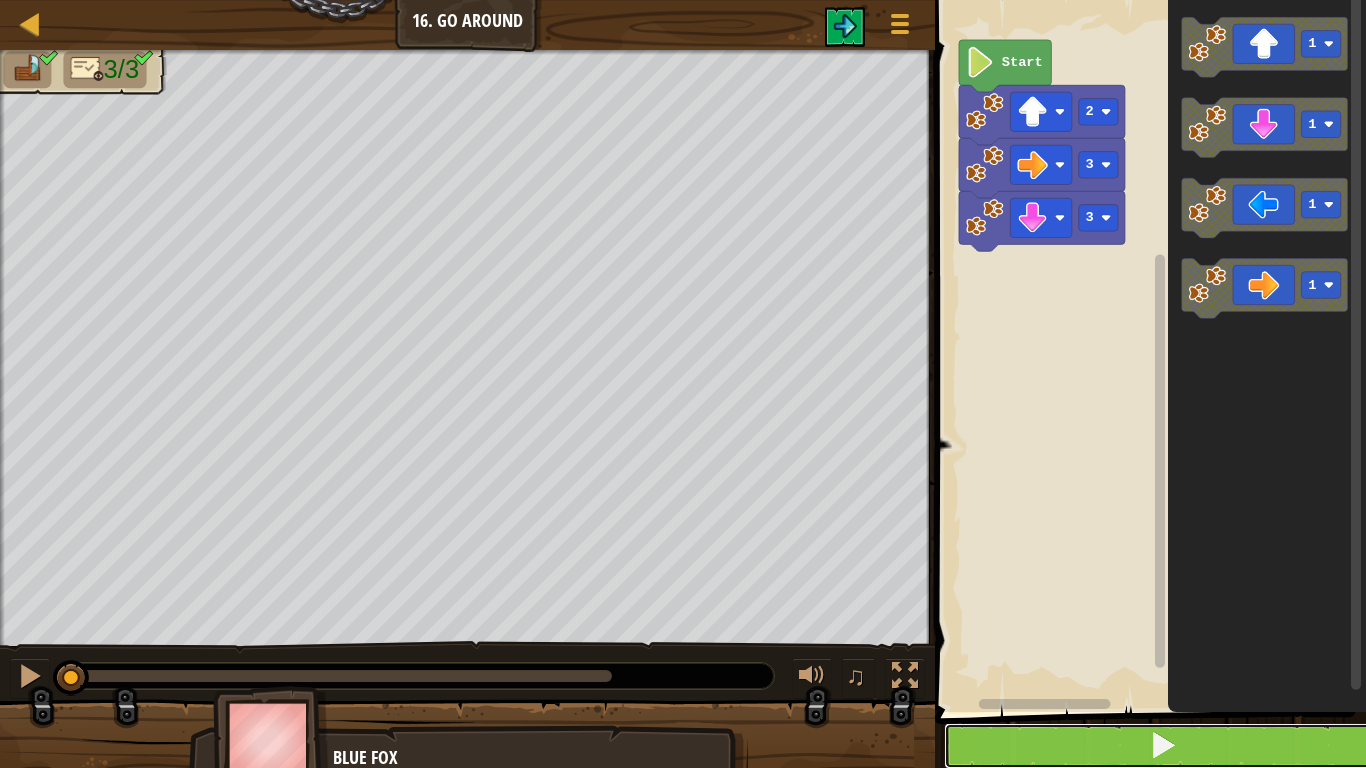 click at bounding box center [1162, 746] 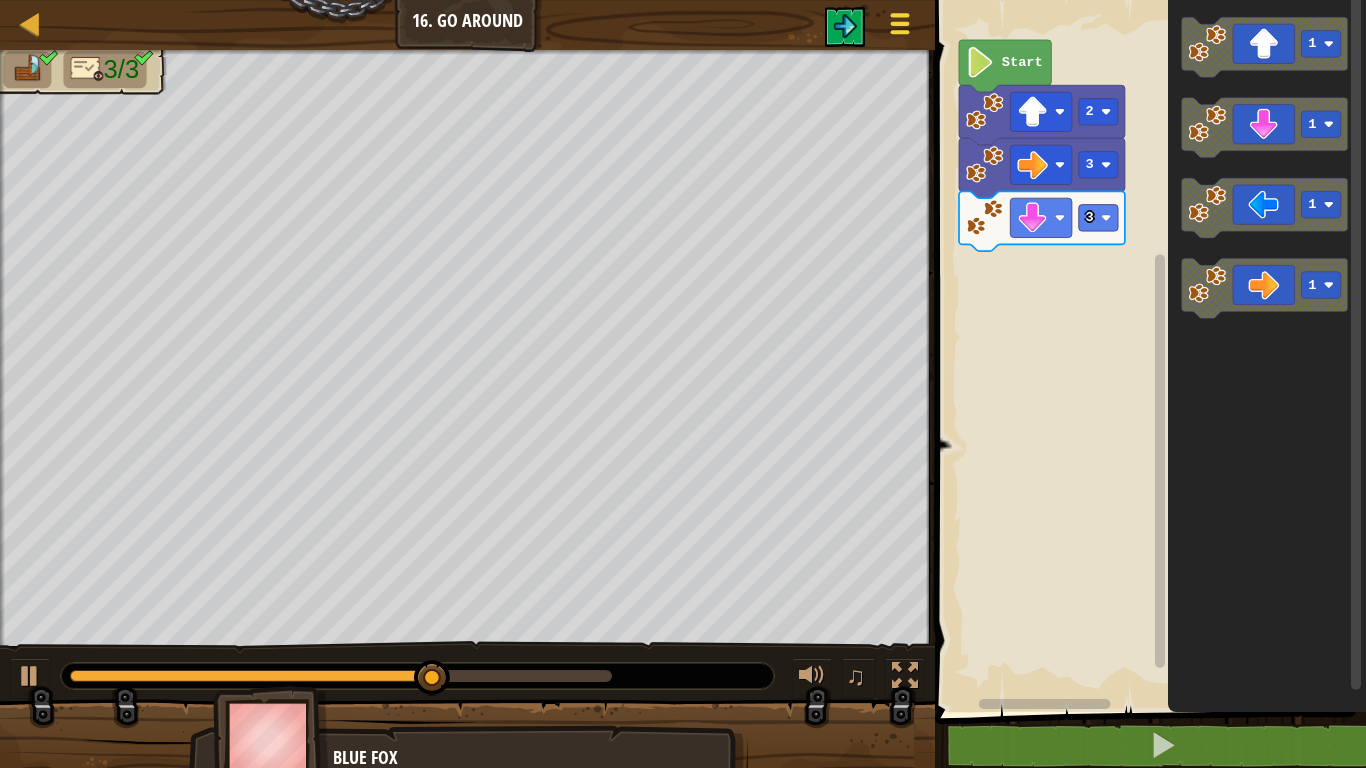 click at bounding box center (900, 23) 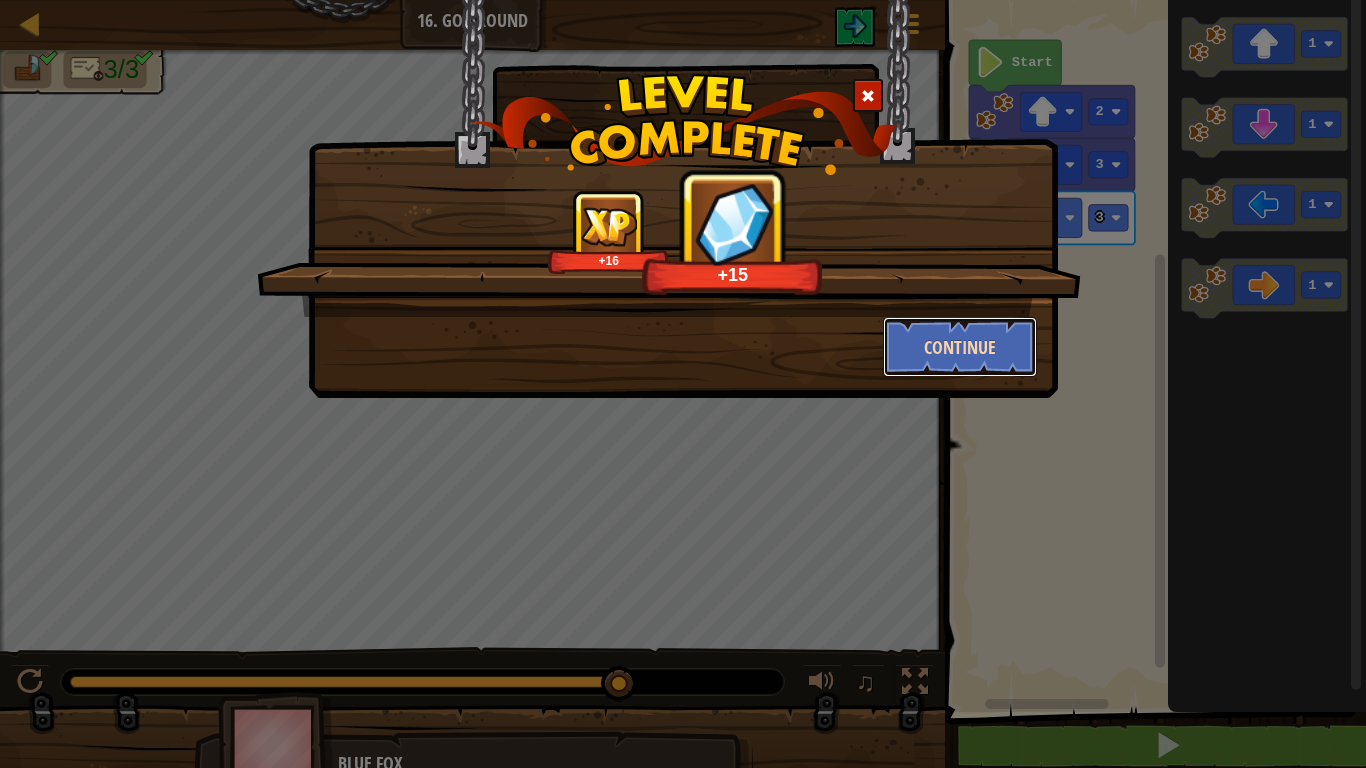 click on "Continue" at bounding box center (960, 347) 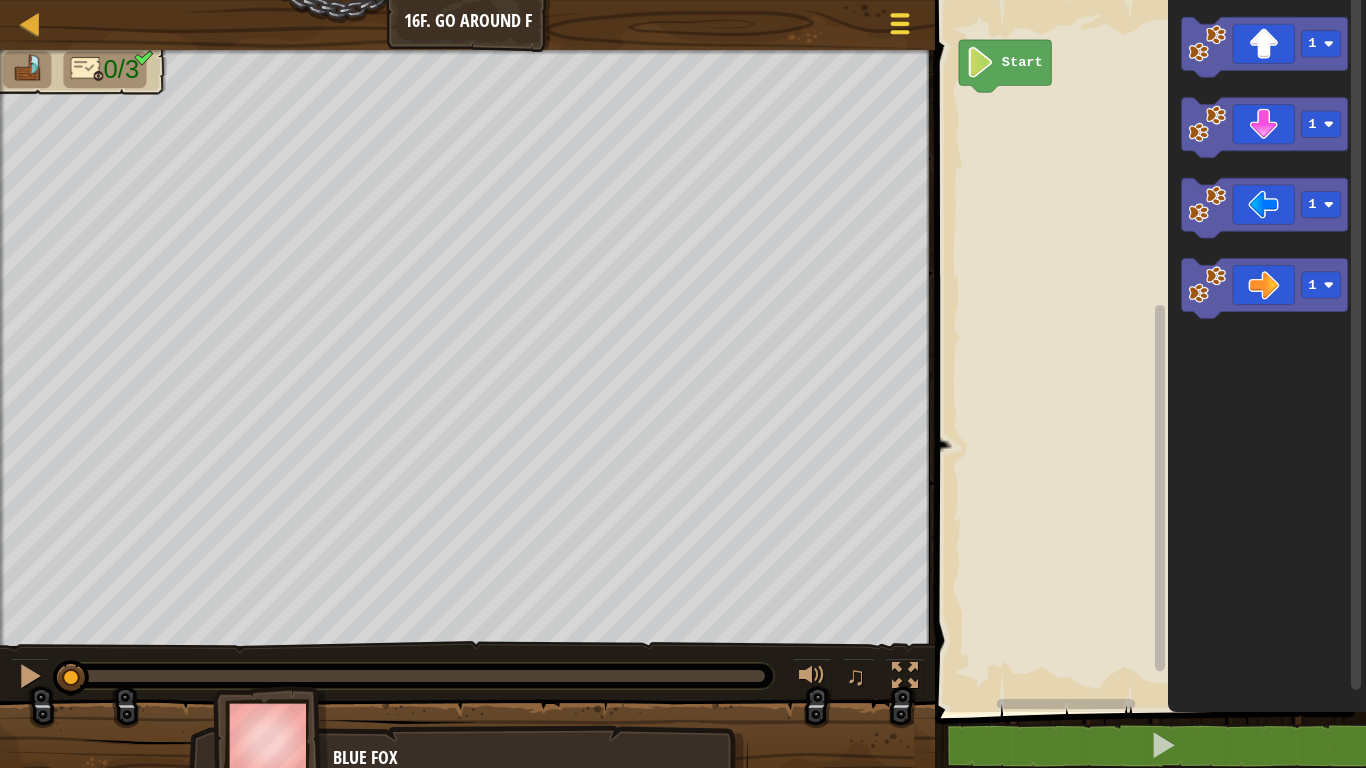 click on "Game Menu" at bounding box center (900, 27) 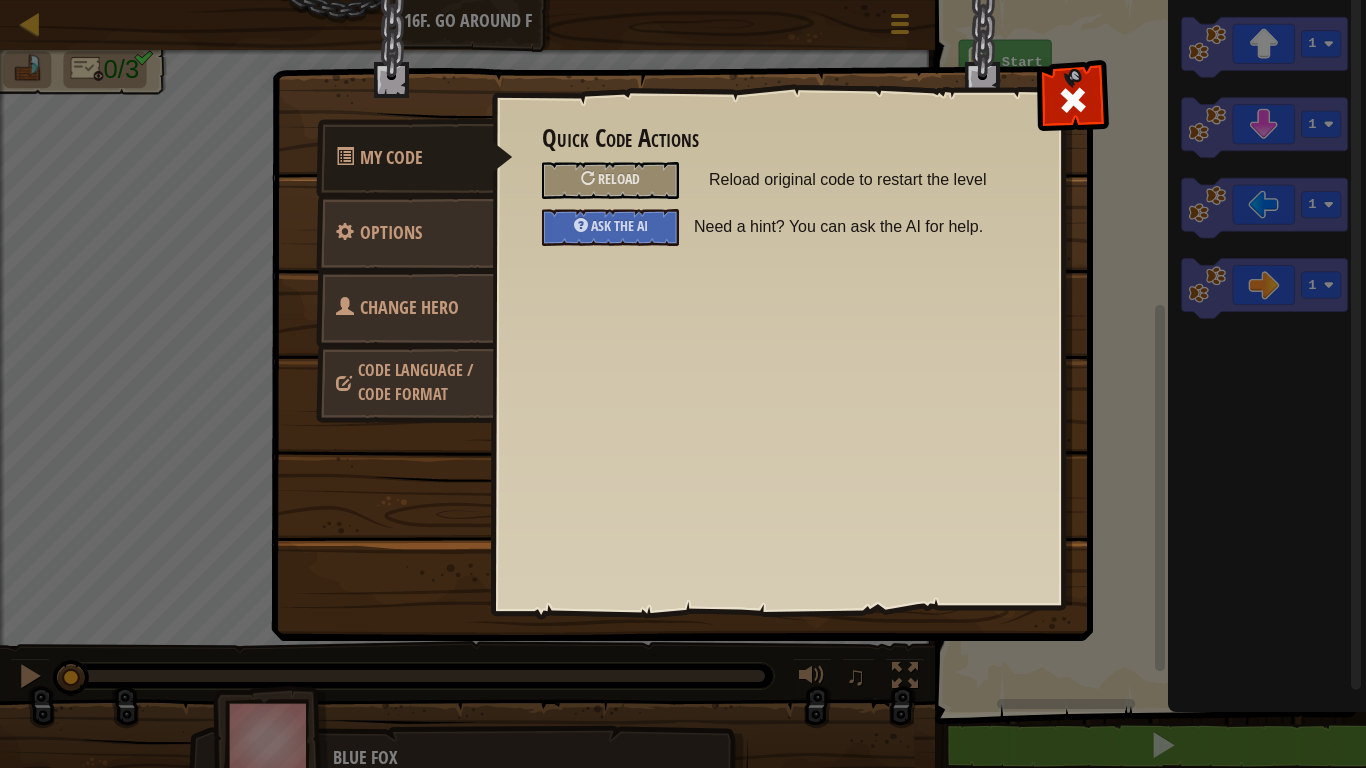 click on "Change Hero" at bounding box center [409, 307] 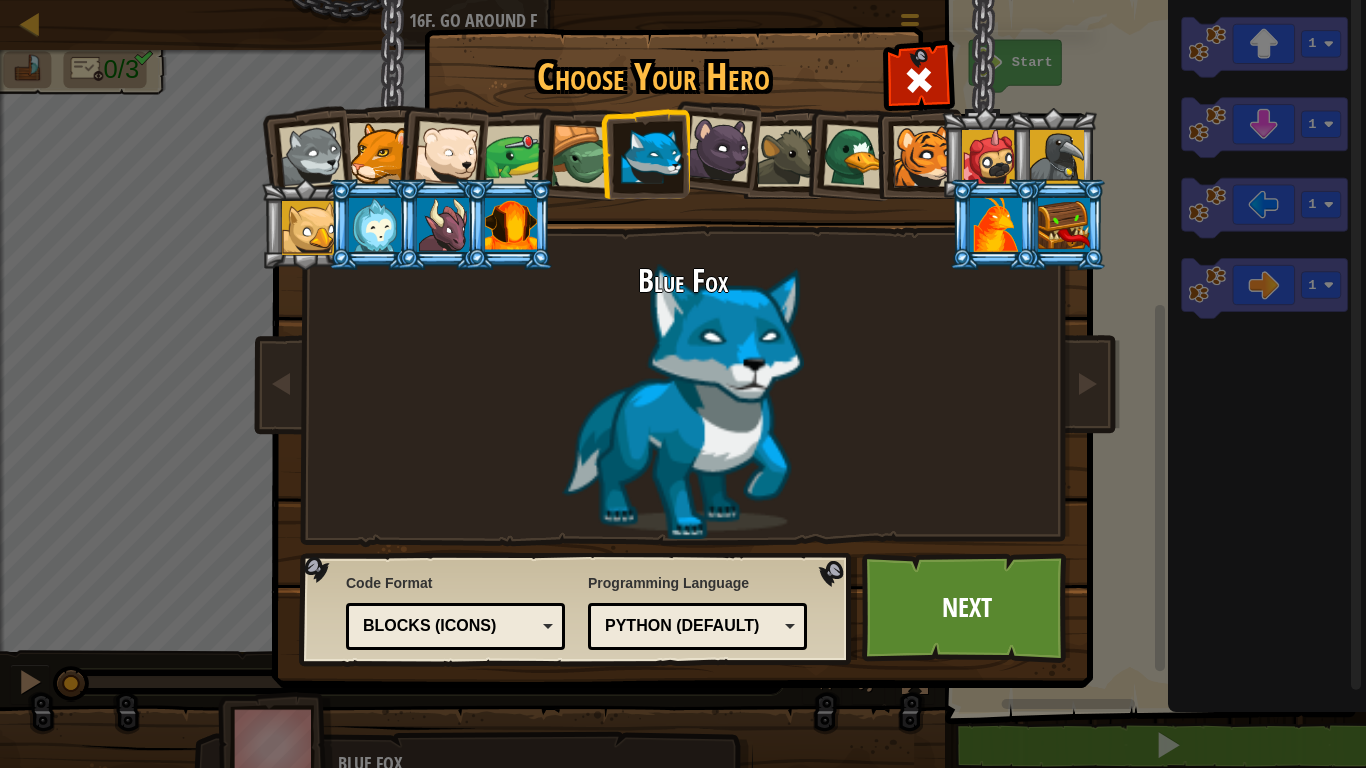click at bounding box center (719, 149) 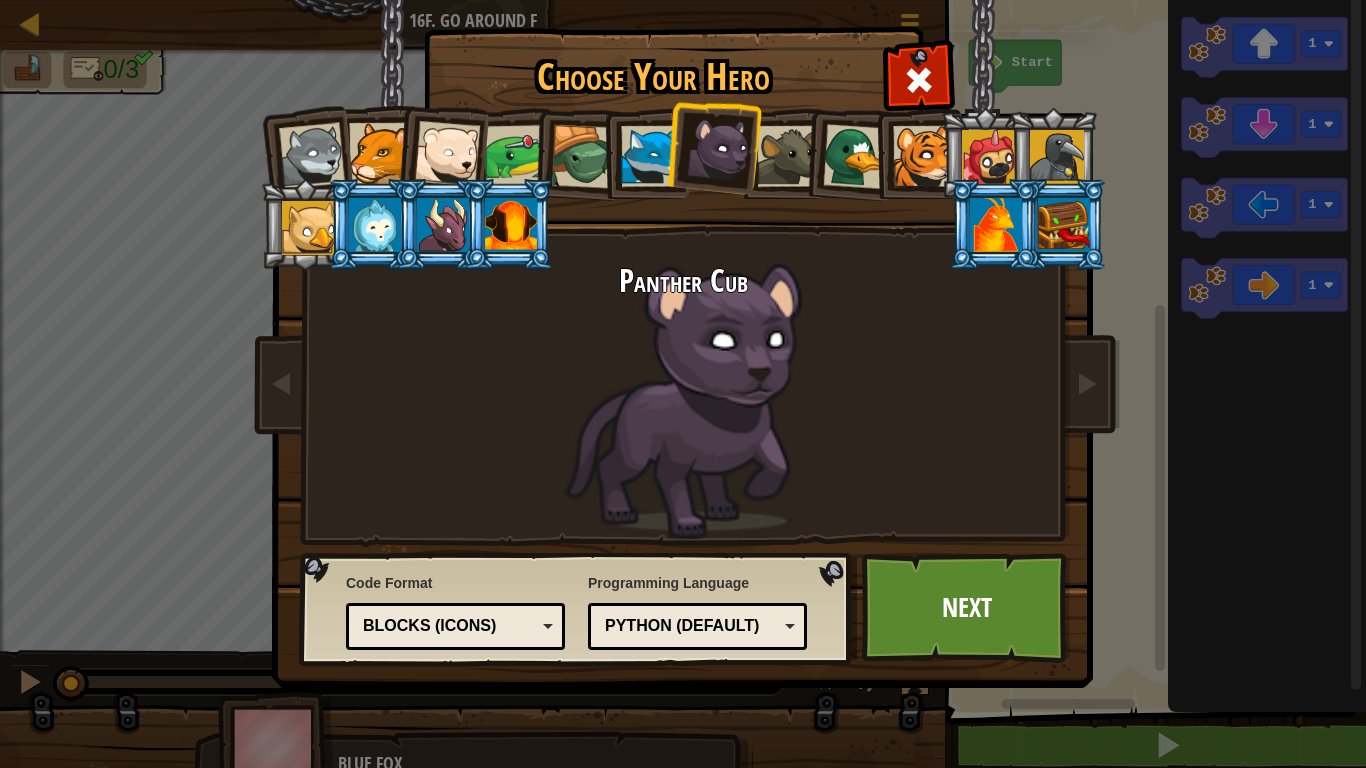 click at bounding box center [787, 156] 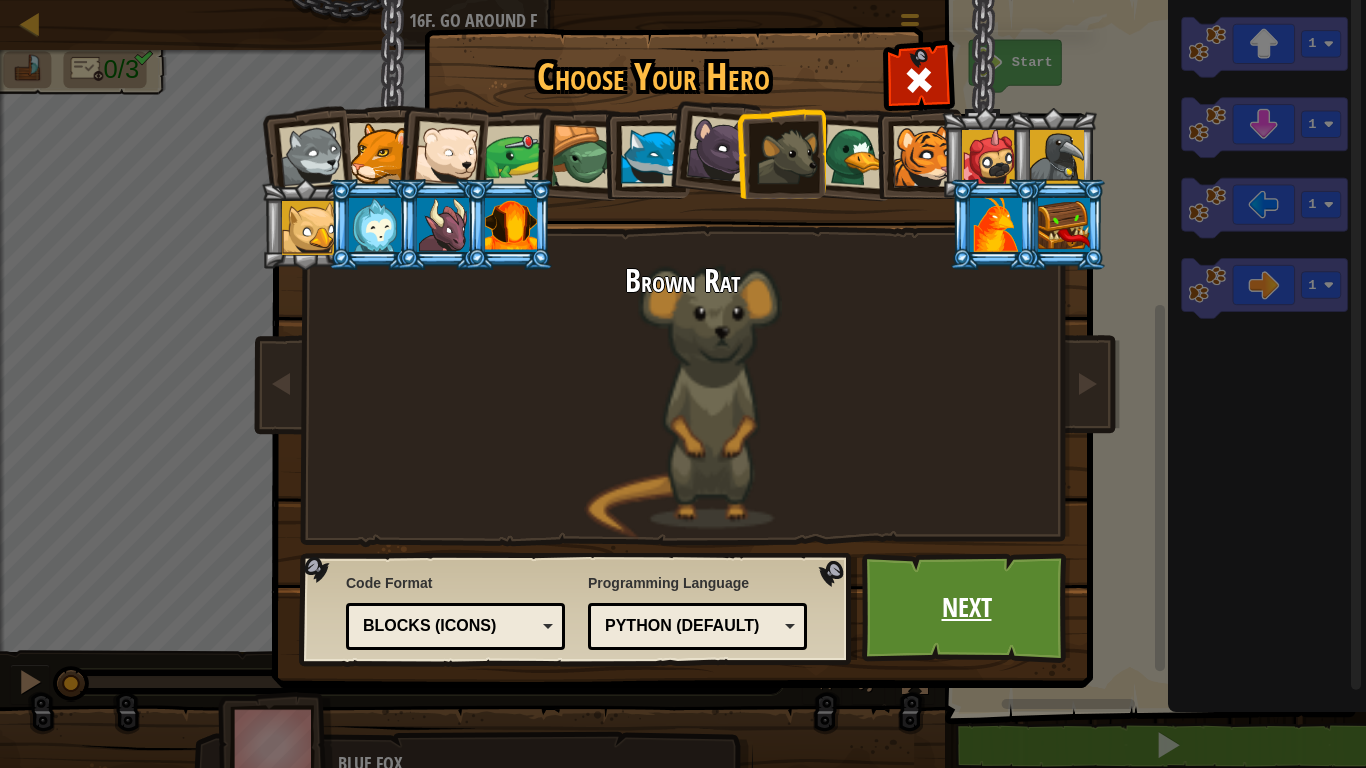 click on "Next" at bounding box center [966, 608] 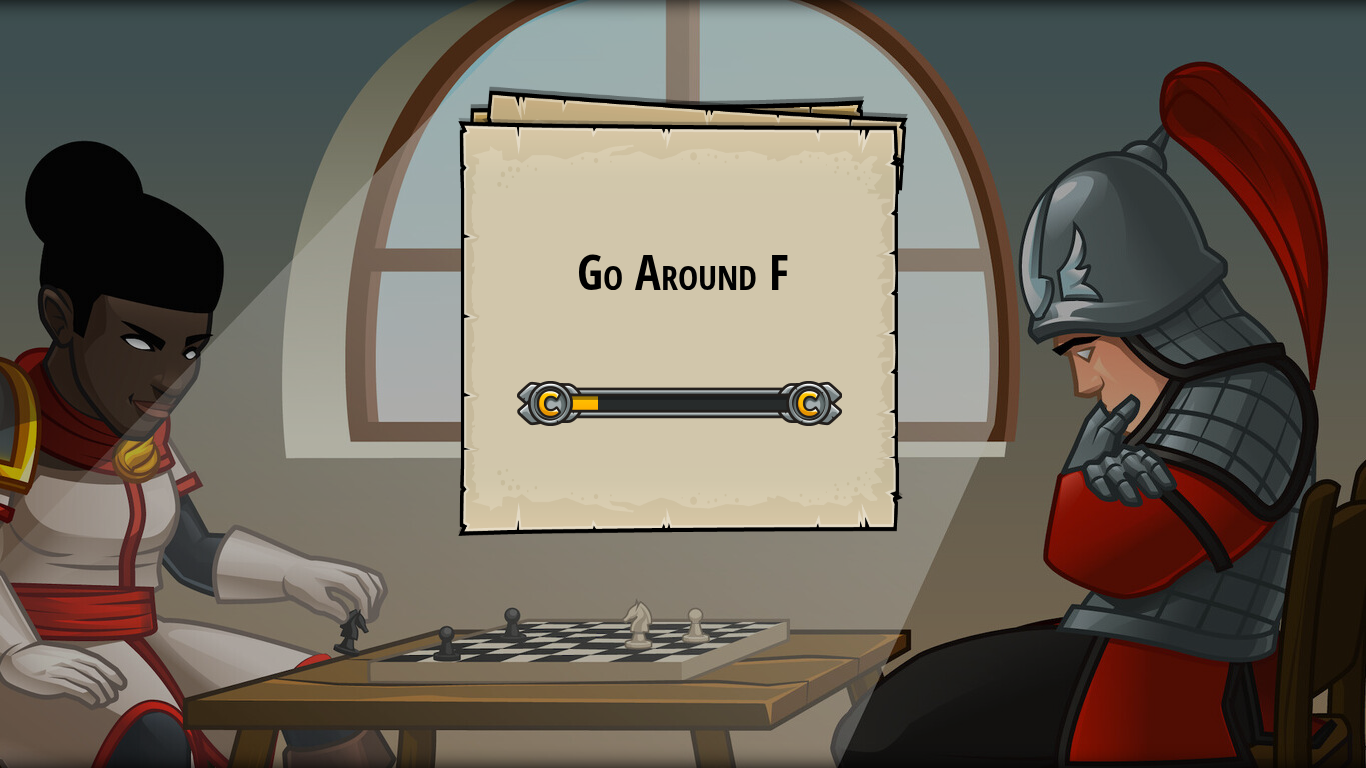 drag, startPoint x: 818, startPoint y: 405, endPoint x: 824, endPoint y: 390, distance: 16.155495 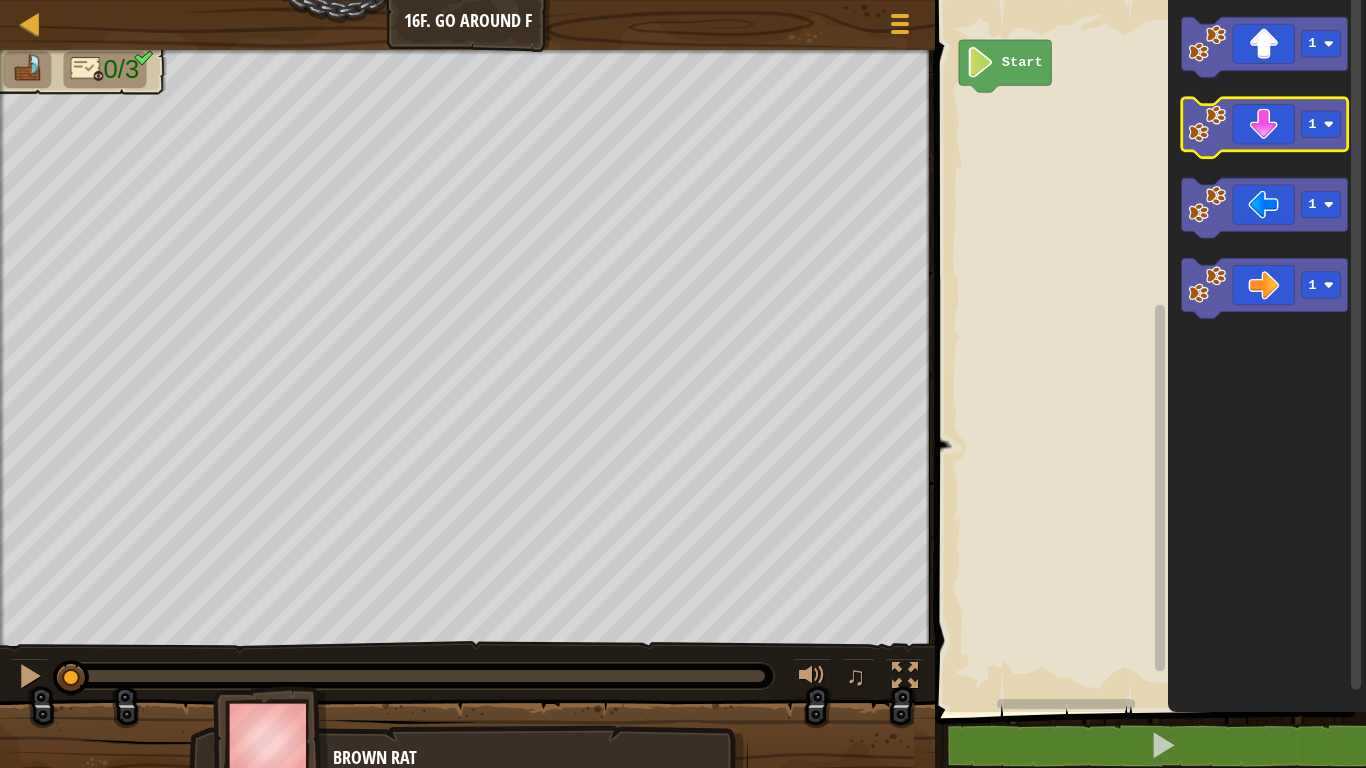 click 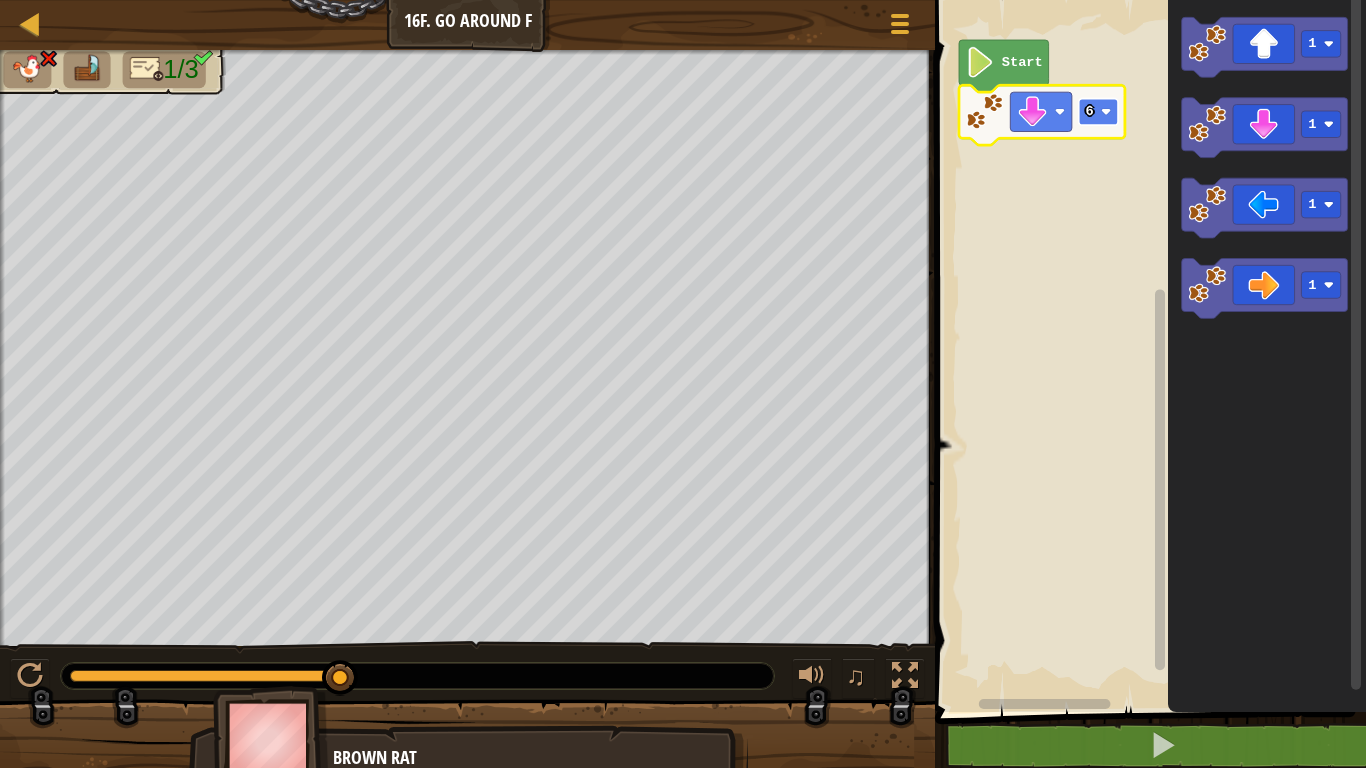click 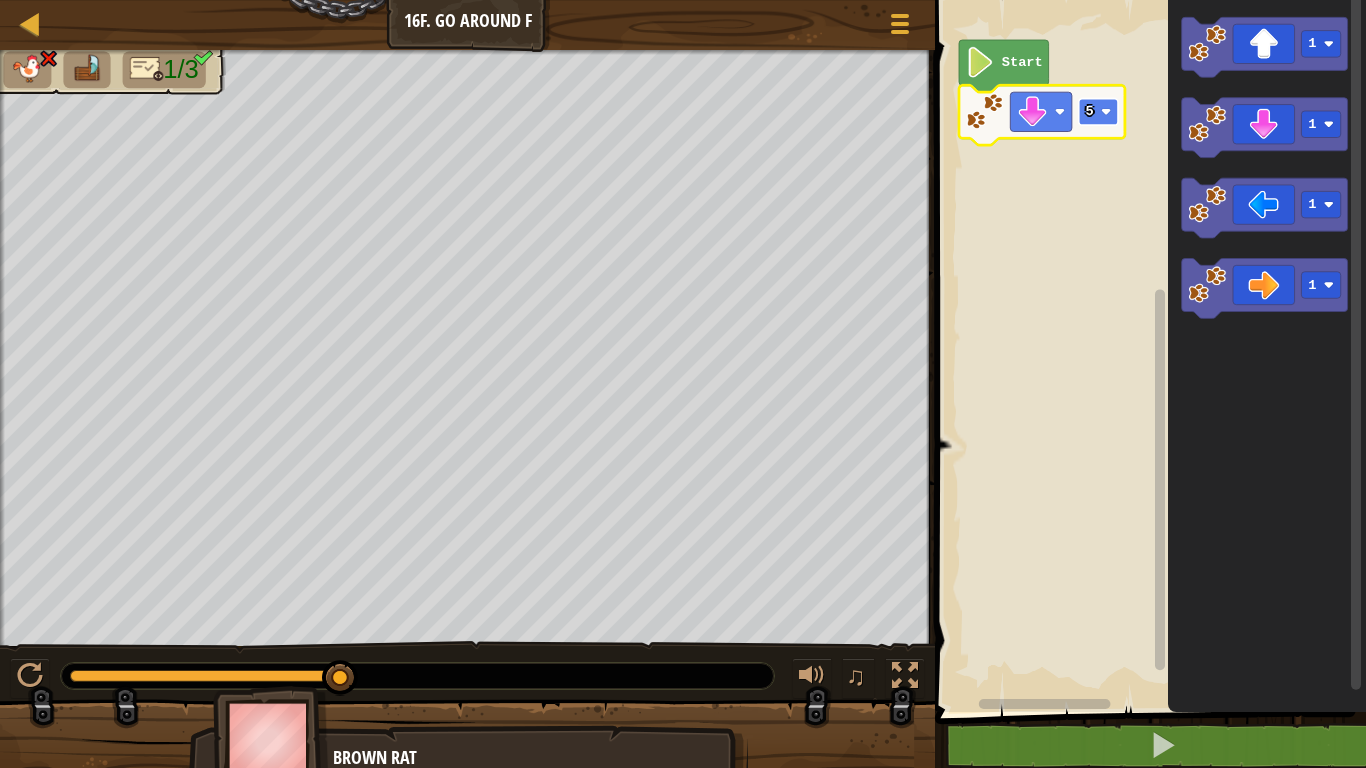 click 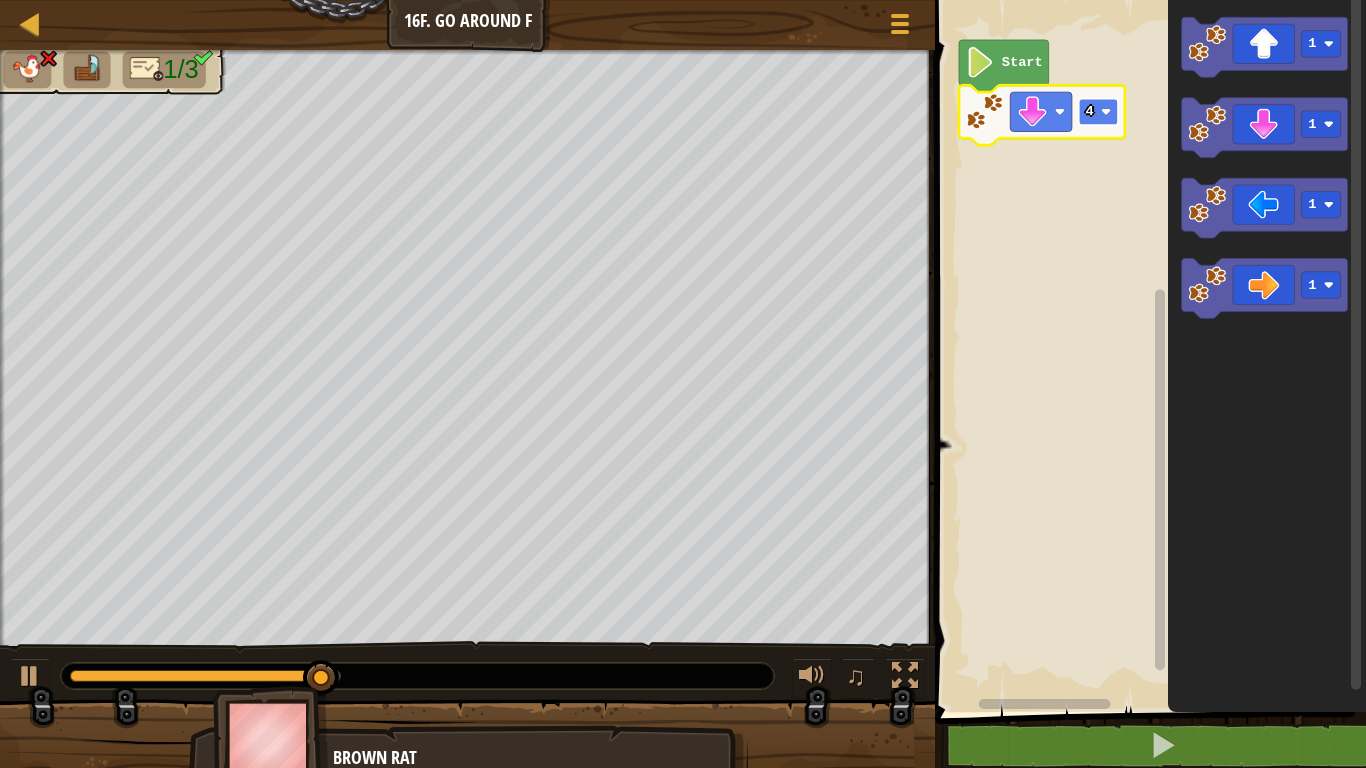 click 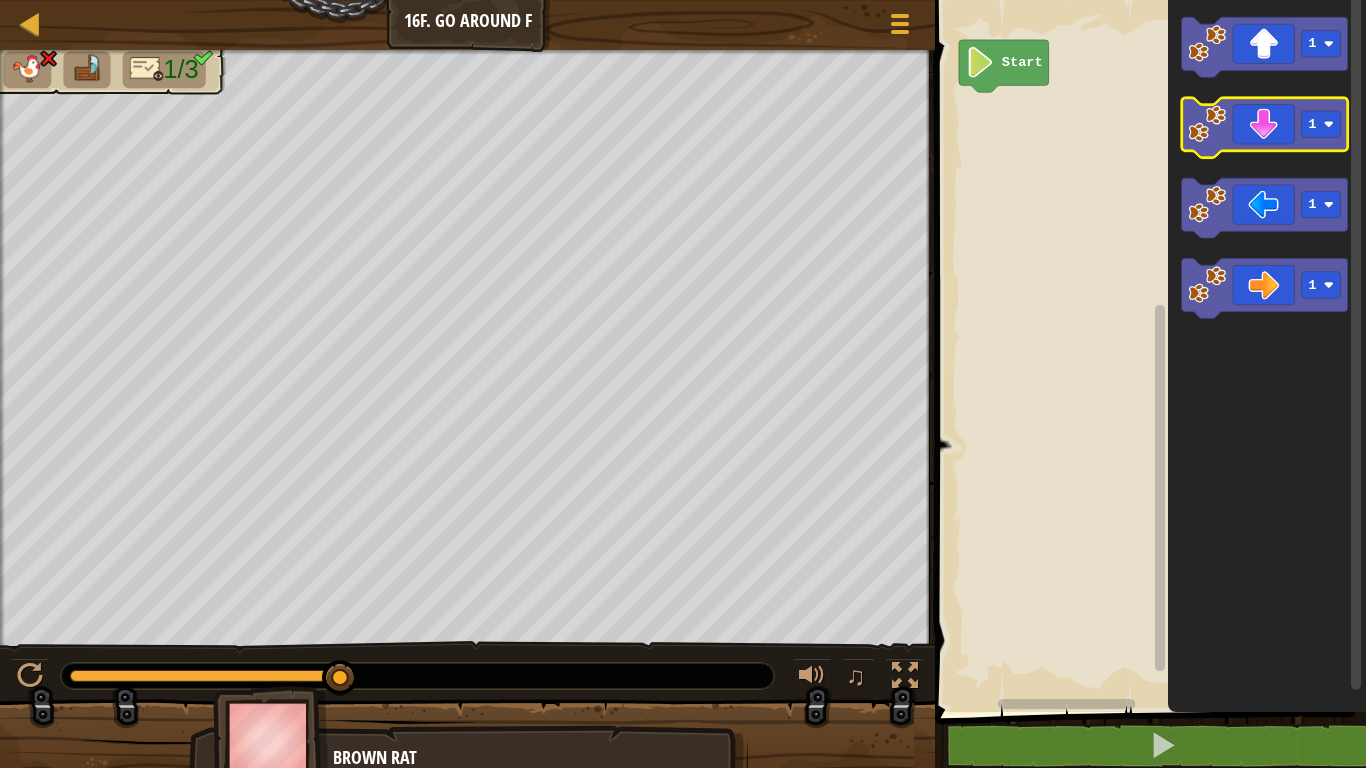 click 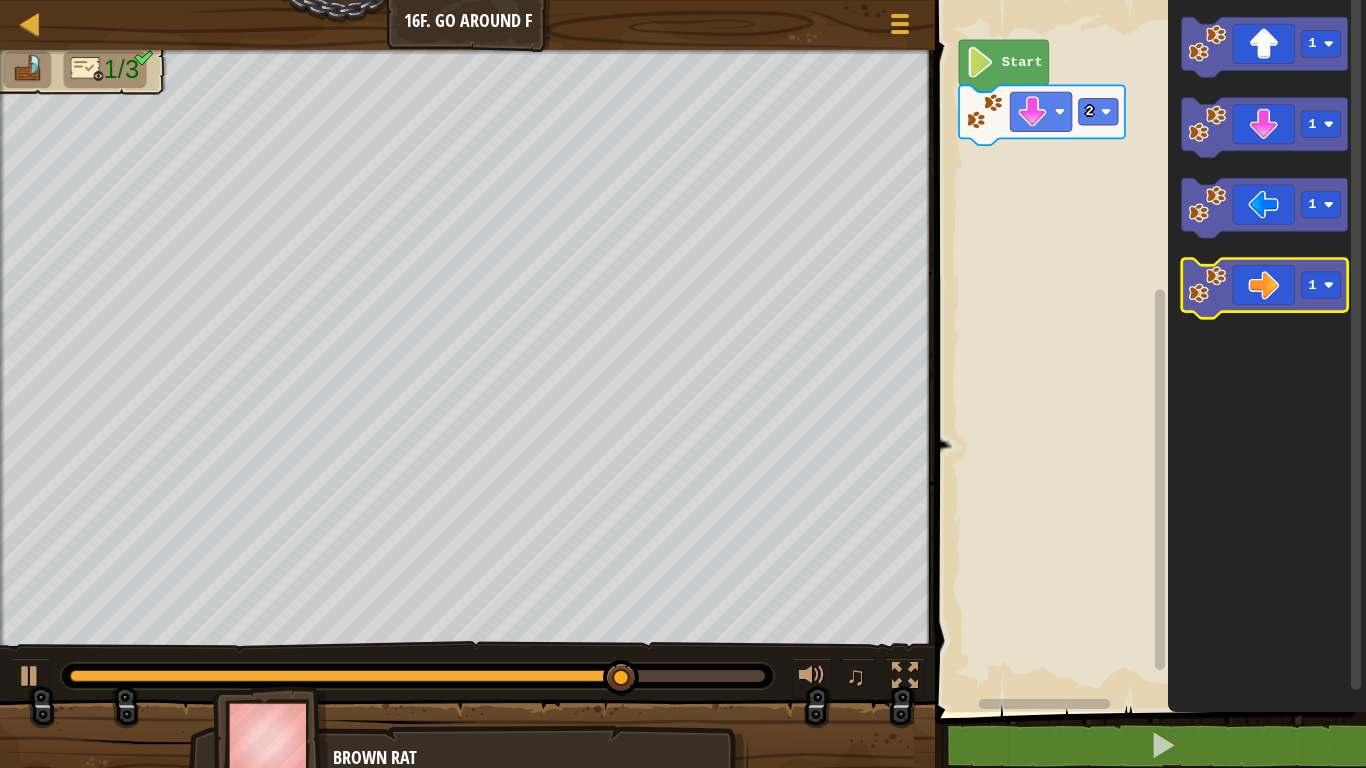 click 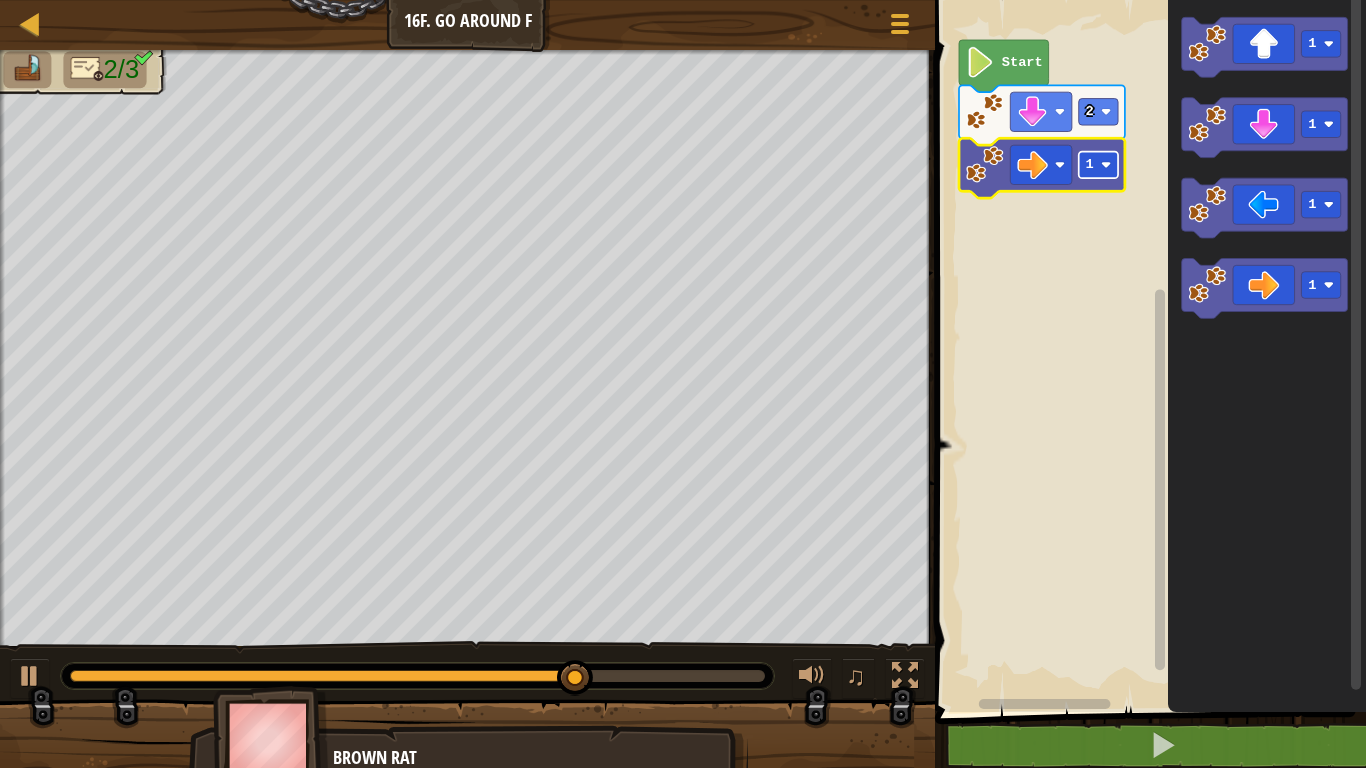 click 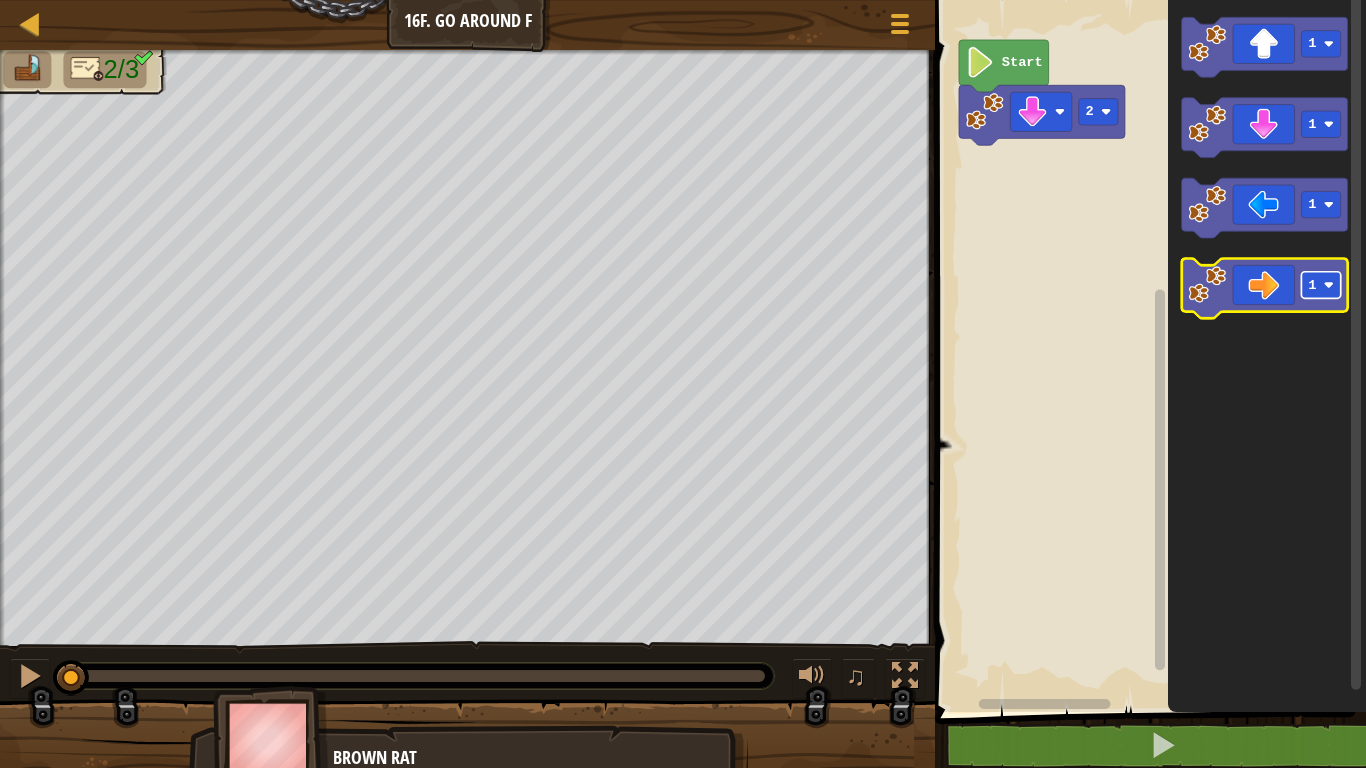 click on "1" 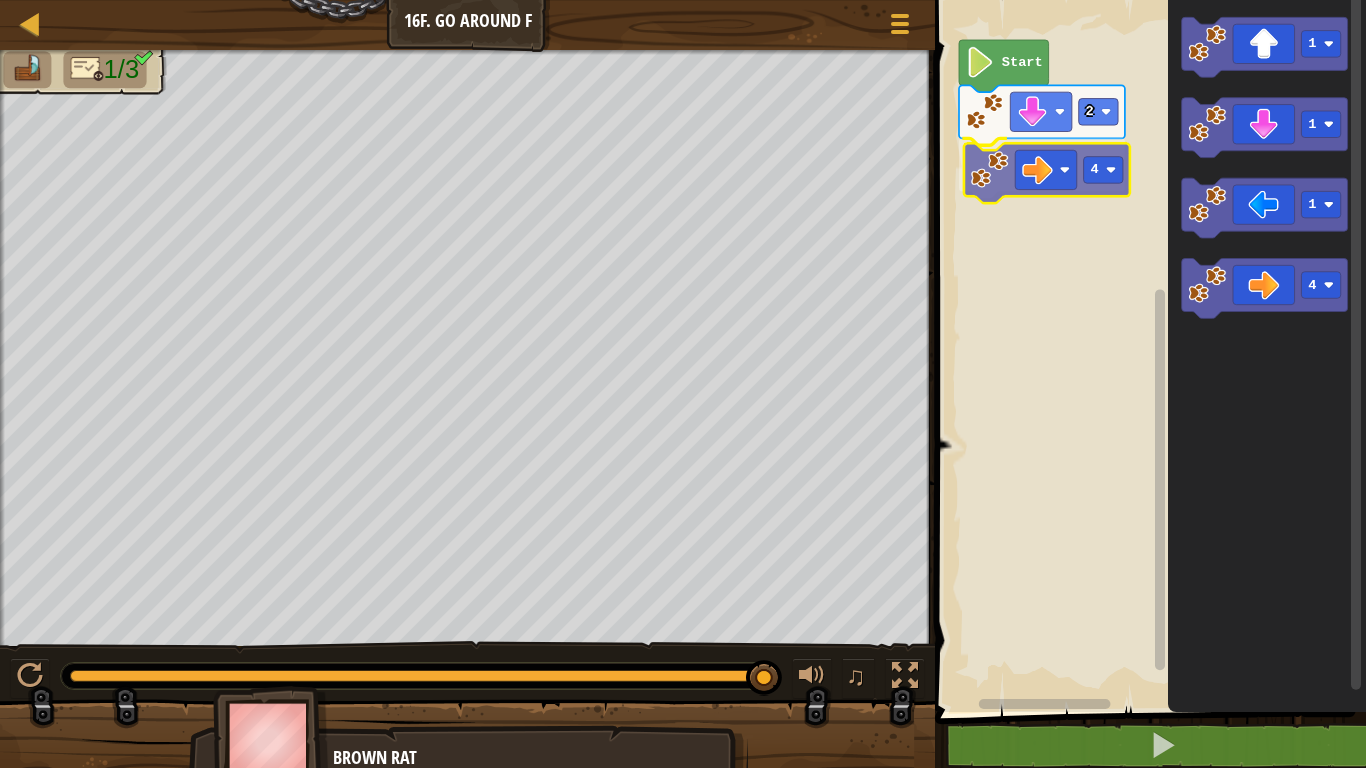 click on "Start 2 4 1 1 1 4 4" at bounding box center (1147, 351) 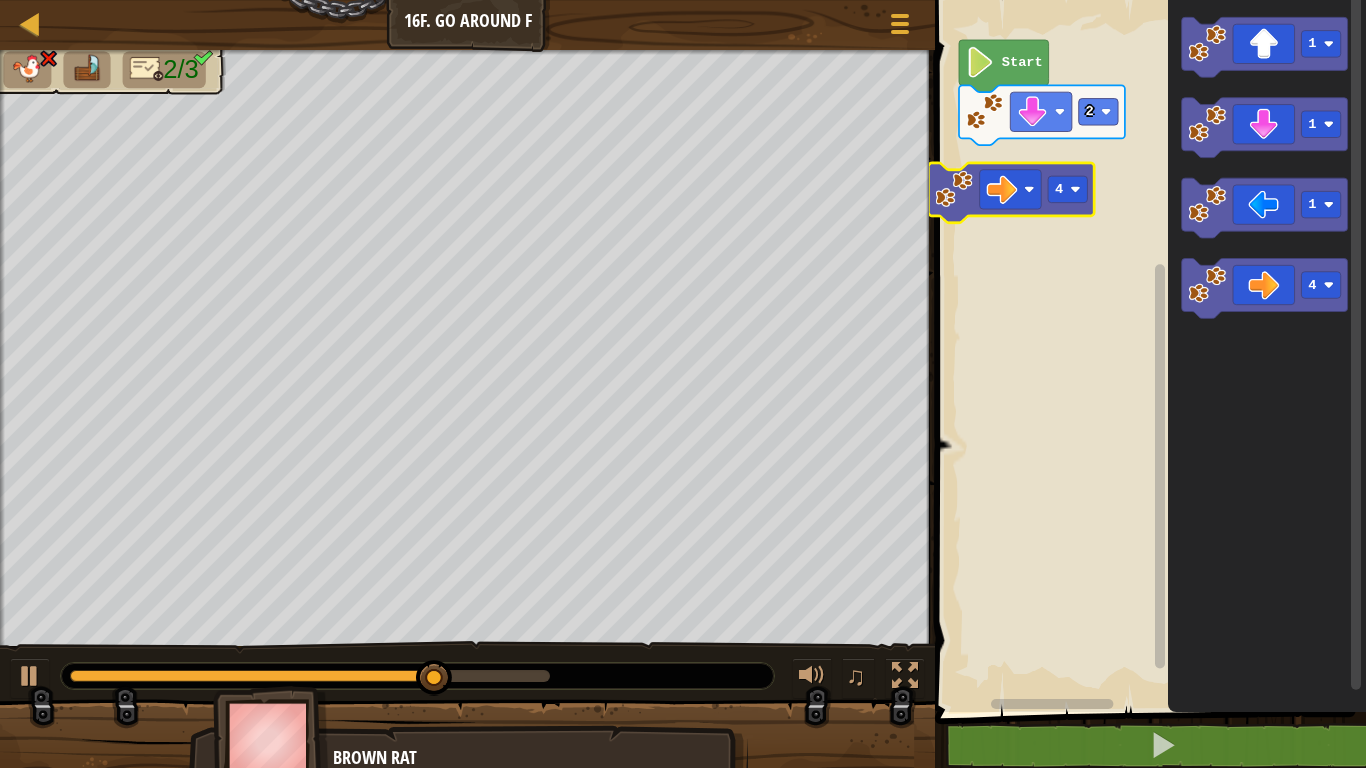 click 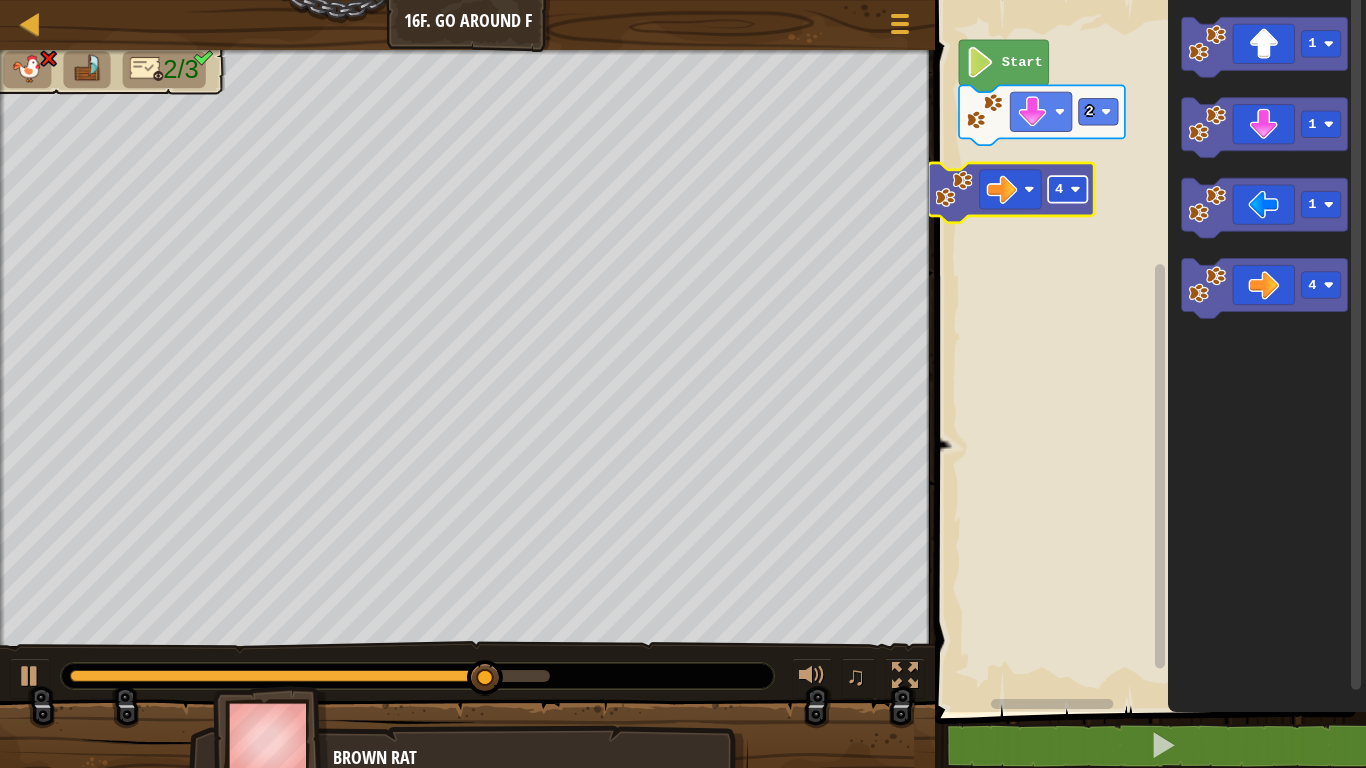 click 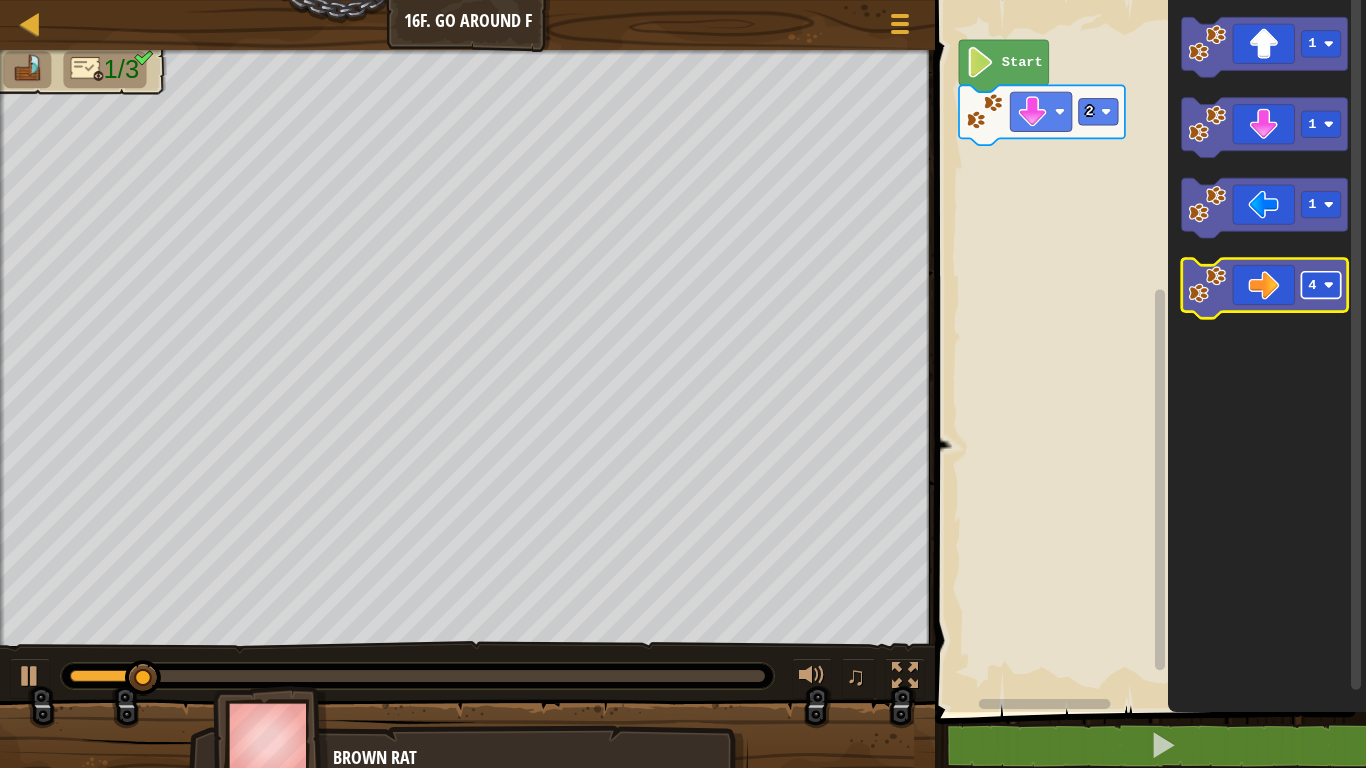 click 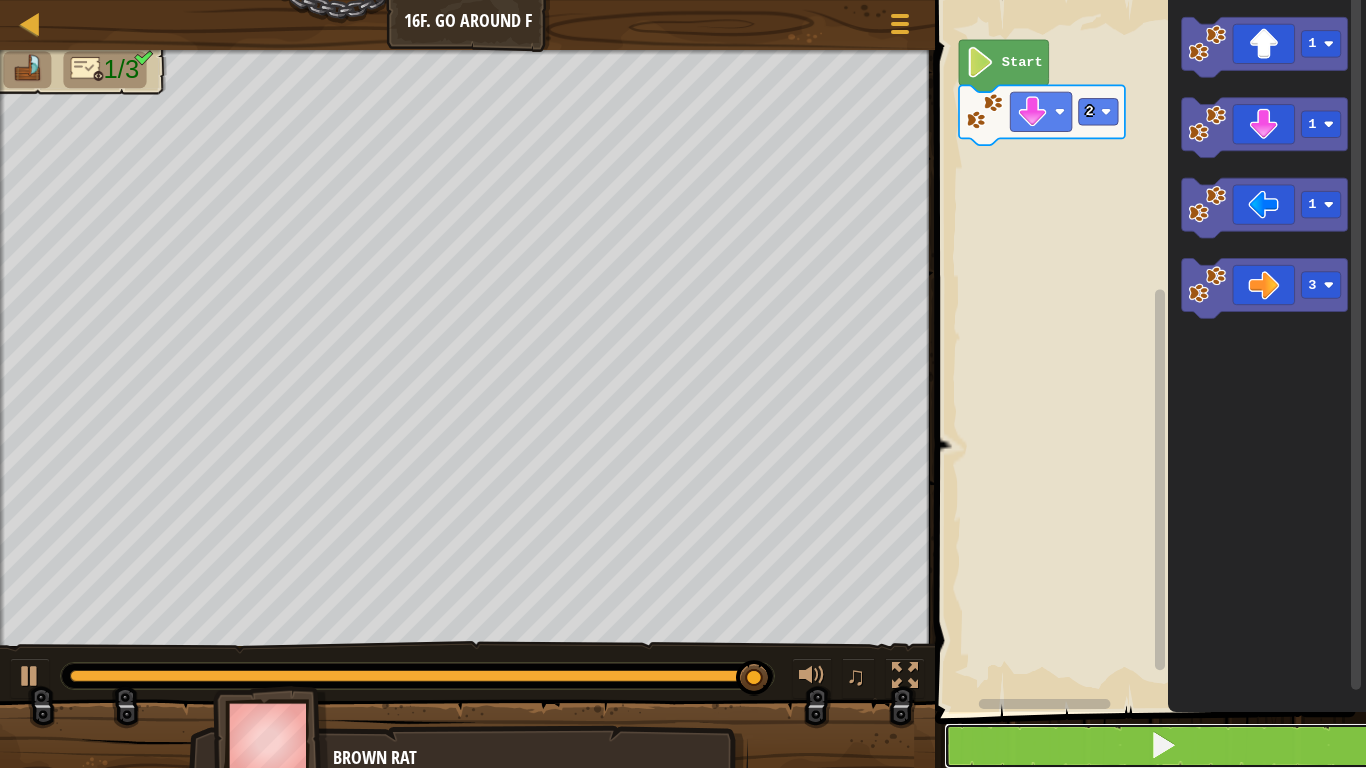 click at bounding box center [1162, 746] 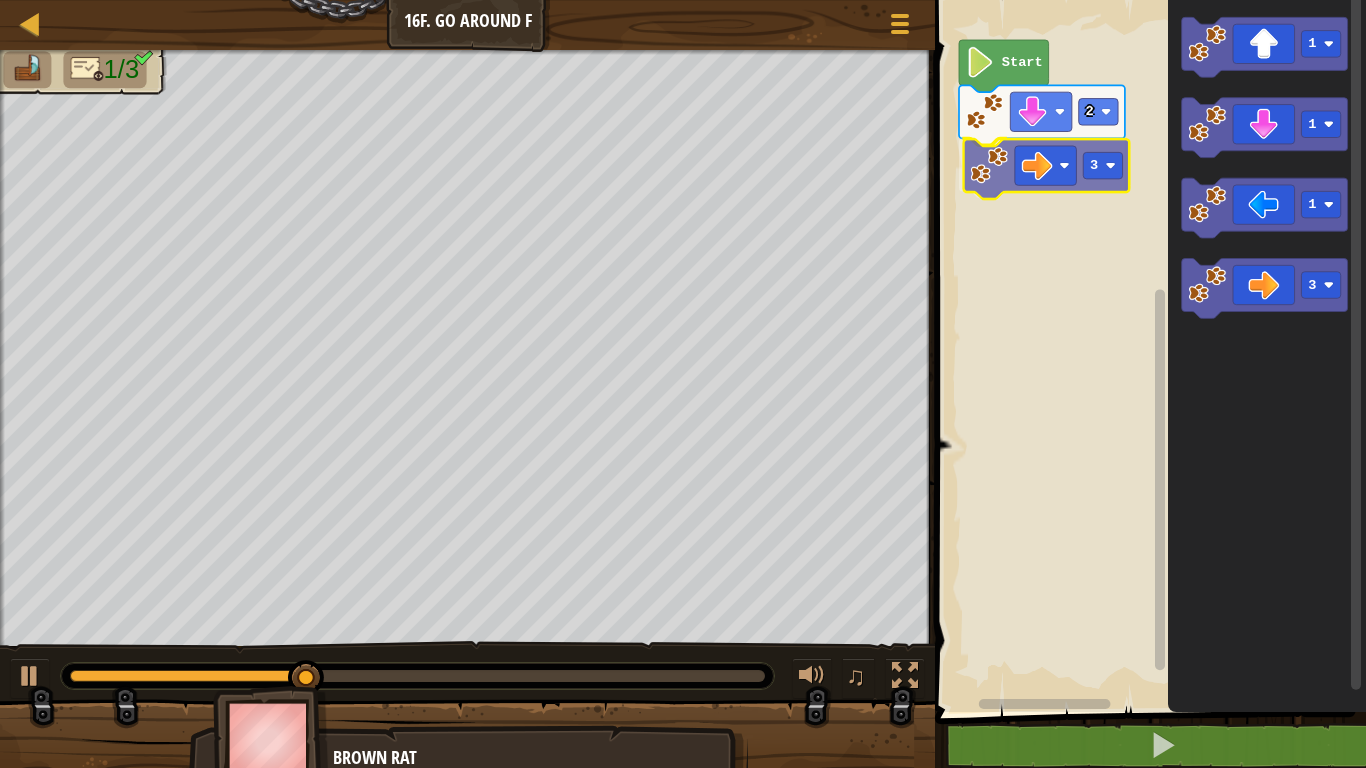 click on "Start 2 3 1 1 1 3 3" at bounding box center (1147, 351) 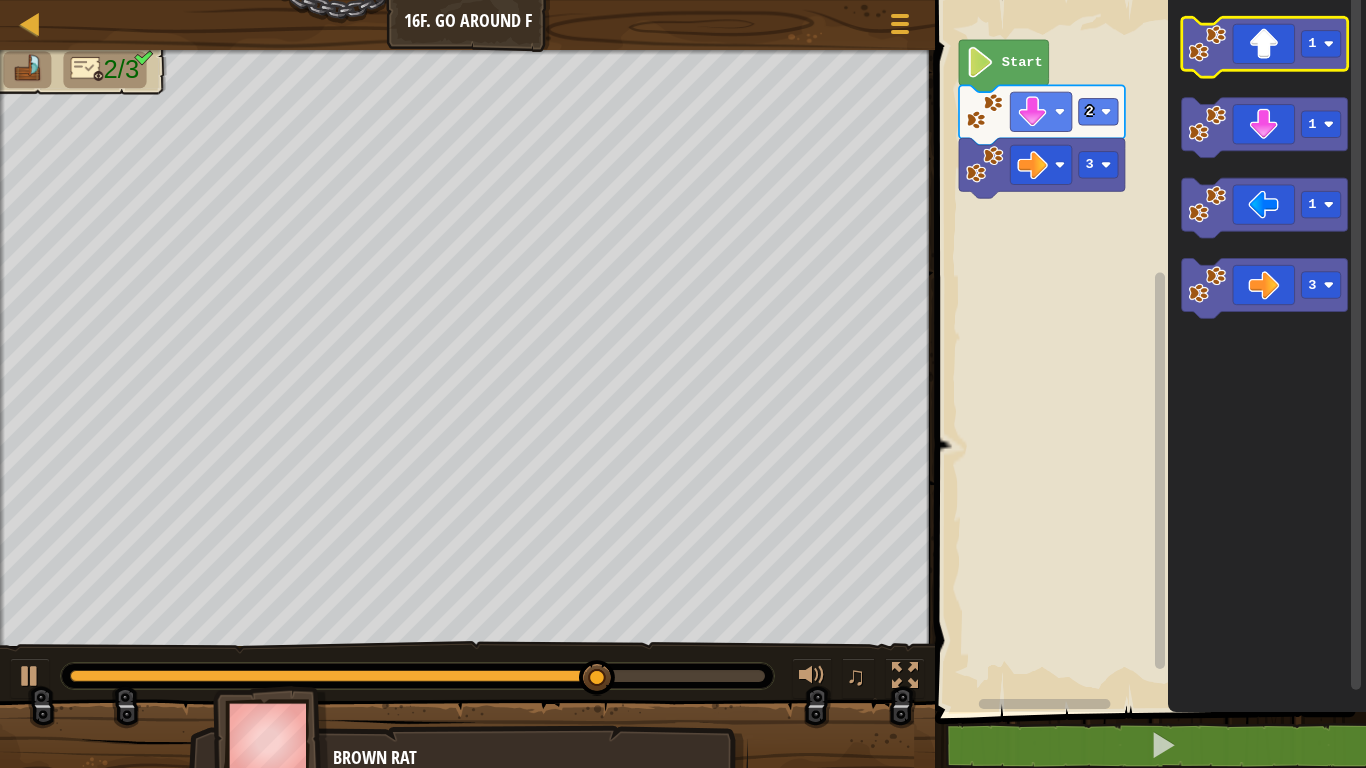 click 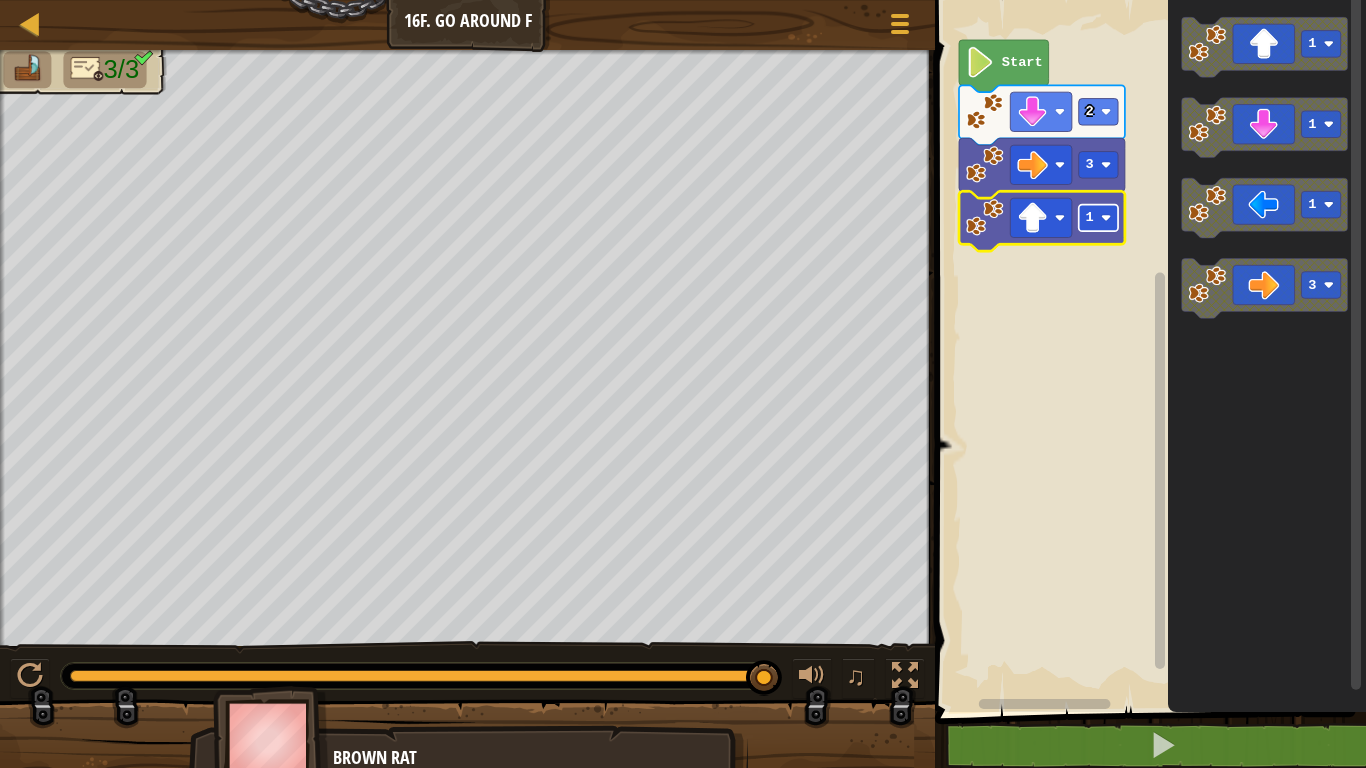 click 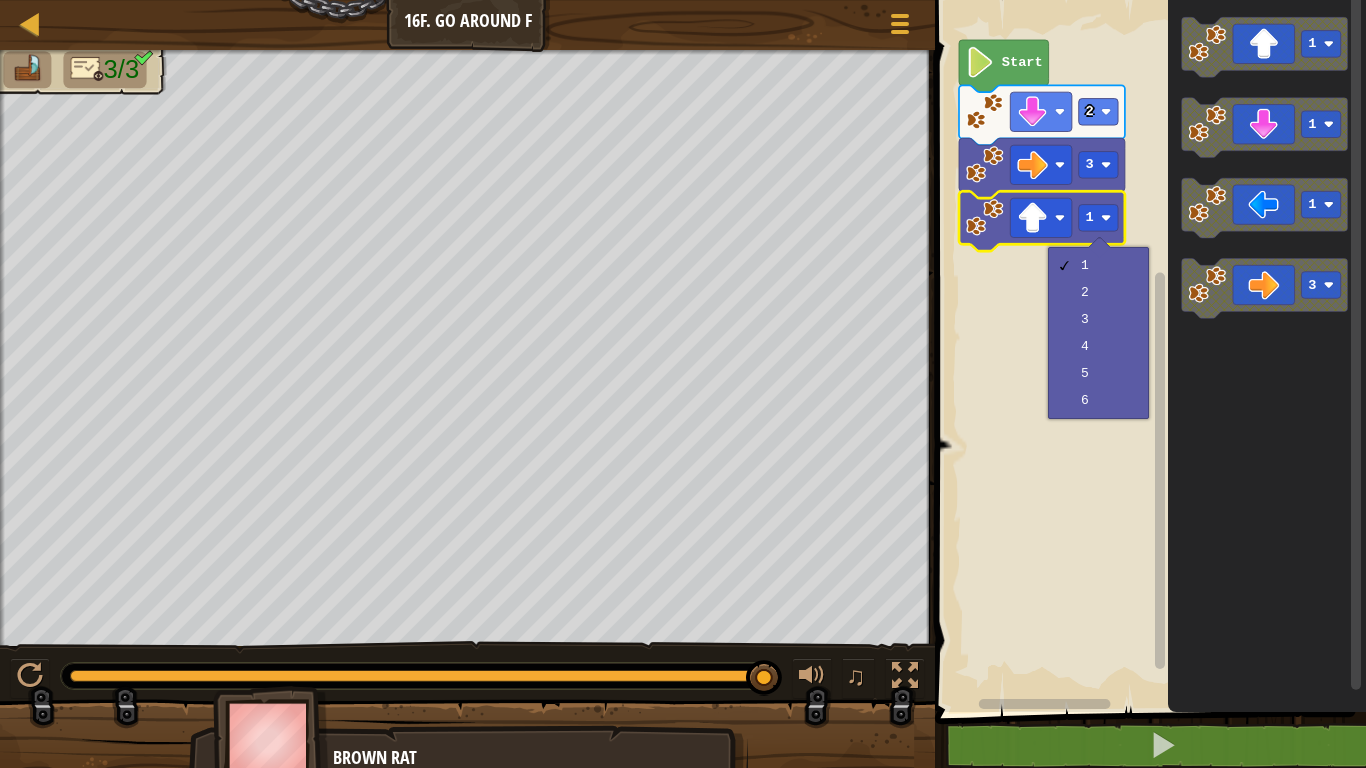 drag, startPoint x: 1106, startPoint y: 432, endPoint x: 1087, endPoint y: 528, distance: 97.862144 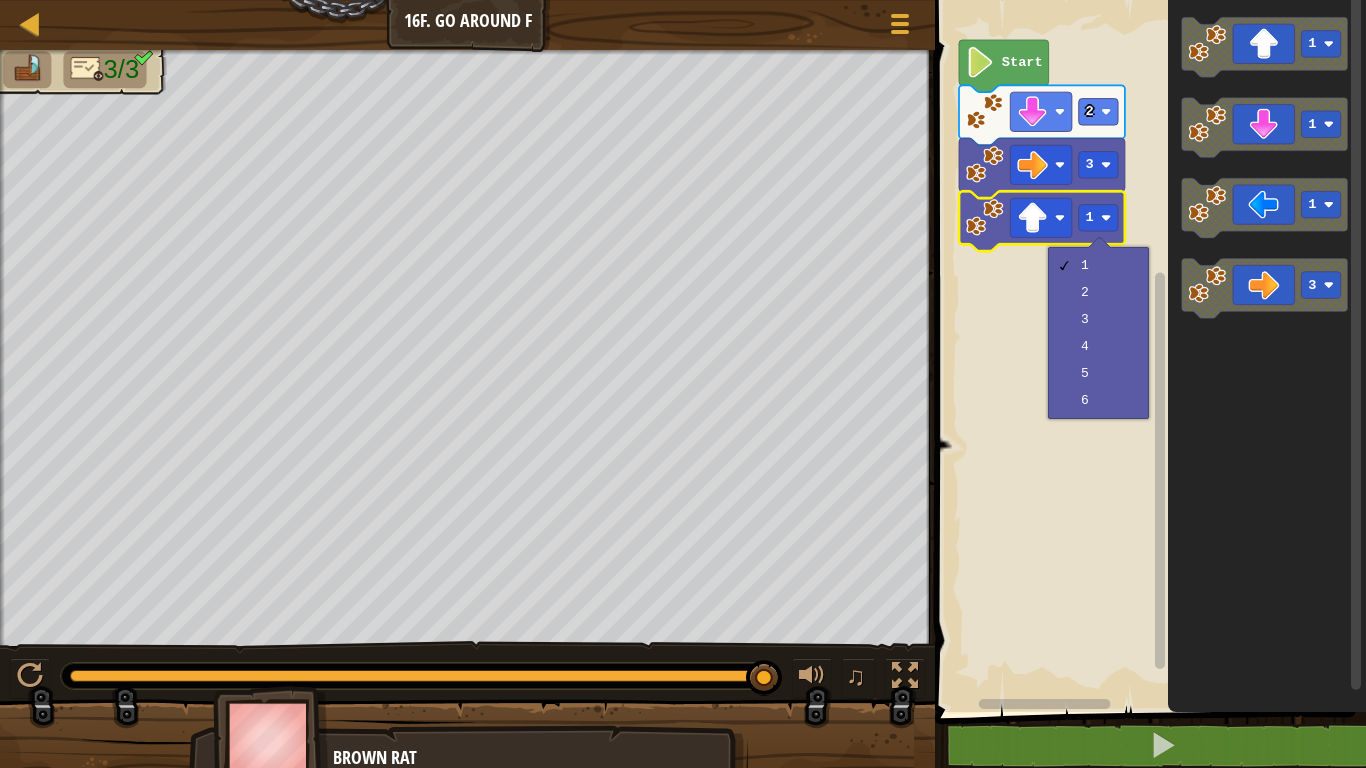 drag, startPoint x: 1104, startPoint y: 320, endPoint x: 1124, endPoint y: 441, distance: 122.641754 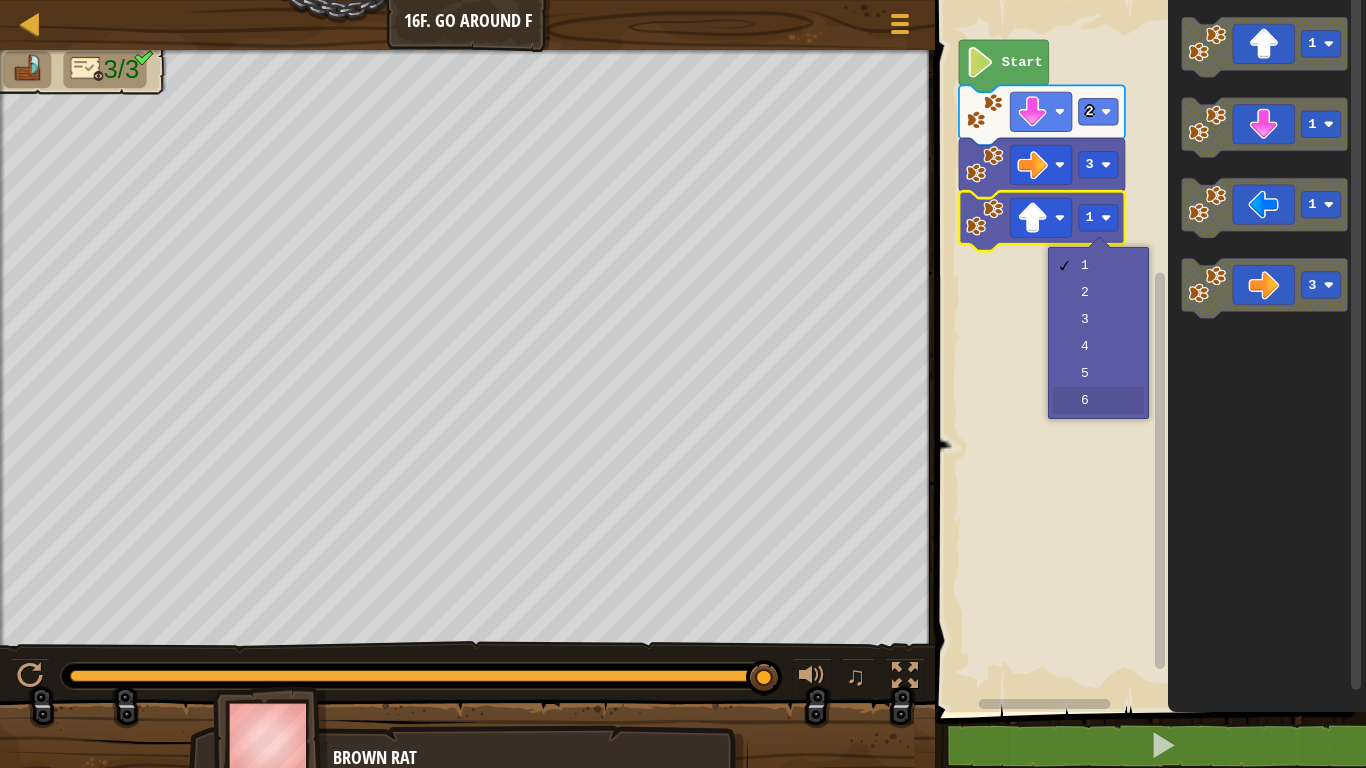 drag, startPoint x: 1129, startPoint y: 401, endPoint x: 1154, endPoint y: 403, distance: 25.079872 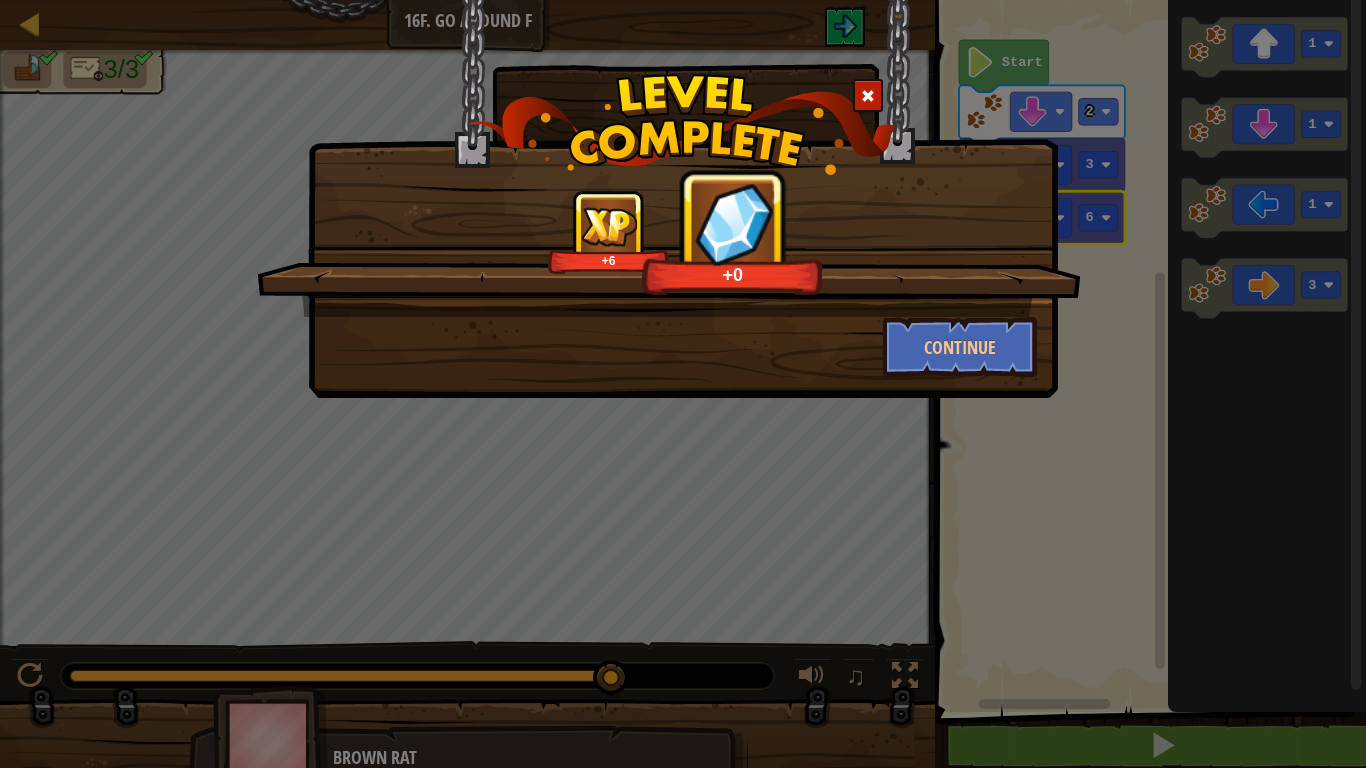 click on "+6 +0" at bounding box center (669, 253) 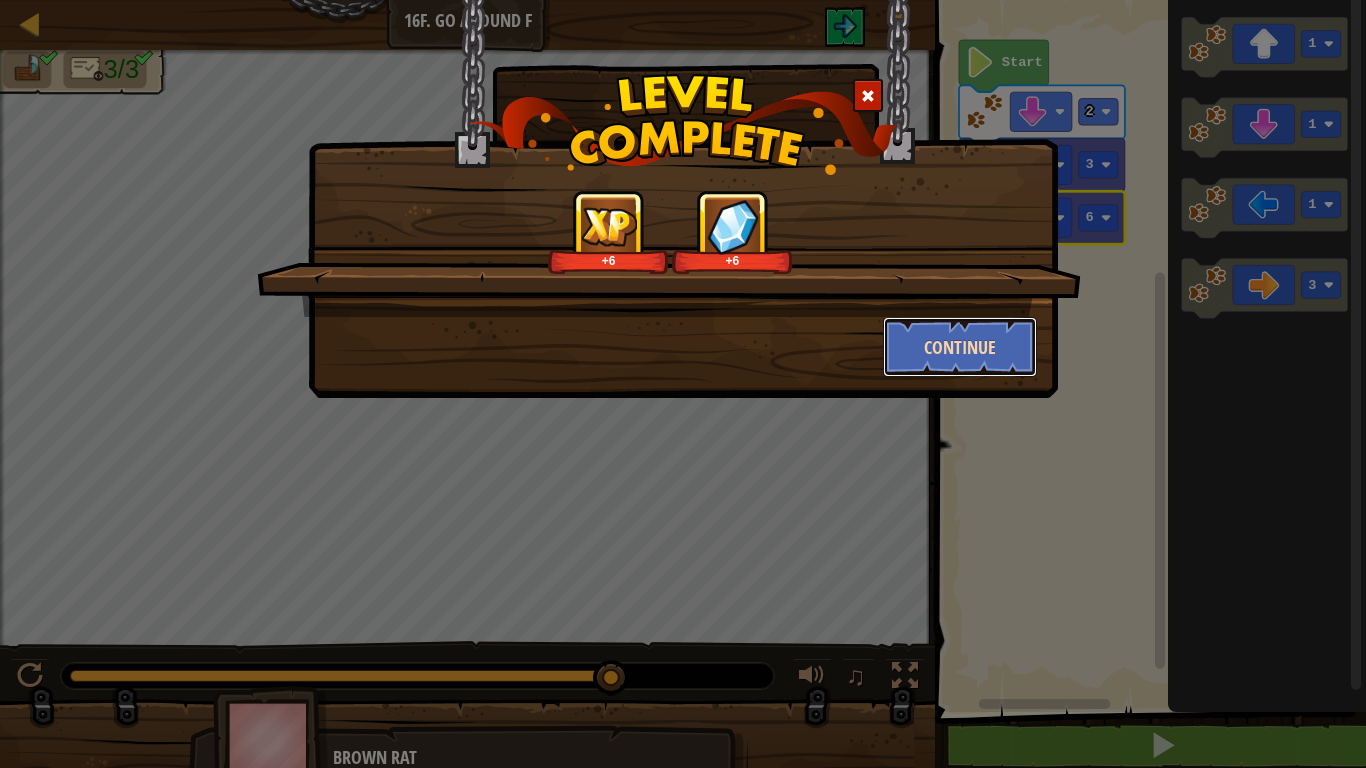 click on "Continue" at bounding box center (960, 347) 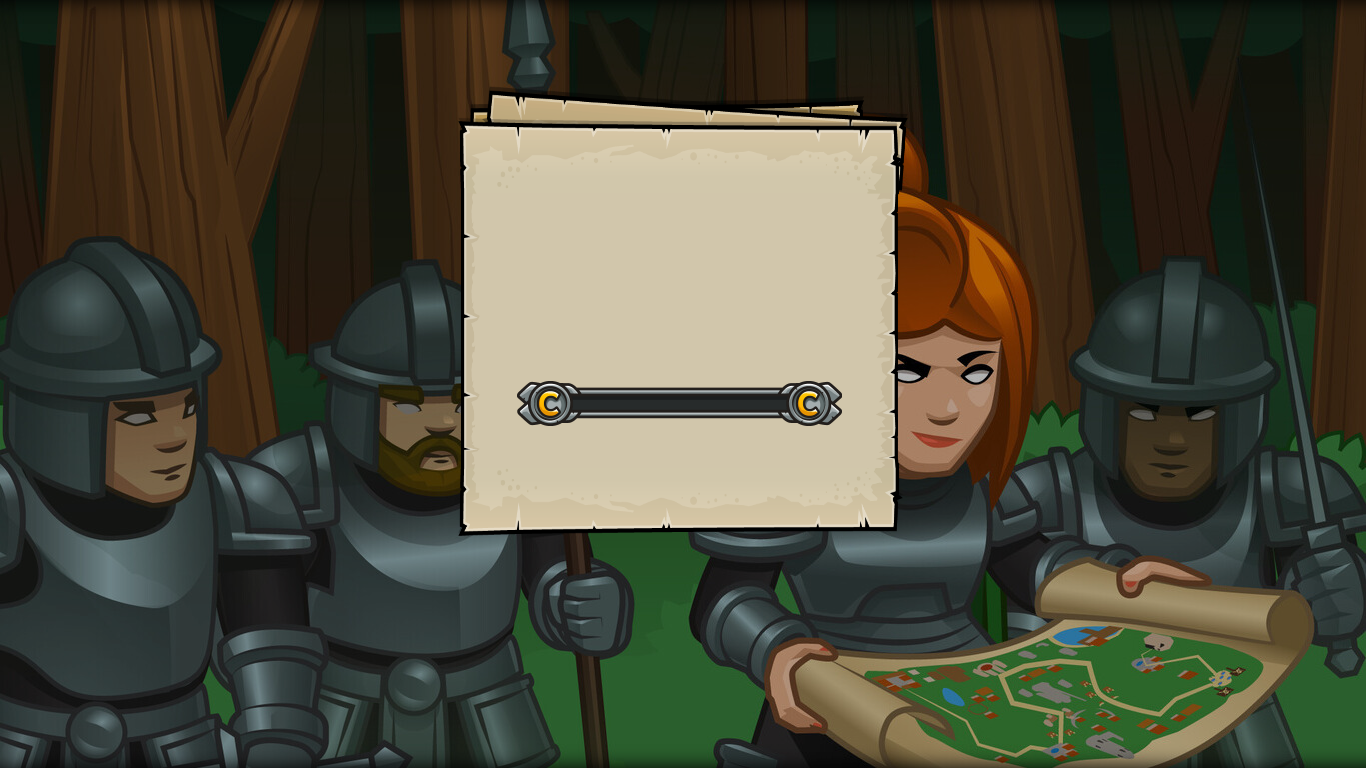 click on "Goals Start Level Error loading from server. Try refreshing the page. You'll need a subscription to play this level. Subscribe You'll need to join a course to play this level. Back to my courses Ask your teacher to assign a license to you so you can continue to play CodeCombat! Back to my courses This level is locked. Back to my courses Use Ctrl+[ and Ctrl+] to rewind and fast-forward." at bounding box center [683, 384] 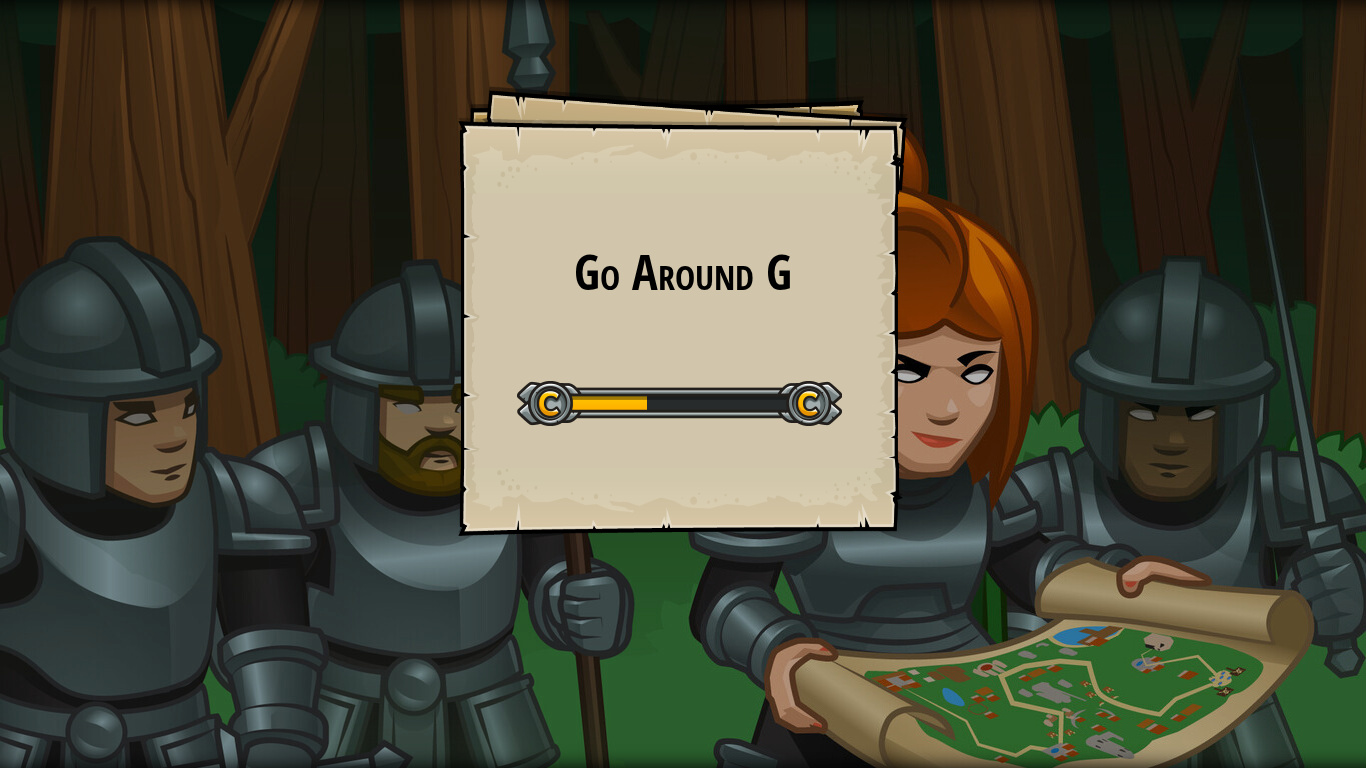 drag, startPoint x: 788, startPoint y: 371, endPoint x: 842, endPoint y: 436, distance: 84.50444 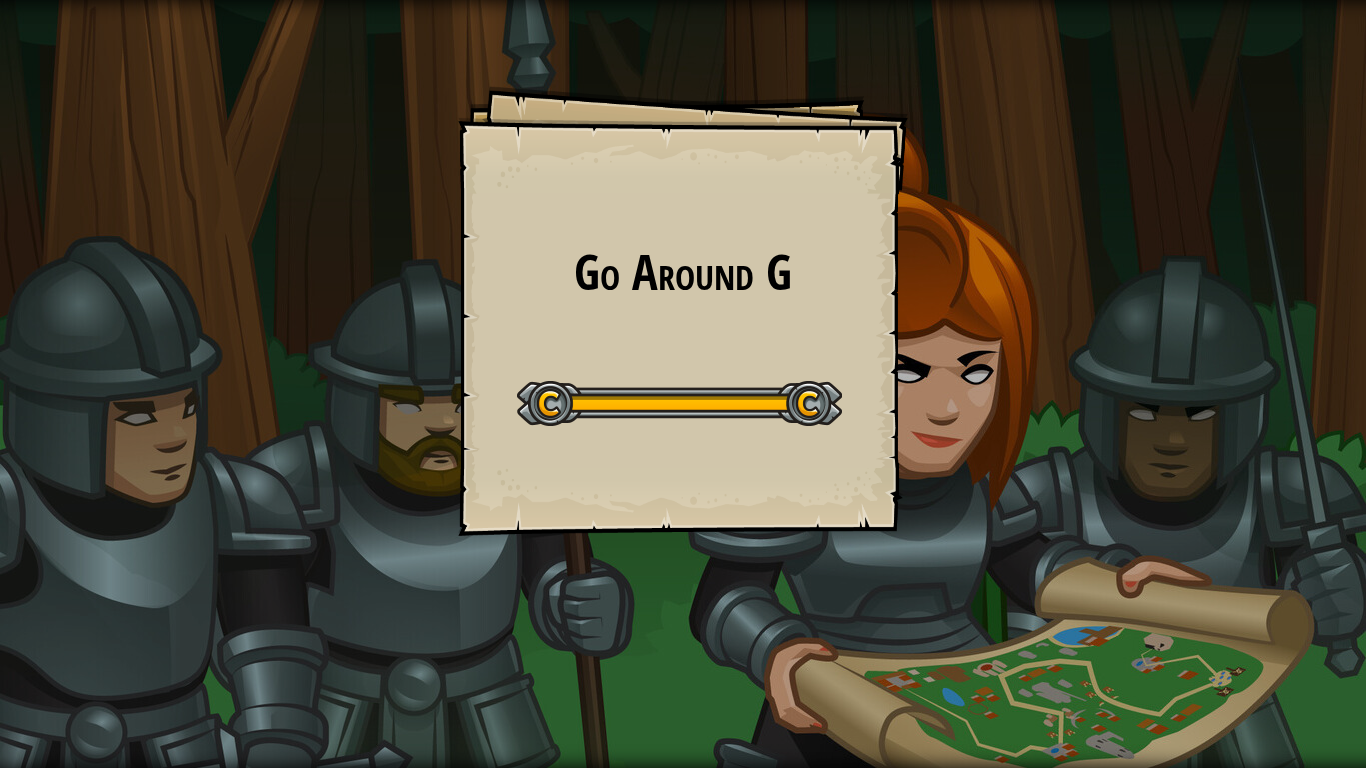 click on "Go Around G Goals Start Level Error loading from server. Try refreshing the page. You'll need a subscription to play this level. Subscribe You'll need to join a course to play this level. Back to my courses Ask your teacher to assign a license to you so you can continue to play CodeCombat! Back to my courses This level is locked. Back to my courses Use Ctrl+[ and Ctrl+] to rewind and fast-forward. Map Junior 16g. Go Around G Game Menu 1     הההההההההההההההההההההההההההההההההההההההההההההההההההההההההההההההההההההההההההההההההההההההההההההההההההההההההההההההההההההההההההההההההההההההההההההההההההההההההההההההההההההההההההההההההההההההההההההההההההההההההההההההההההההההההההההההההההההההההההההההההההההההההההההההה Solution × × Fix Your Code Need help? Ask the AI  0/3 ♫ Skip" at bounding box center [683, 384] 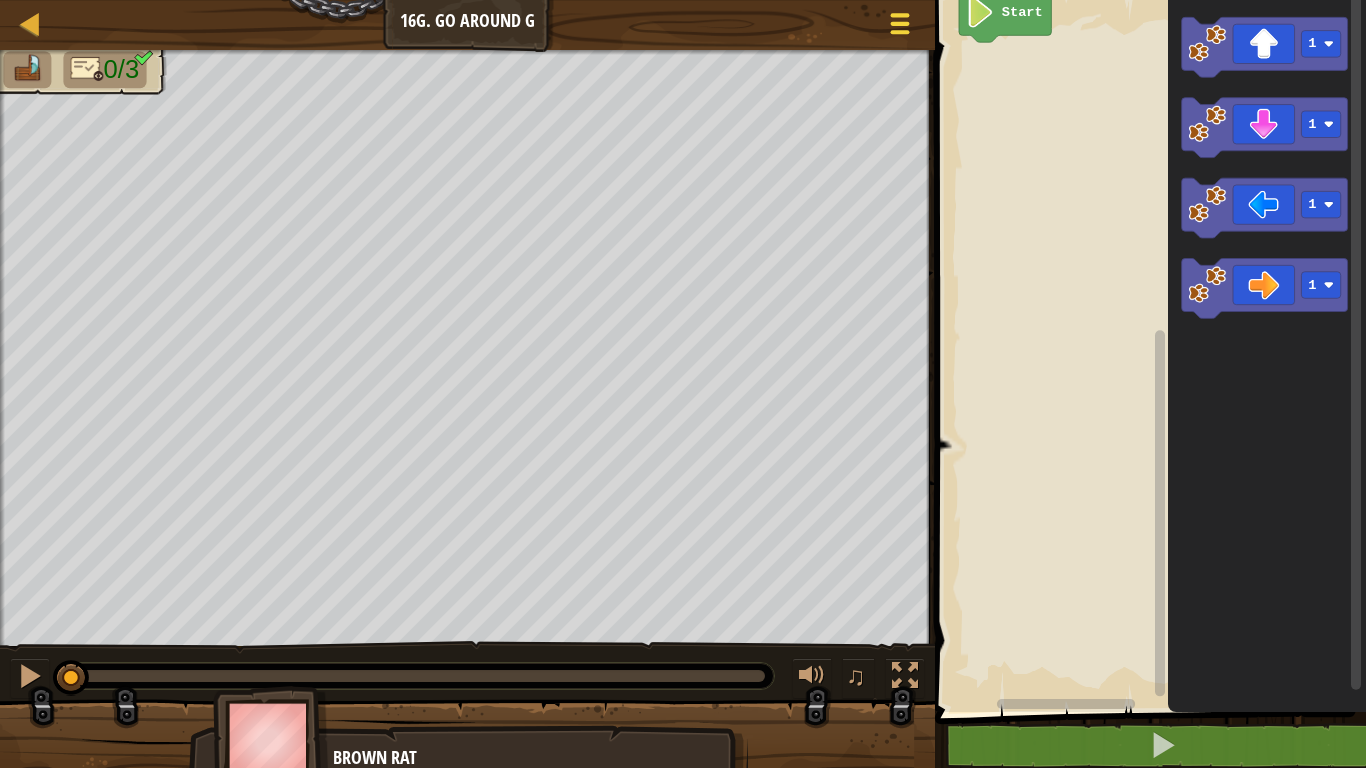 click at bounding box center [900, 23] 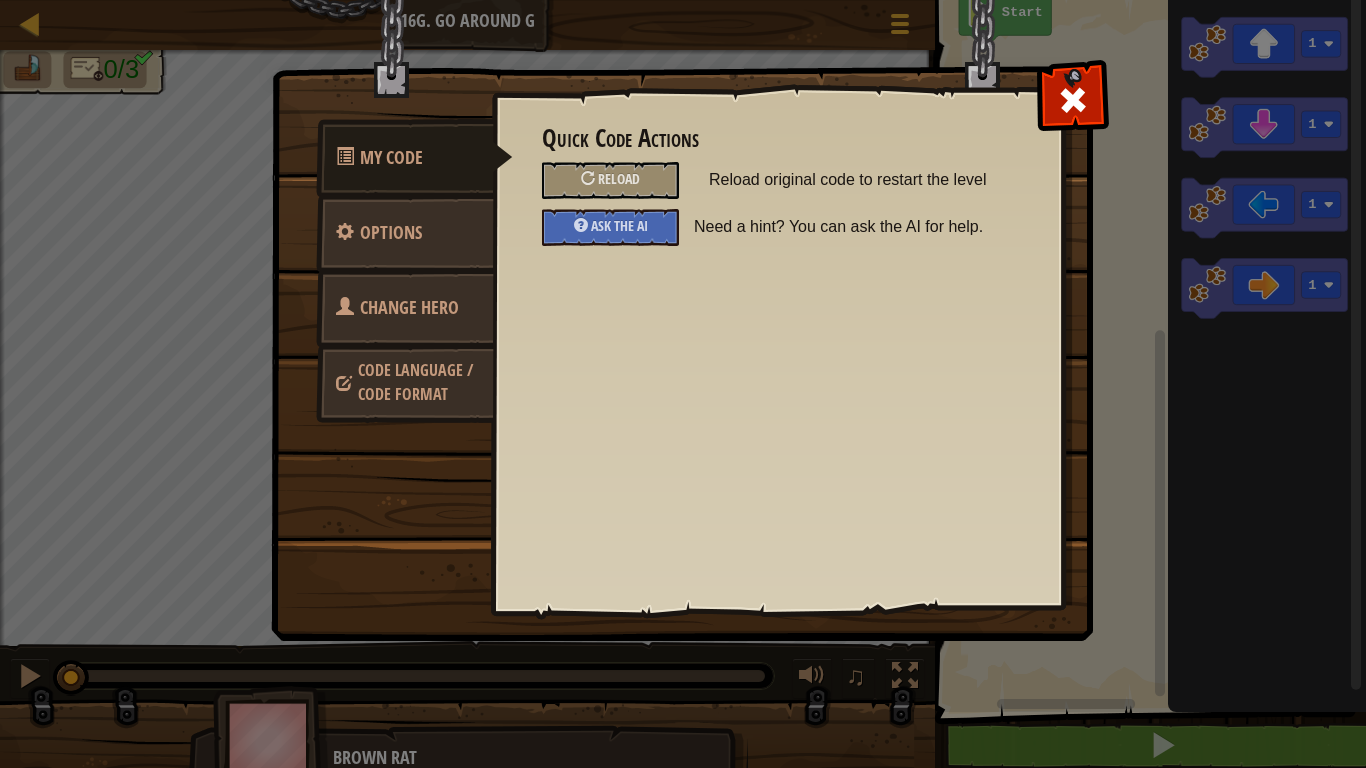 click on "Change Hero" at bounding box center (405, 308) 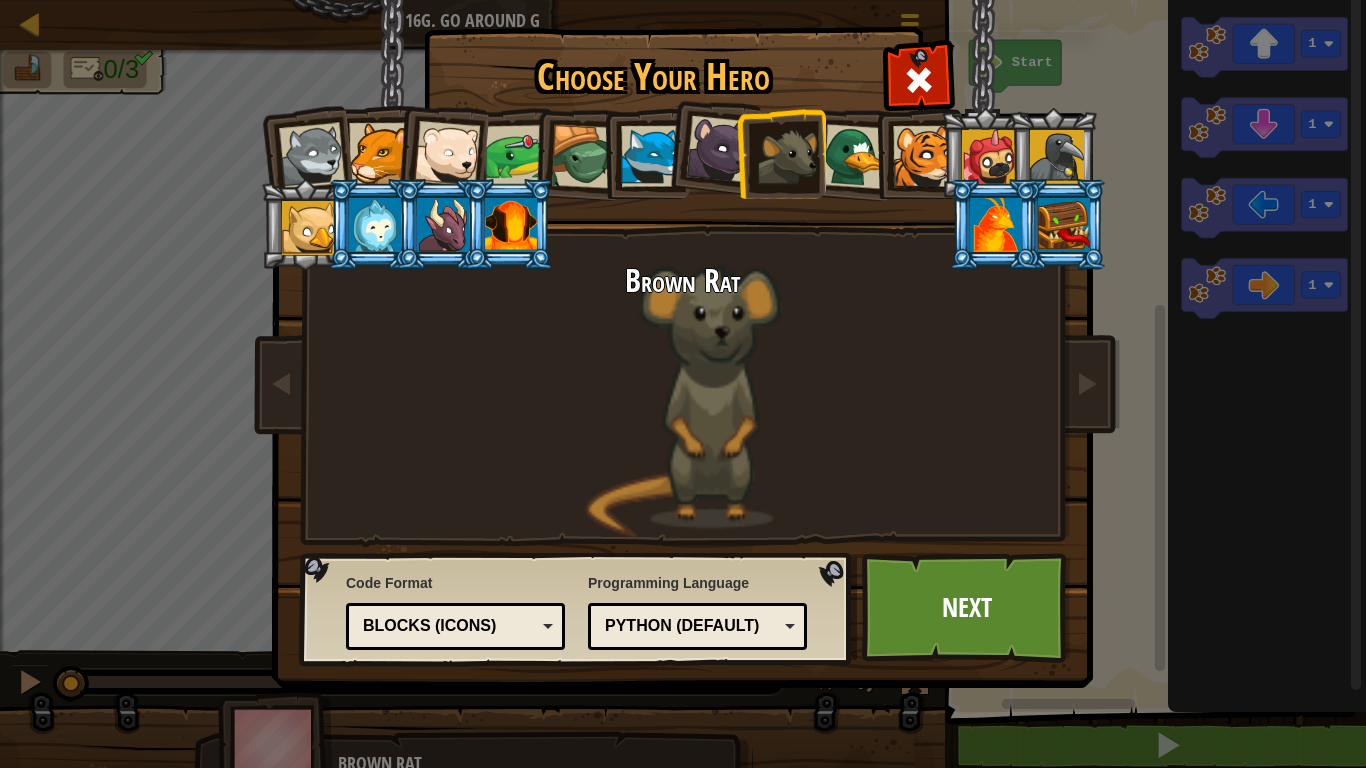 click at bounding box center [511, 225] 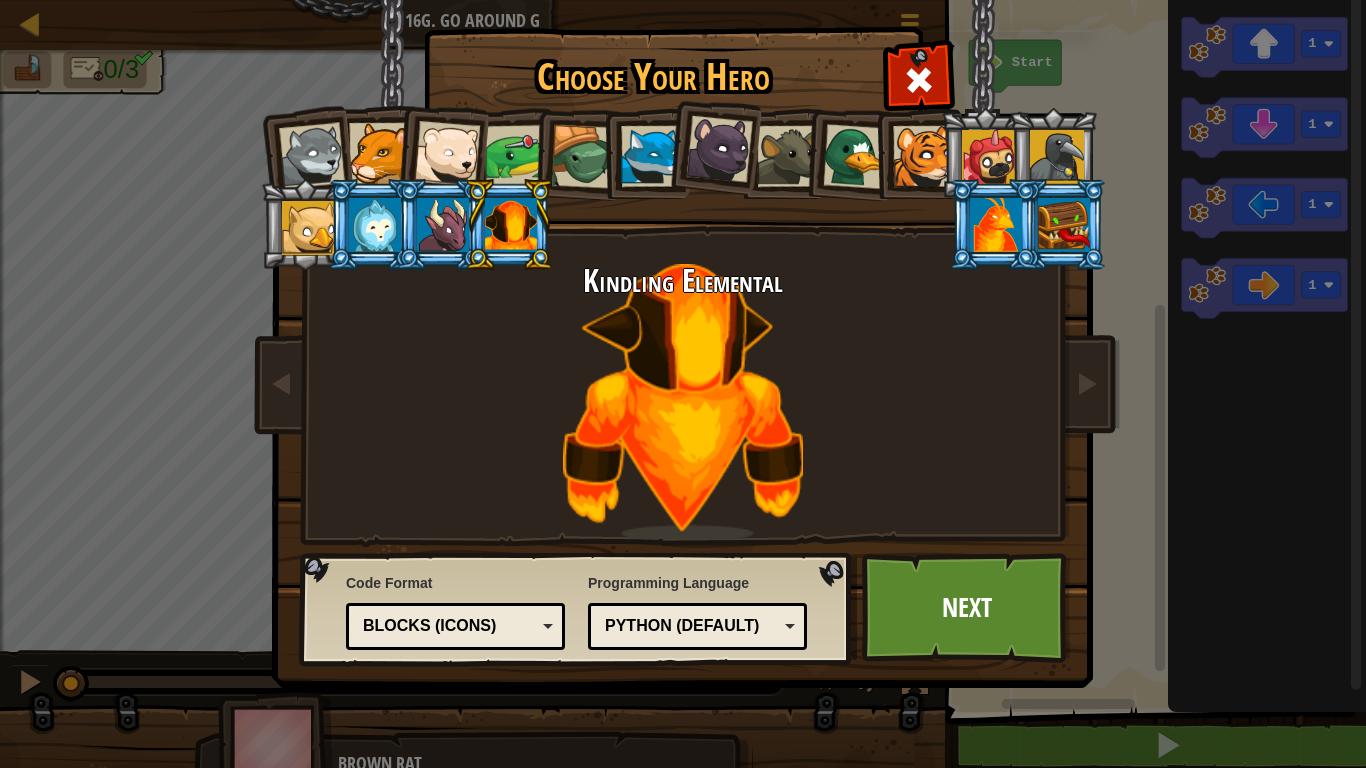 click at bounding box center [651, 156] 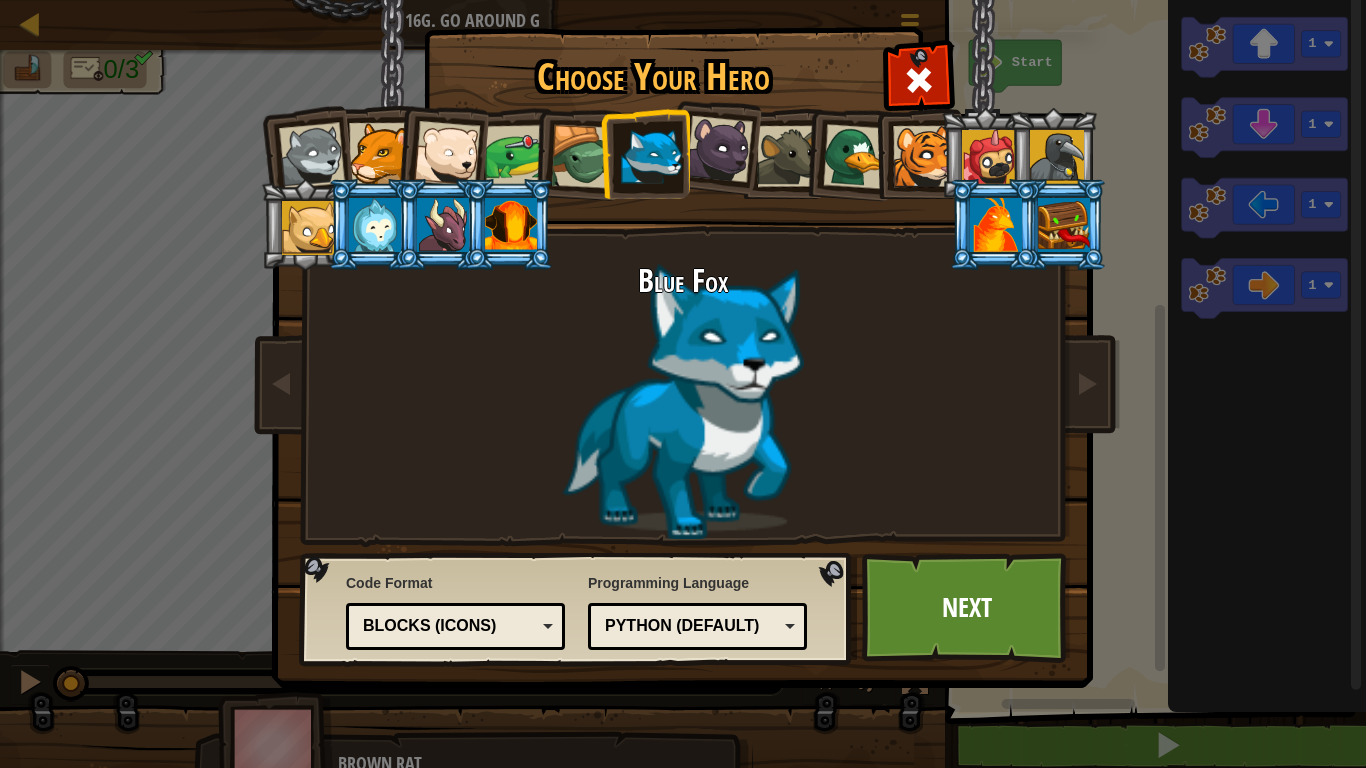 click at bounding box center [577, 154] 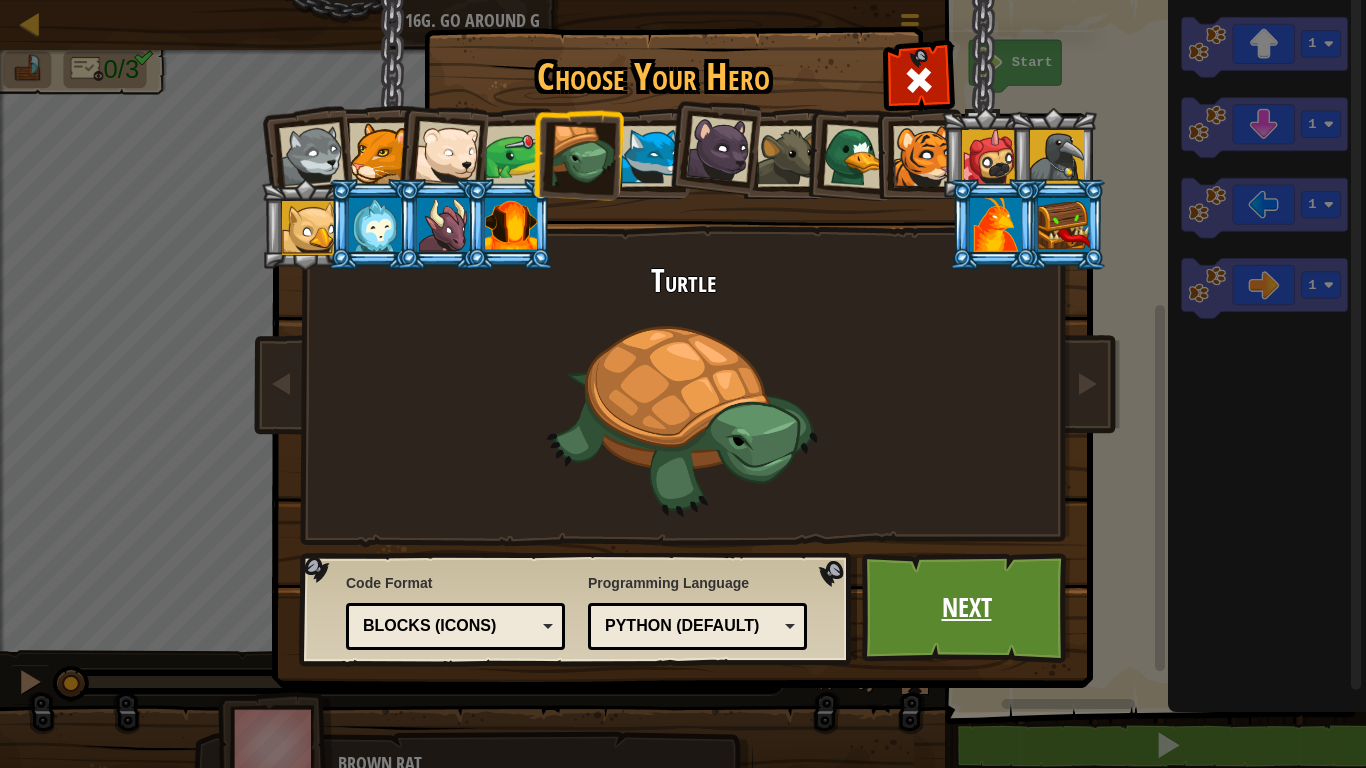 click on "Next" at bounding box center [966, 608] 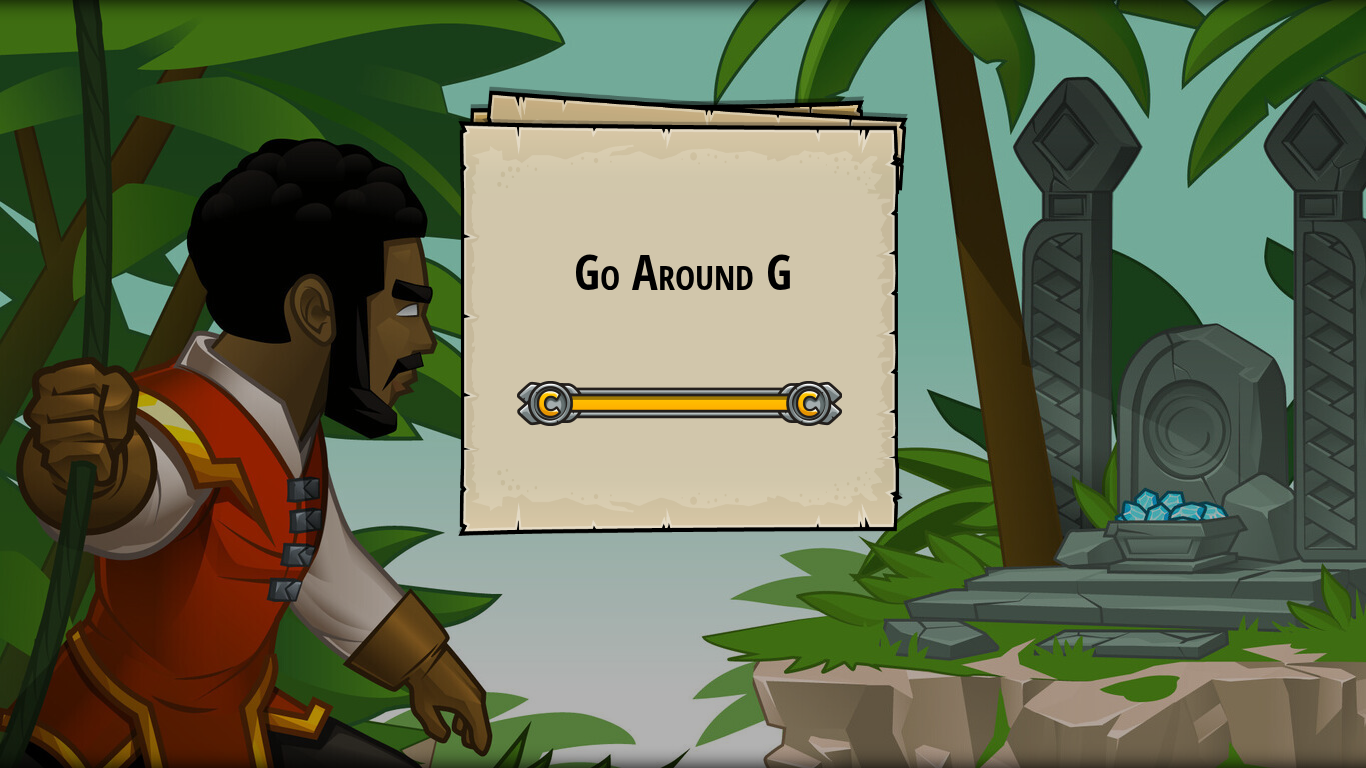click on "Go Around G Goals Start Level Error loading from server. Try refreshing the page. You'll need a subscription to play this level. Subscribe You'll need to join a course to play this level. Back to my courses Ask your teacher to assign a license to you so you can continue to play CodeCombat! Back to my courses This level is locked. Back to my courses There are two ways to write error-free programs; only the third one works. - Alan Perlis Map Junior 16g. Go Around G Game Menu 1     הההההההההההההההההההההההההההההההההההההההההההההההההההההההההההההההההההההההההההההההההההההההההההההההההההההההההההההההההההההההההההההההההההההההההההההההההההההההההההההההההההההההההההההההההההההההההההההההההההההההההההההההההההההההההההההההההההההההההההההההההההההההההההההההה Solution × × Need help?" at bounding box center (683, 384) 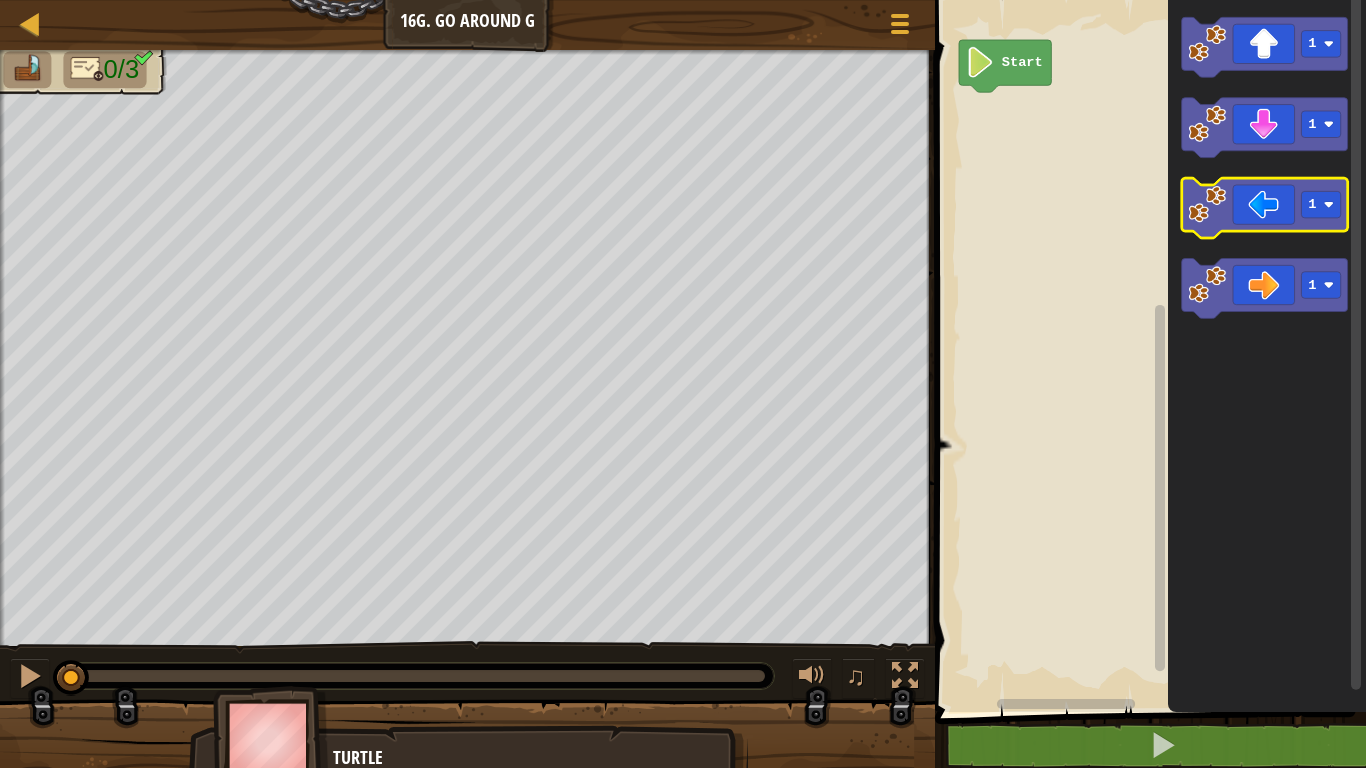 click 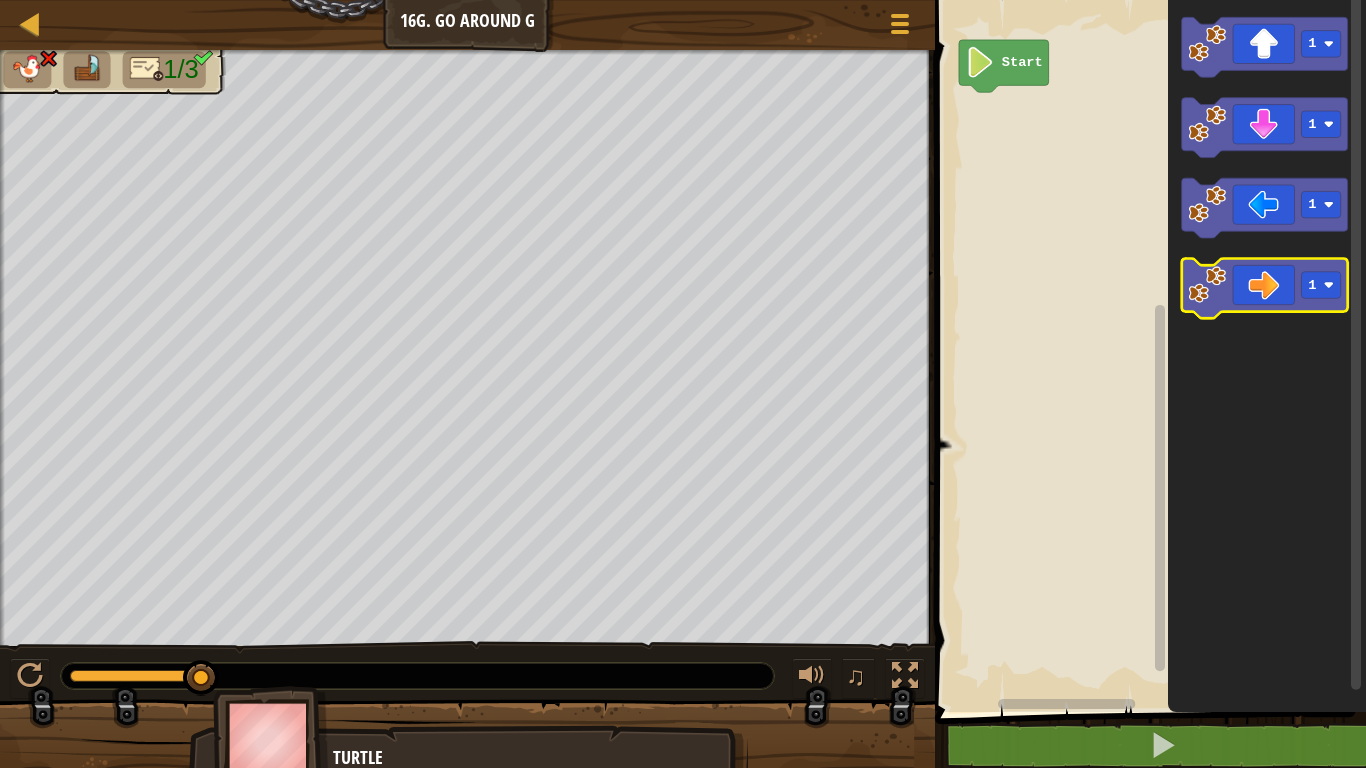 click 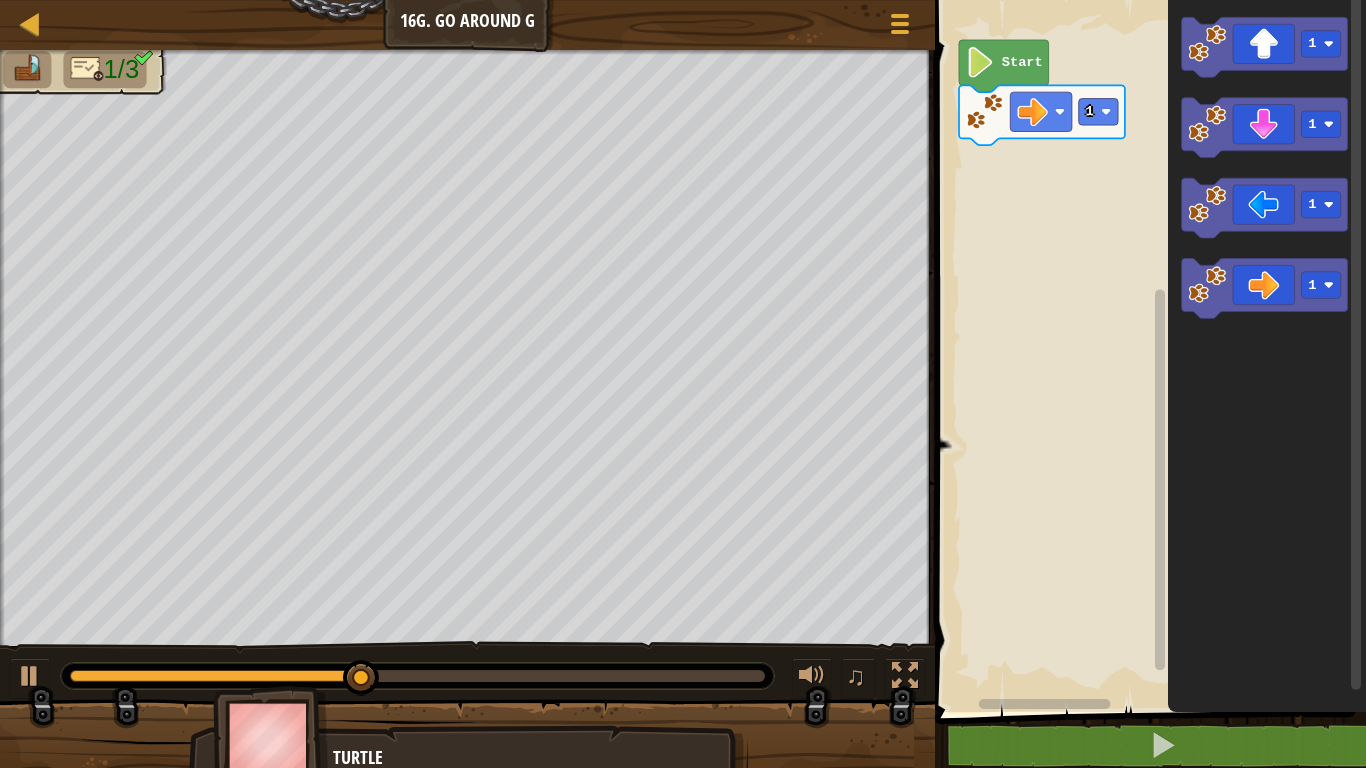 click on "Map Junior 16g. Go Around G Game Menu" at bounding box center [467, 25] 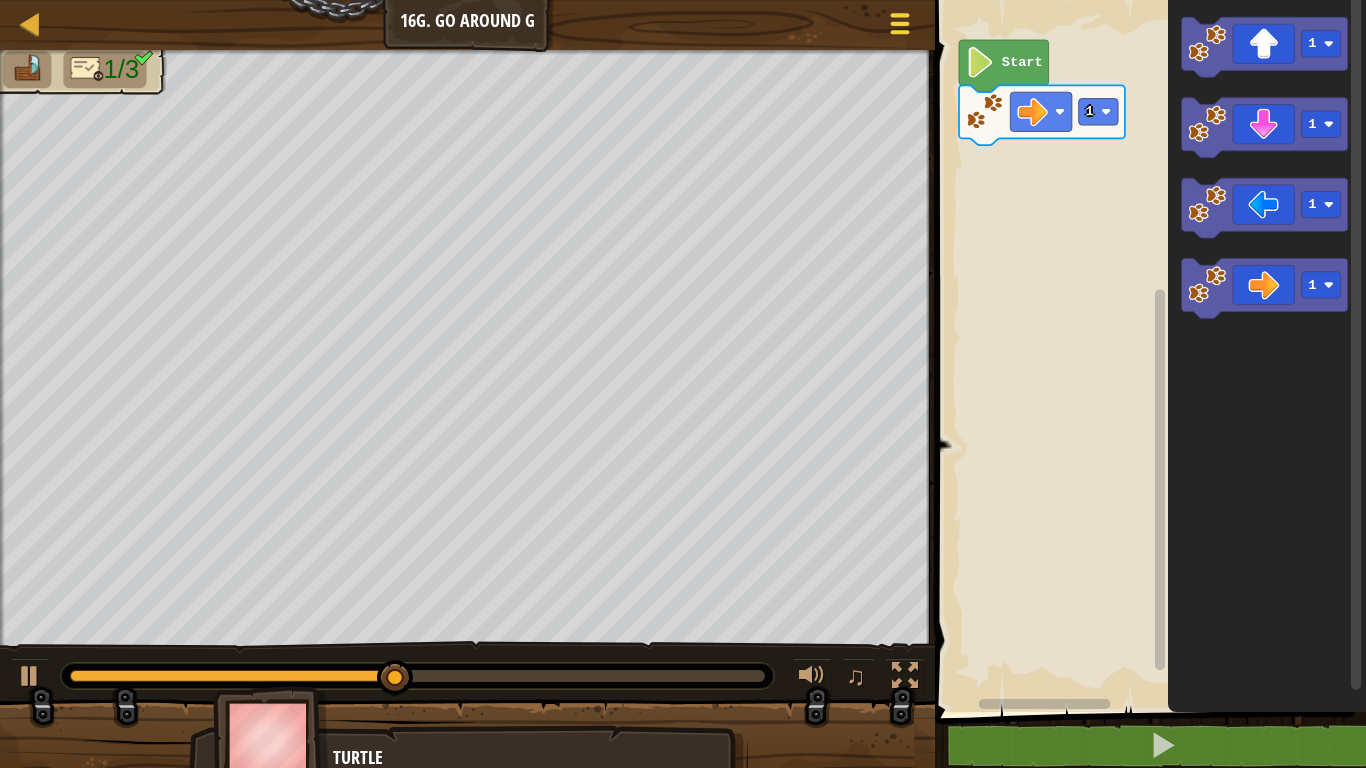 click on "Game Menu" at bounding box center (900, 27) 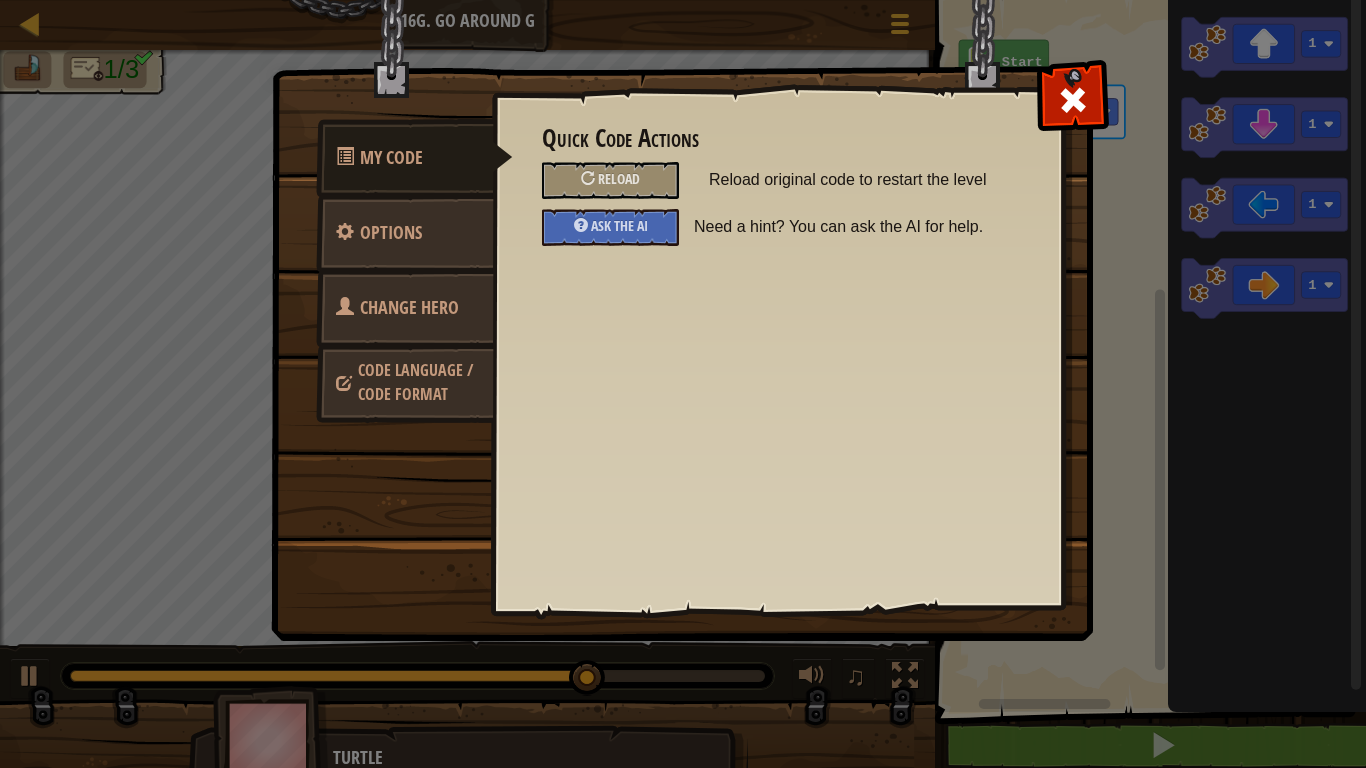 click on "Change Hero" at bounding box center [405, 308] 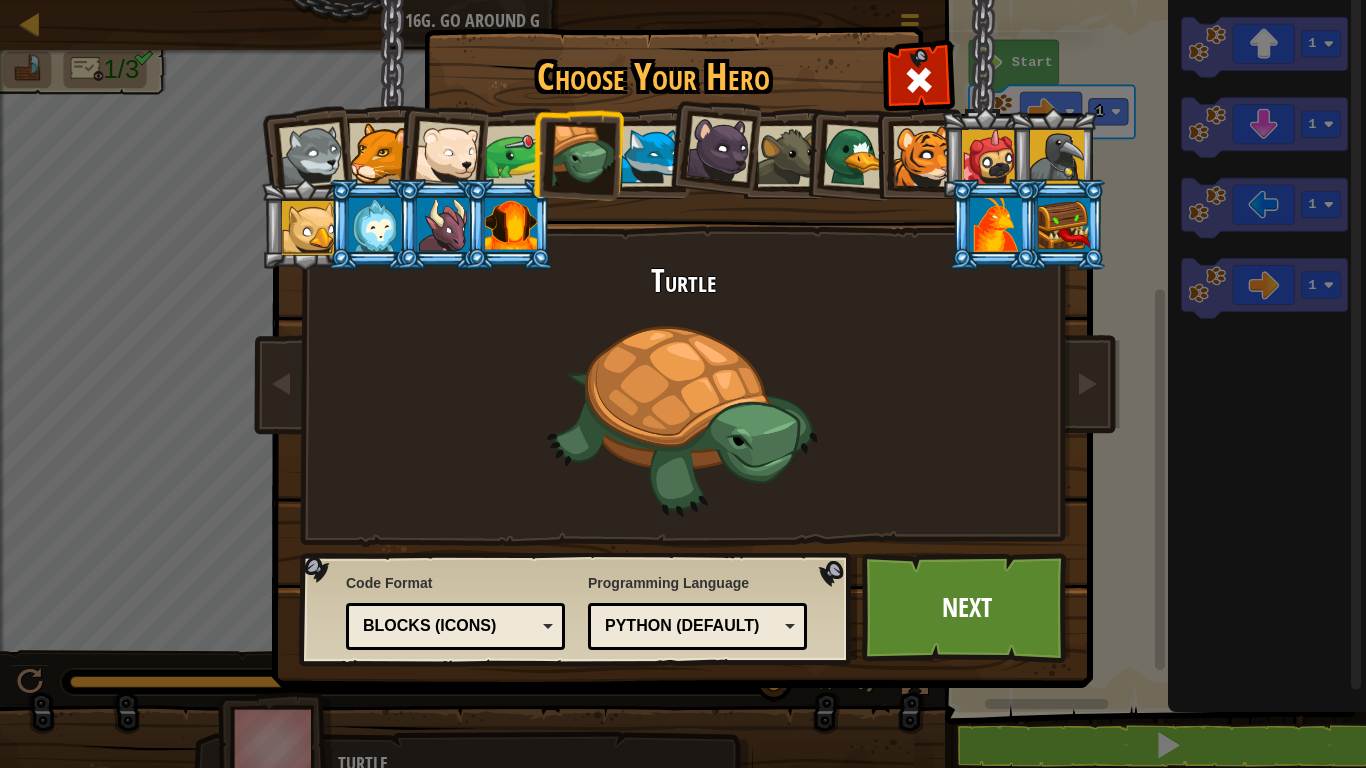 drag, startPoint x: 459, startPoint y: 149, endPoint x: 485, endPoint y: 195, distance: 52.83938 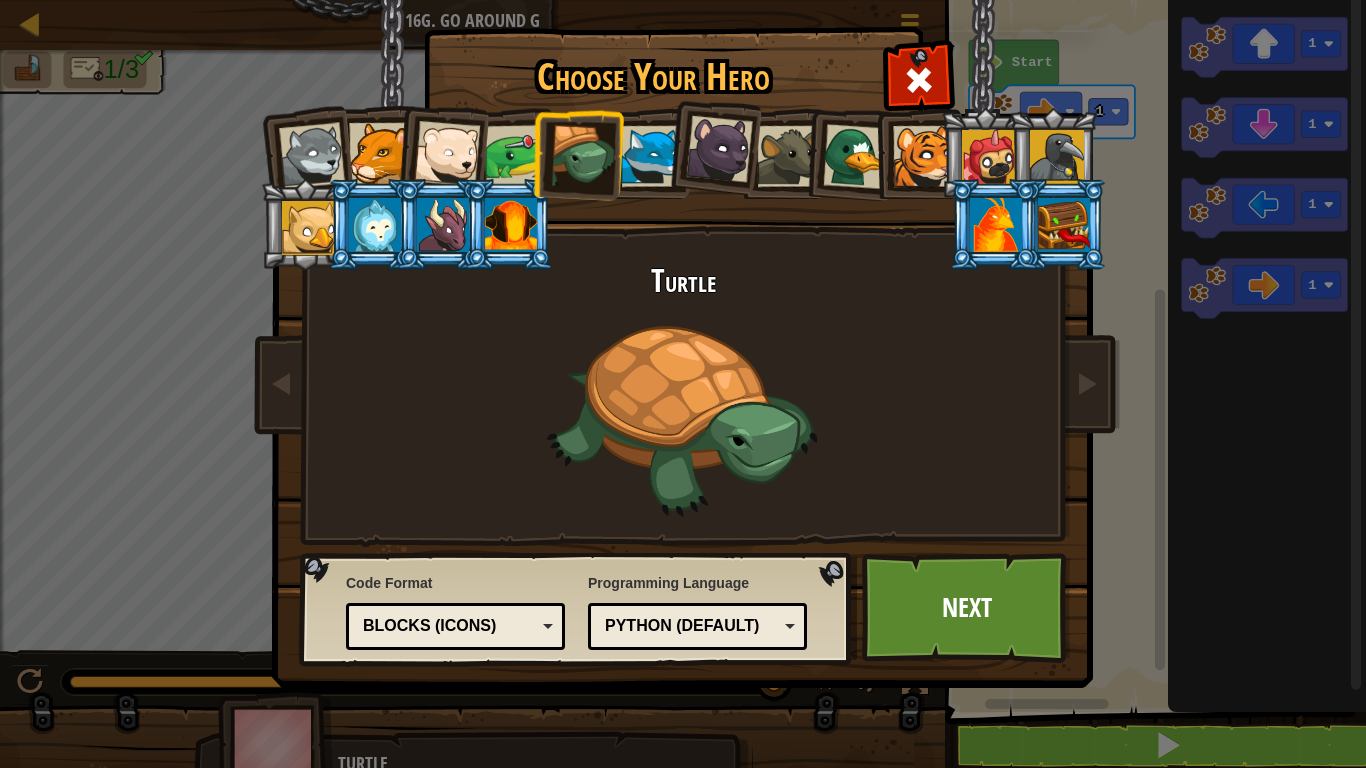 click at bounding box center (683, 108) 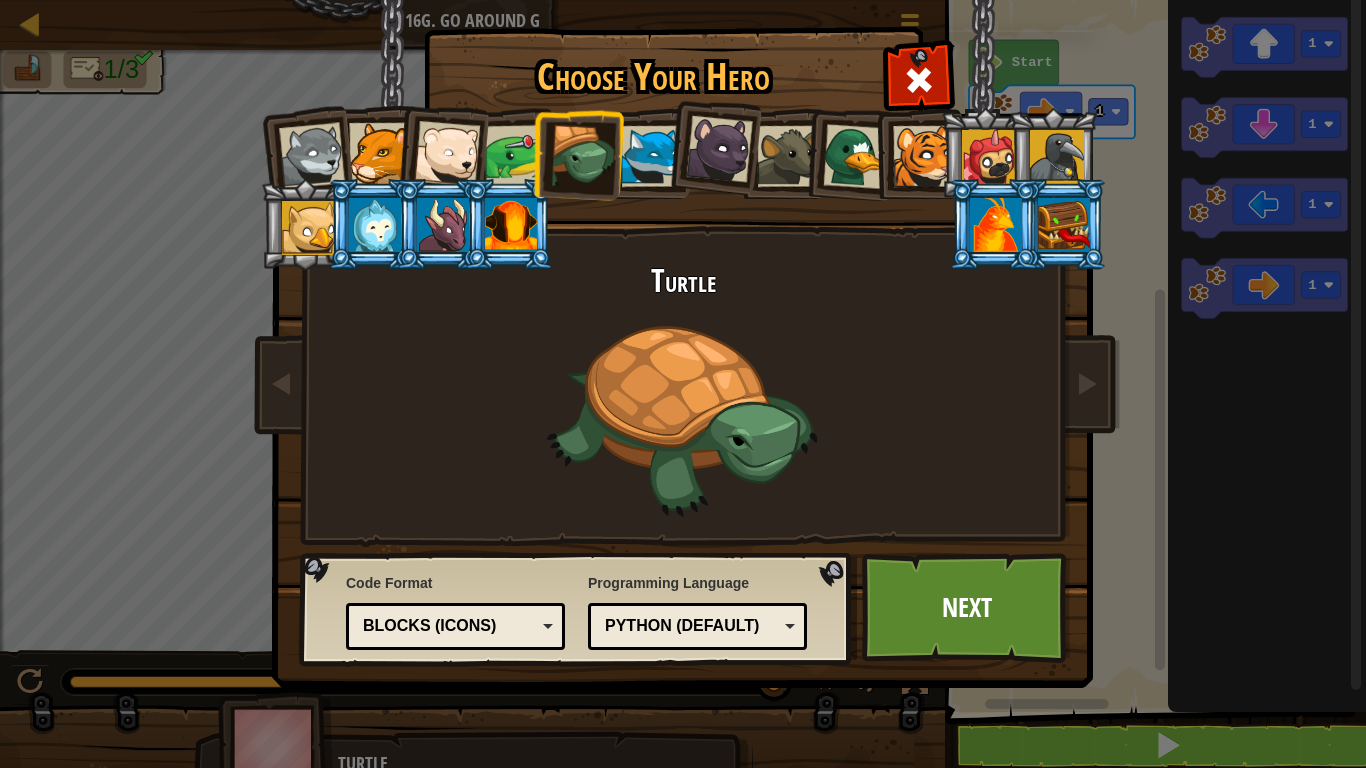 click at bounding box center (447, 154) 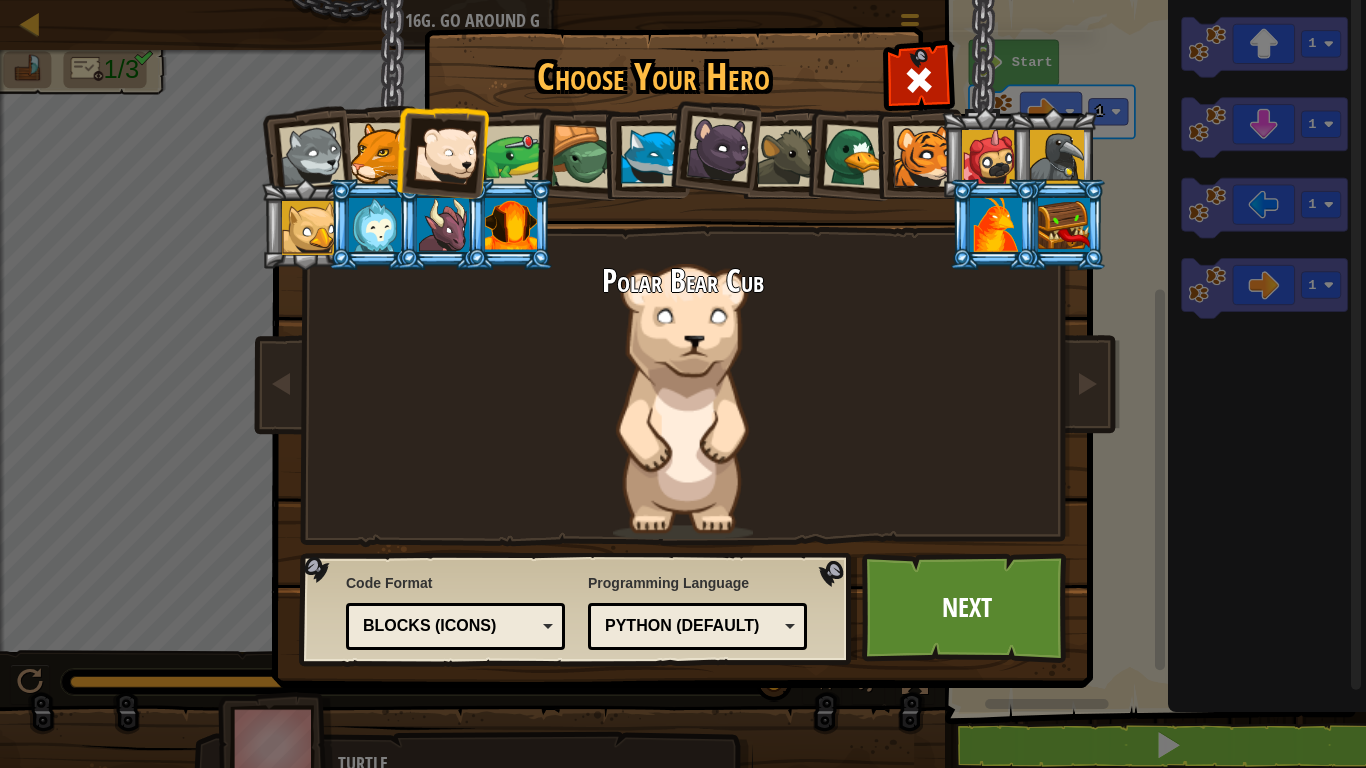 click at bounding box center [516, 156] 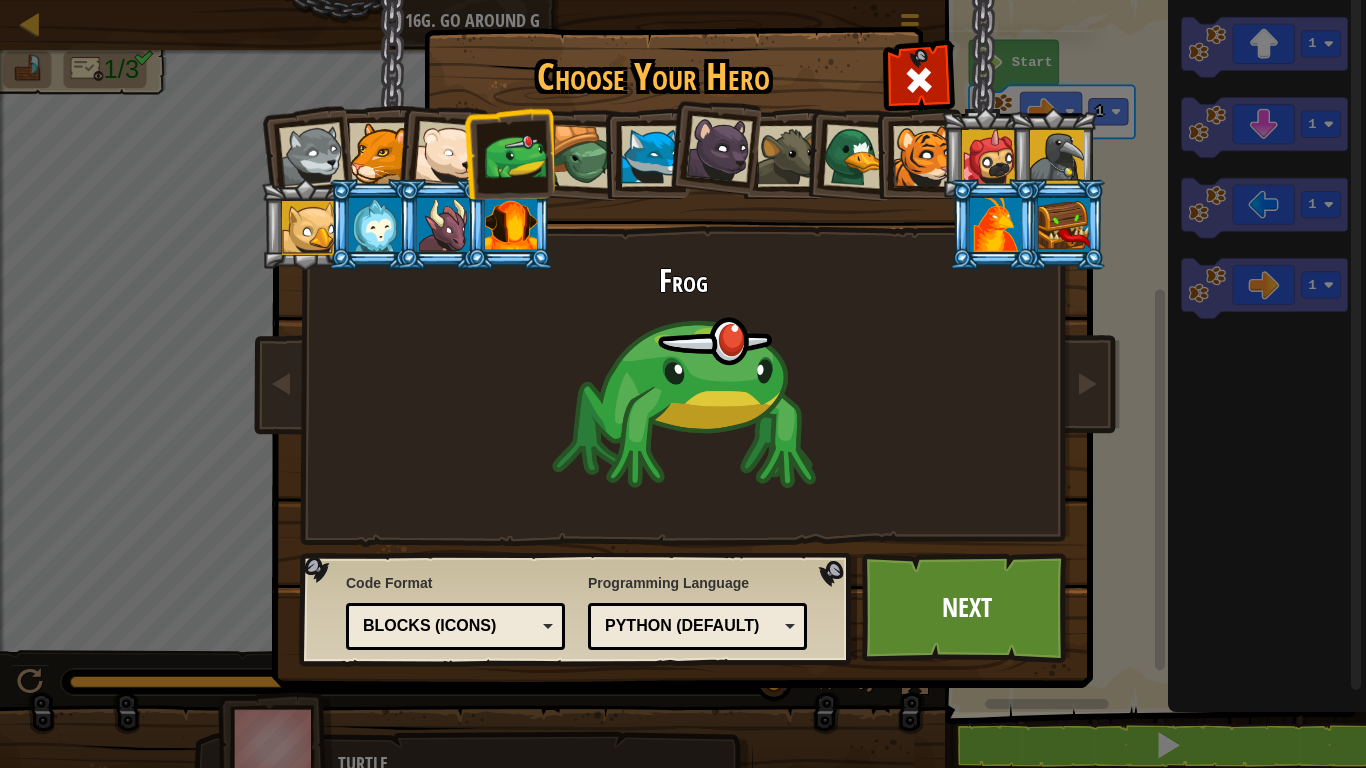 click at bounding box center [447, 154] 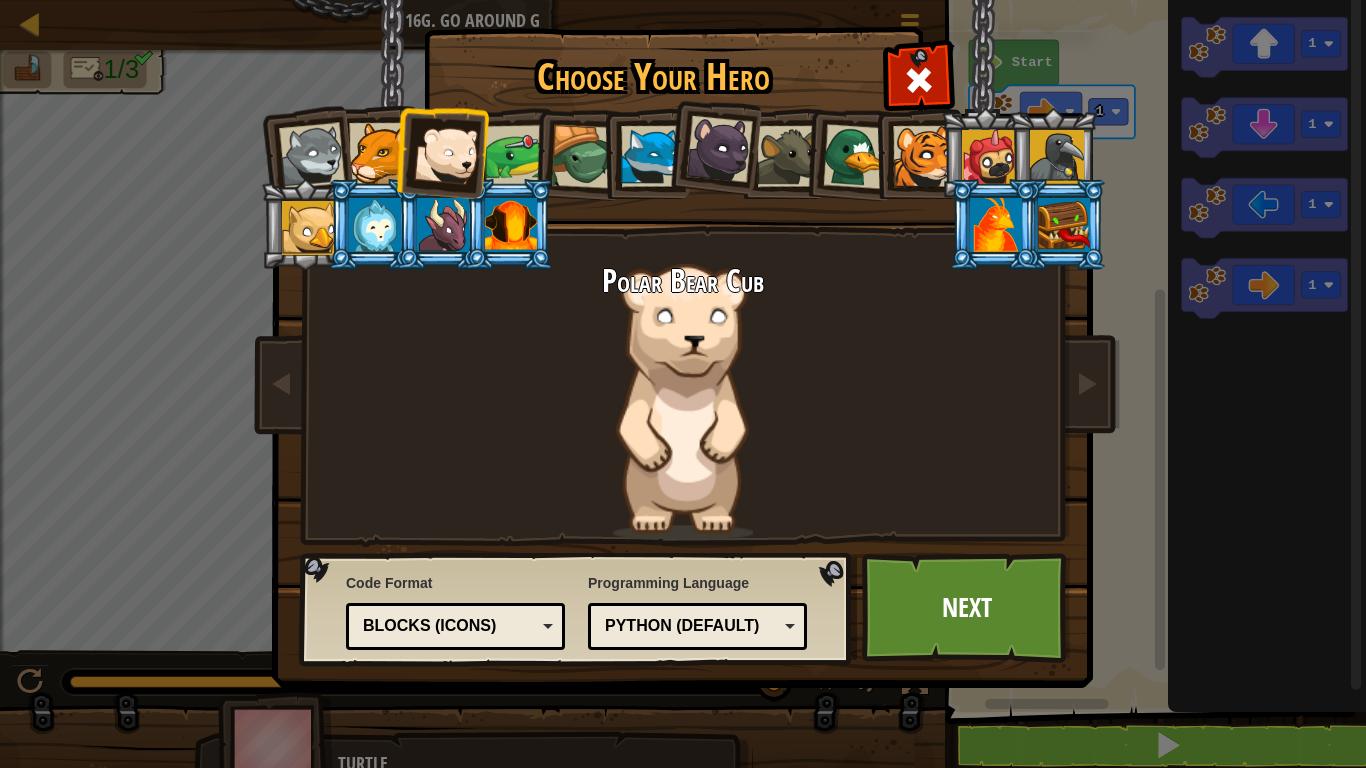 drag, startPoint x: 983, startPoint y: 500, endPoint x: 985, endPoint y: 534, distance: 34.058773 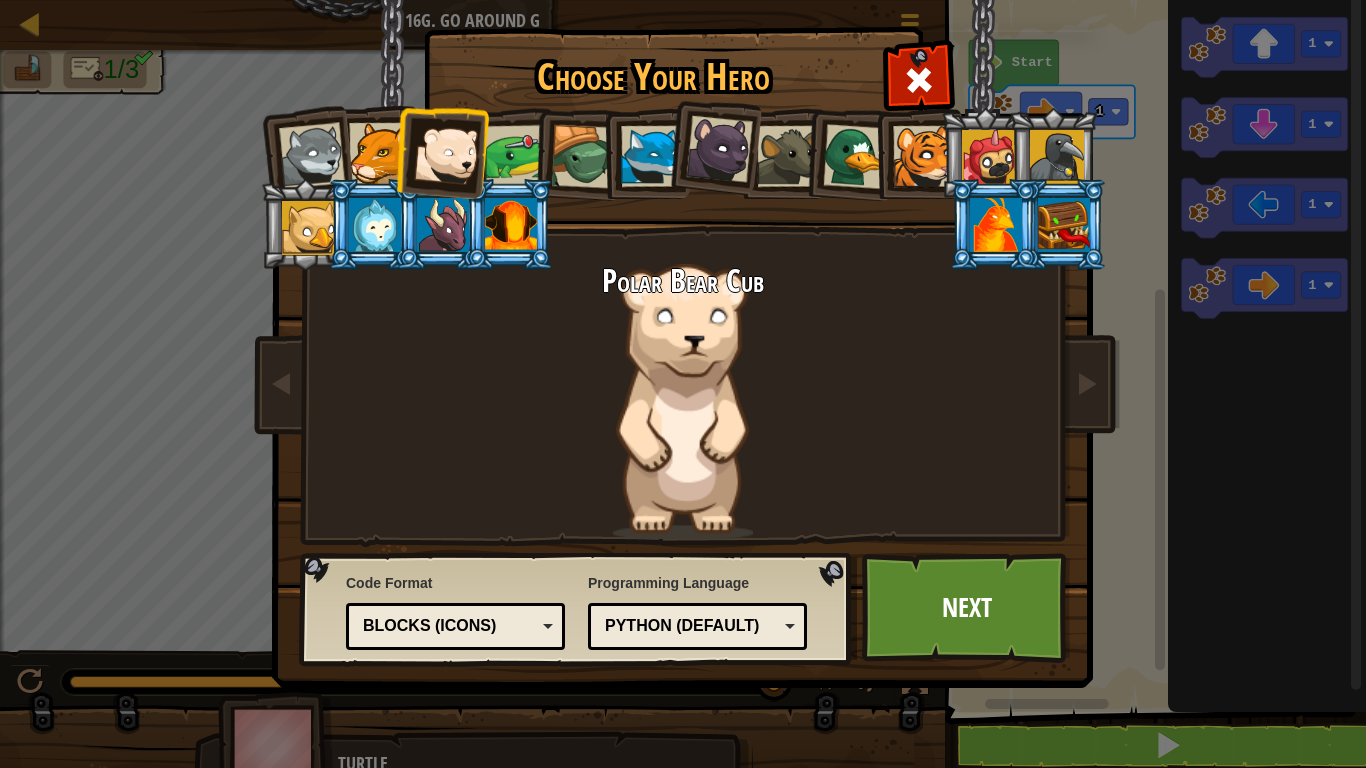 click on "Polar Bear Cub" at bounding box center (683, 401) 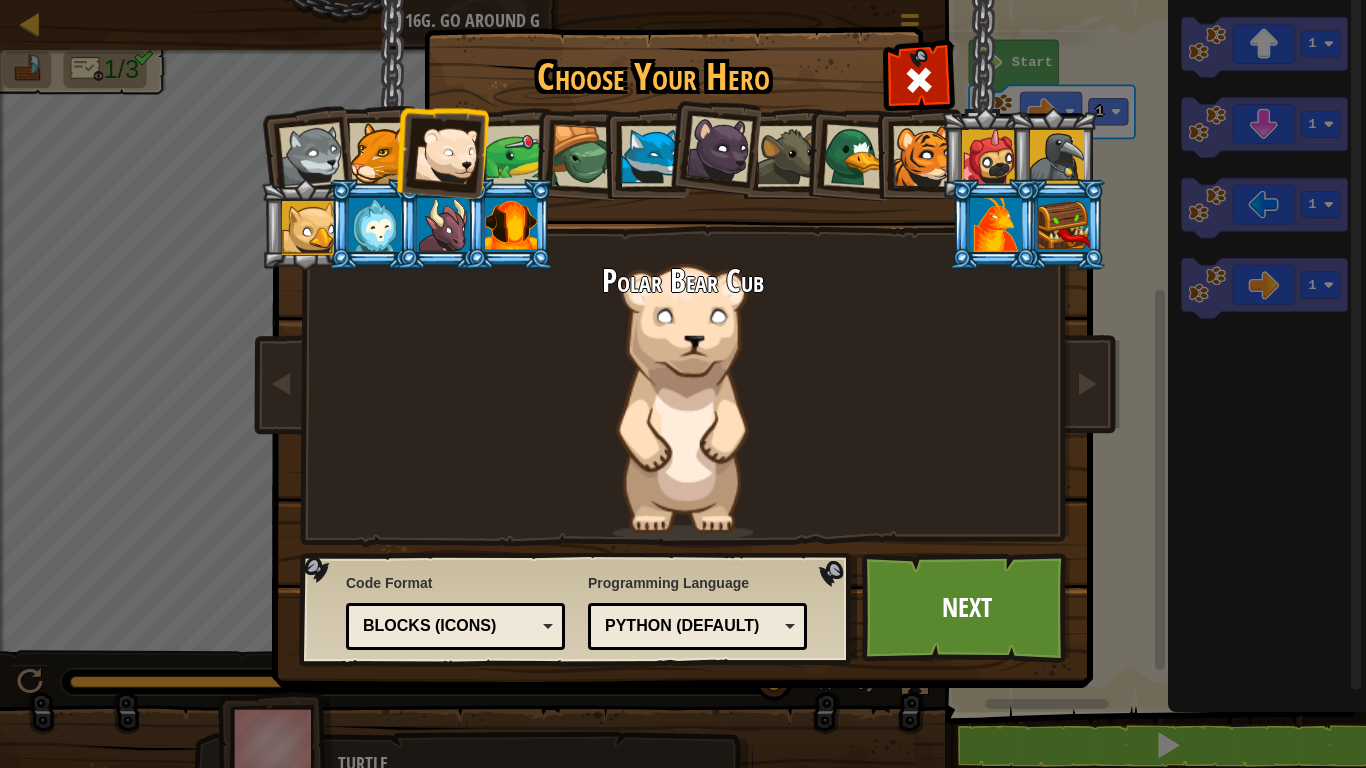 click at bounding box center [516, 156] 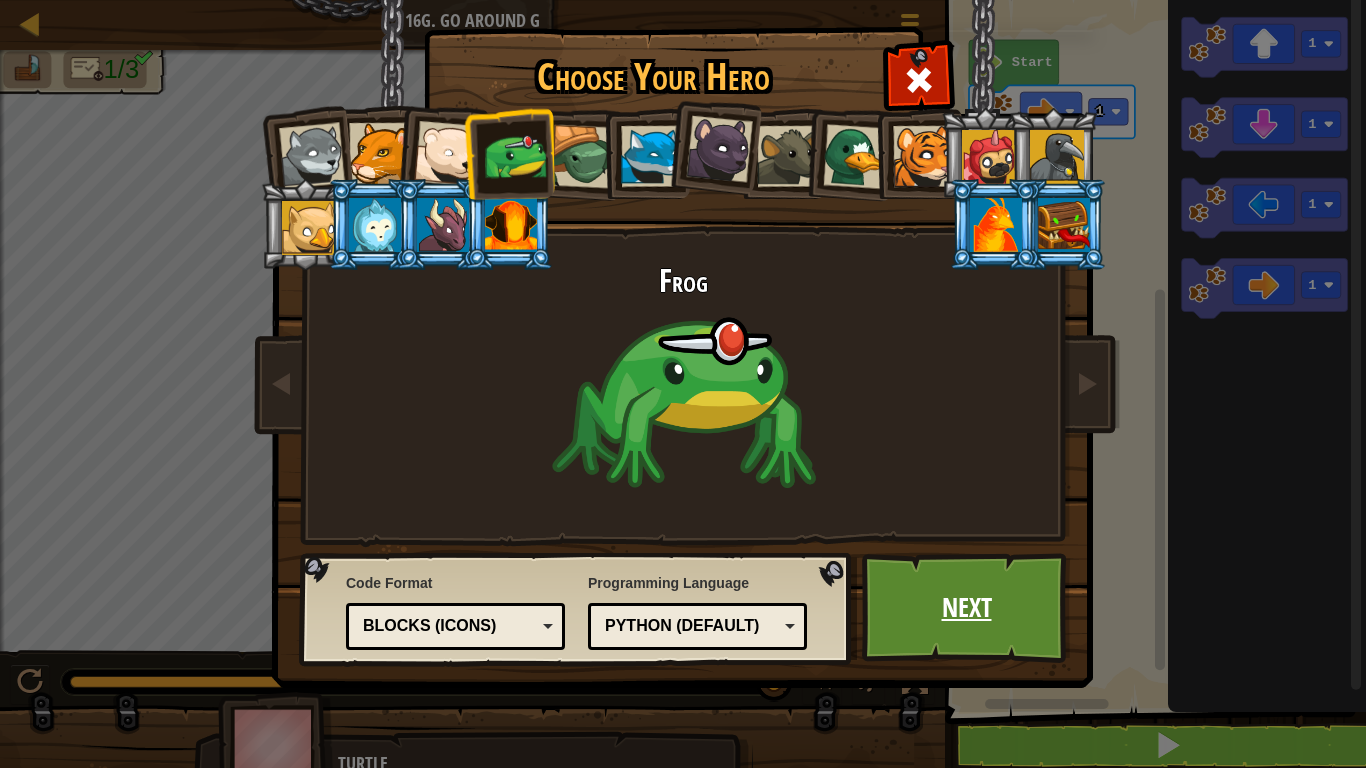 click on "Next" at bounding box center (966, 608) 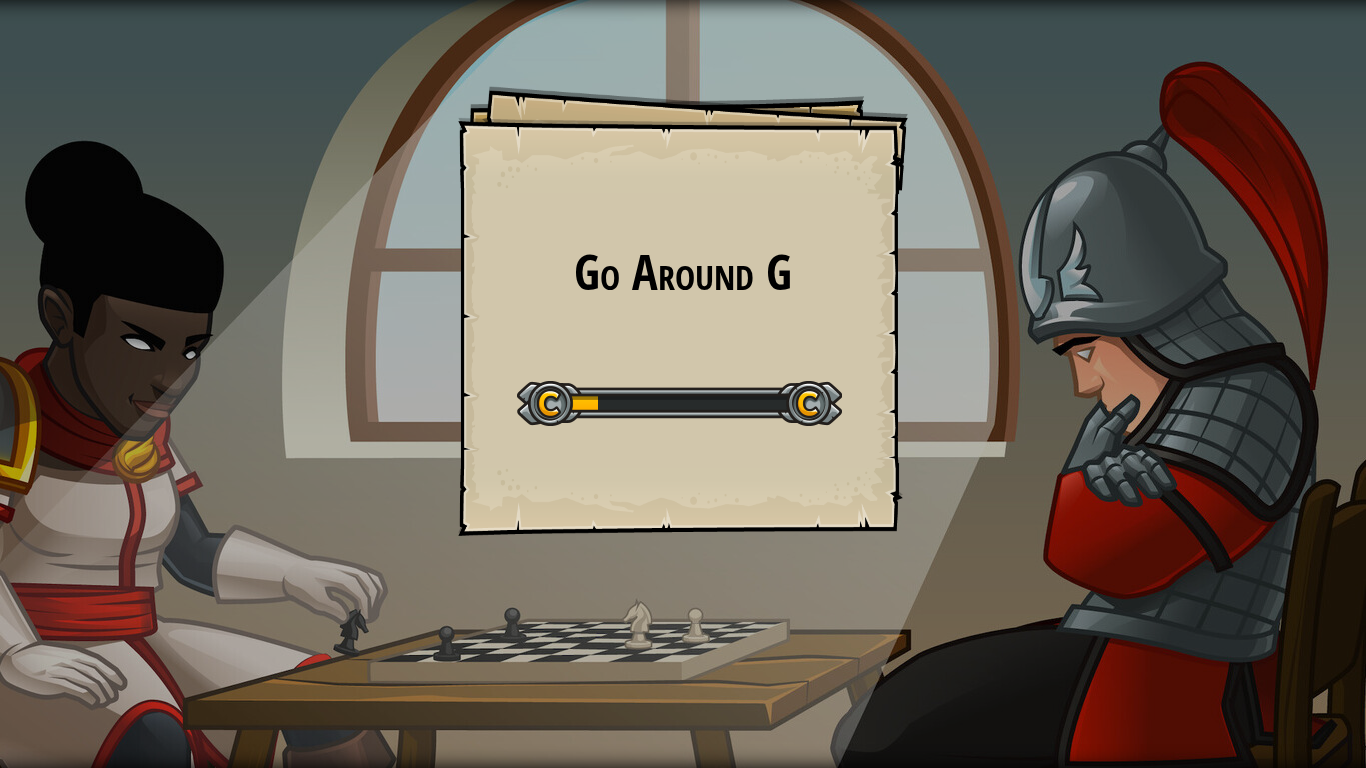 drag, startPoint x: 849, startPoint y: 420, endPoint x: 835, endPoint y: 408, distance: 18.439089 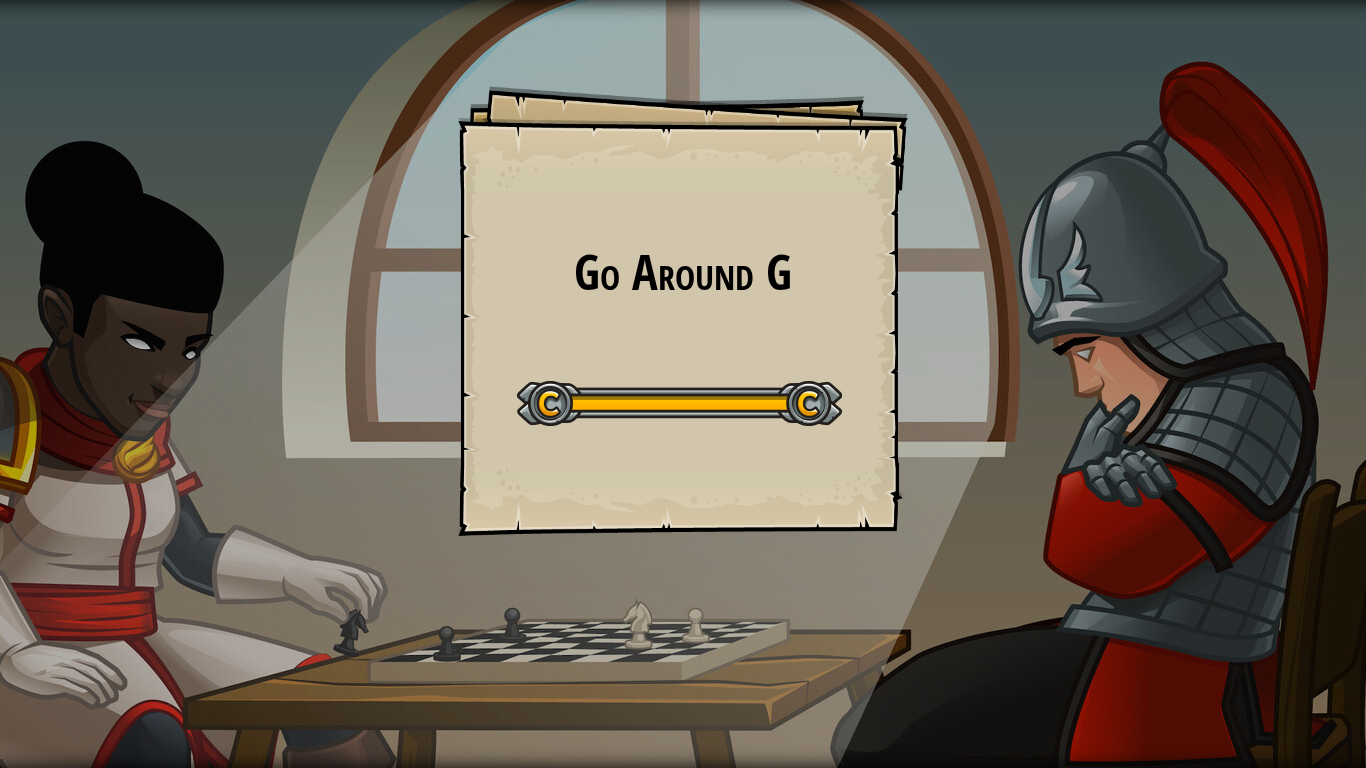 click at bounding box center (679, 403) 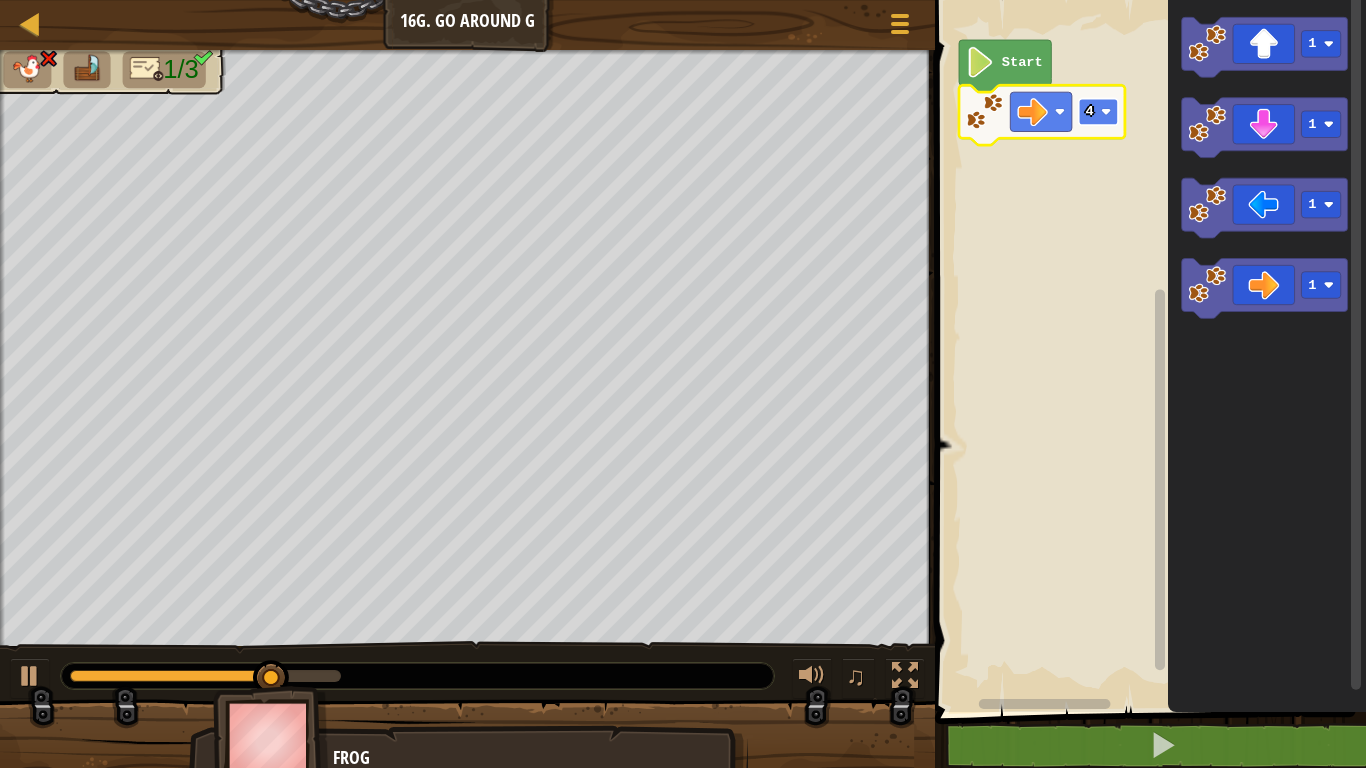 click 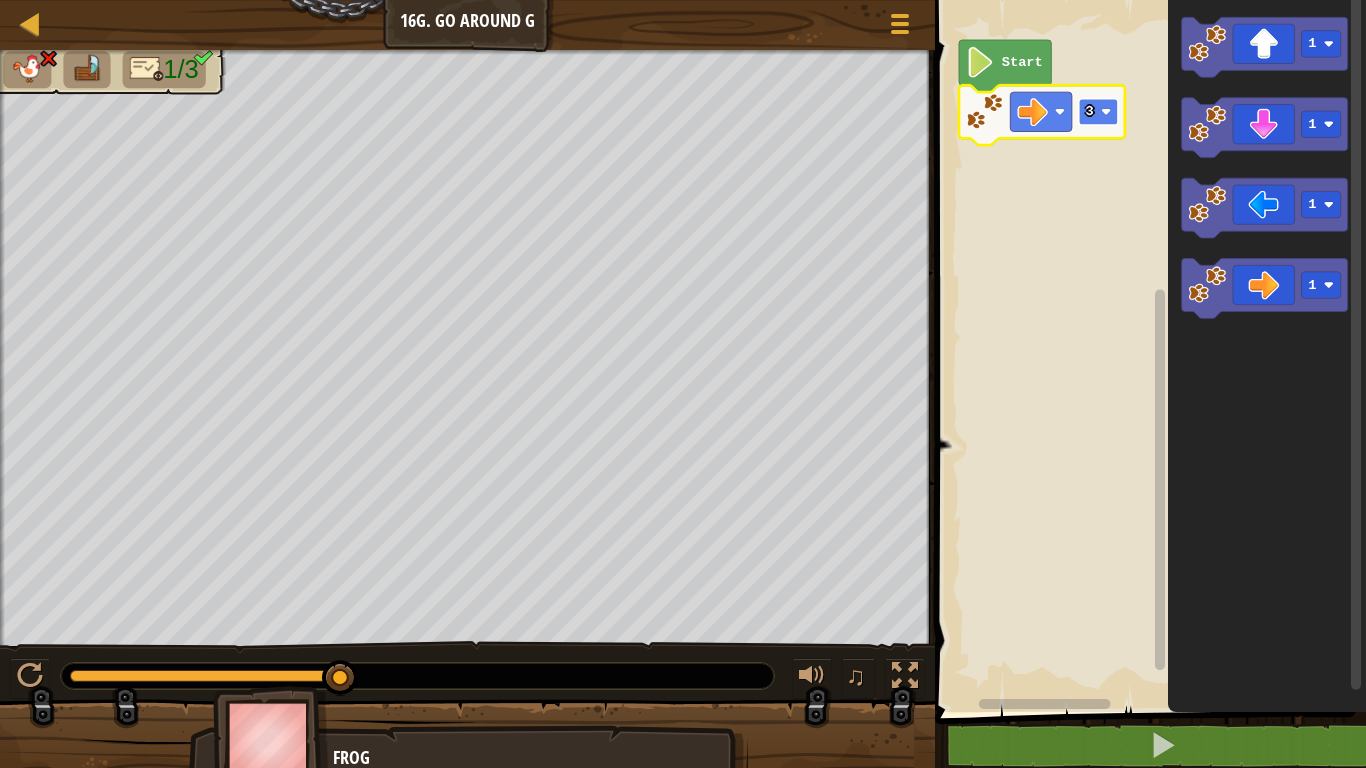 click 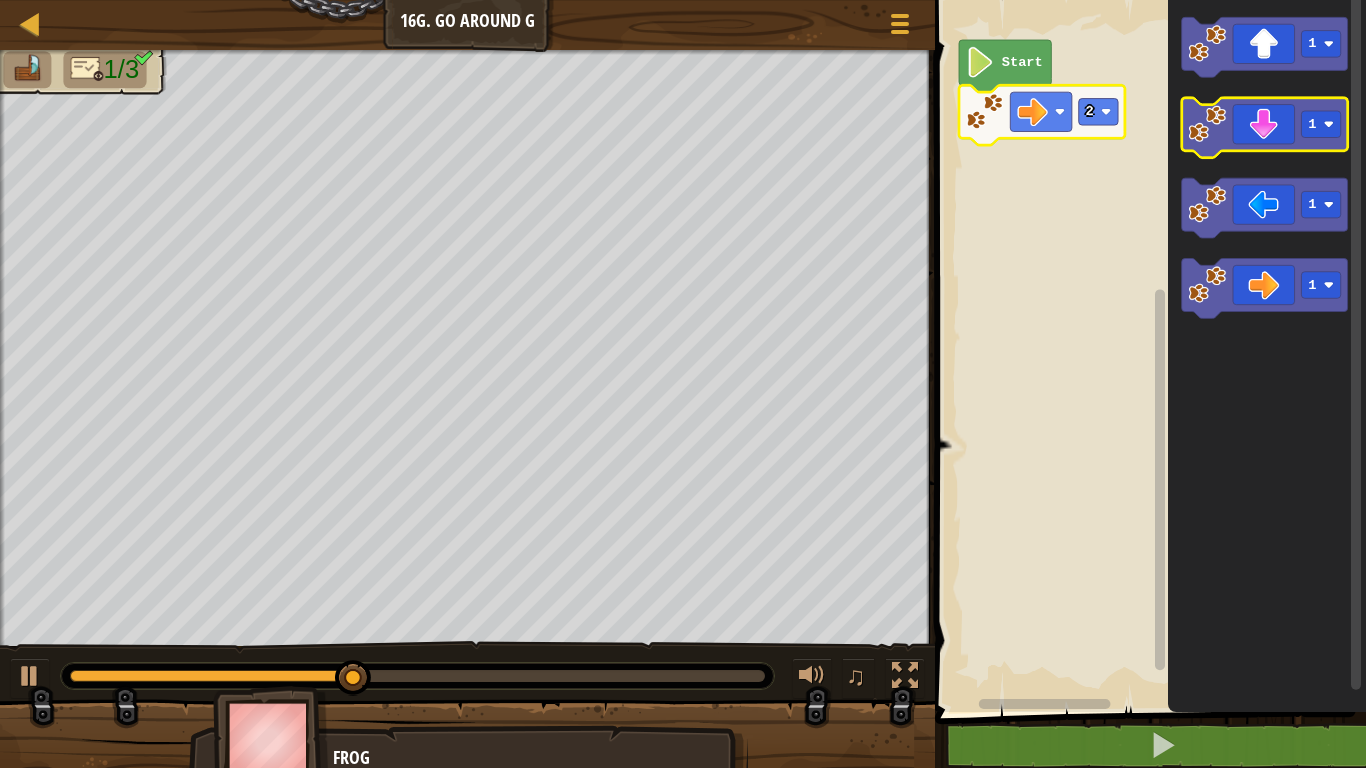 click 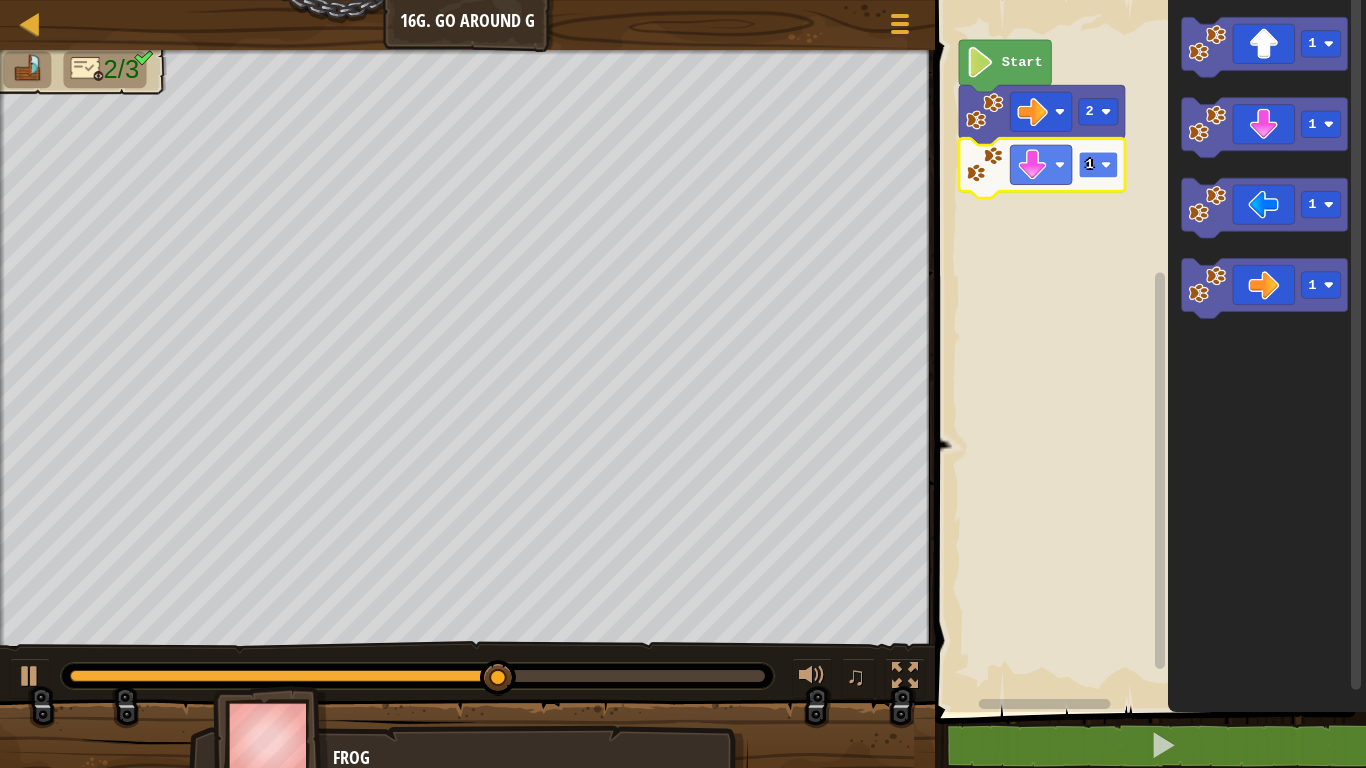 click 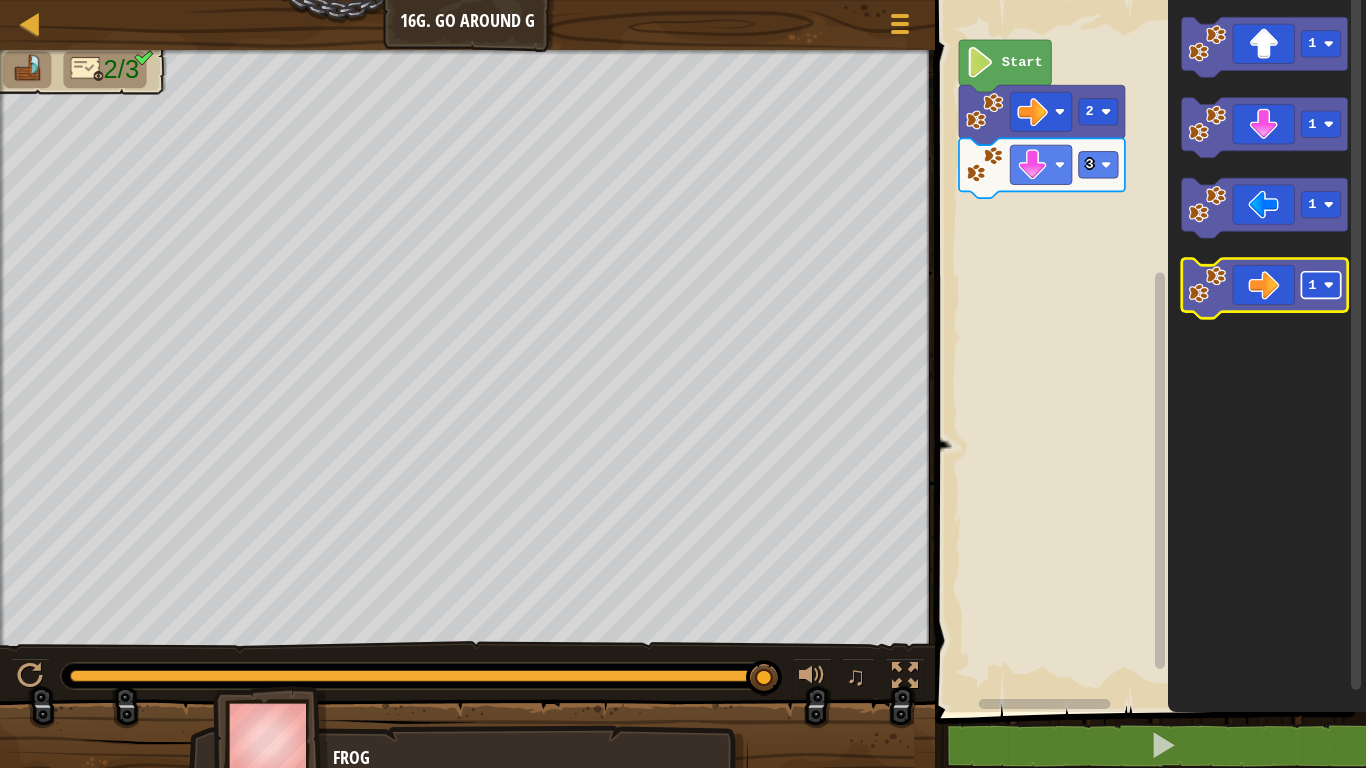 click 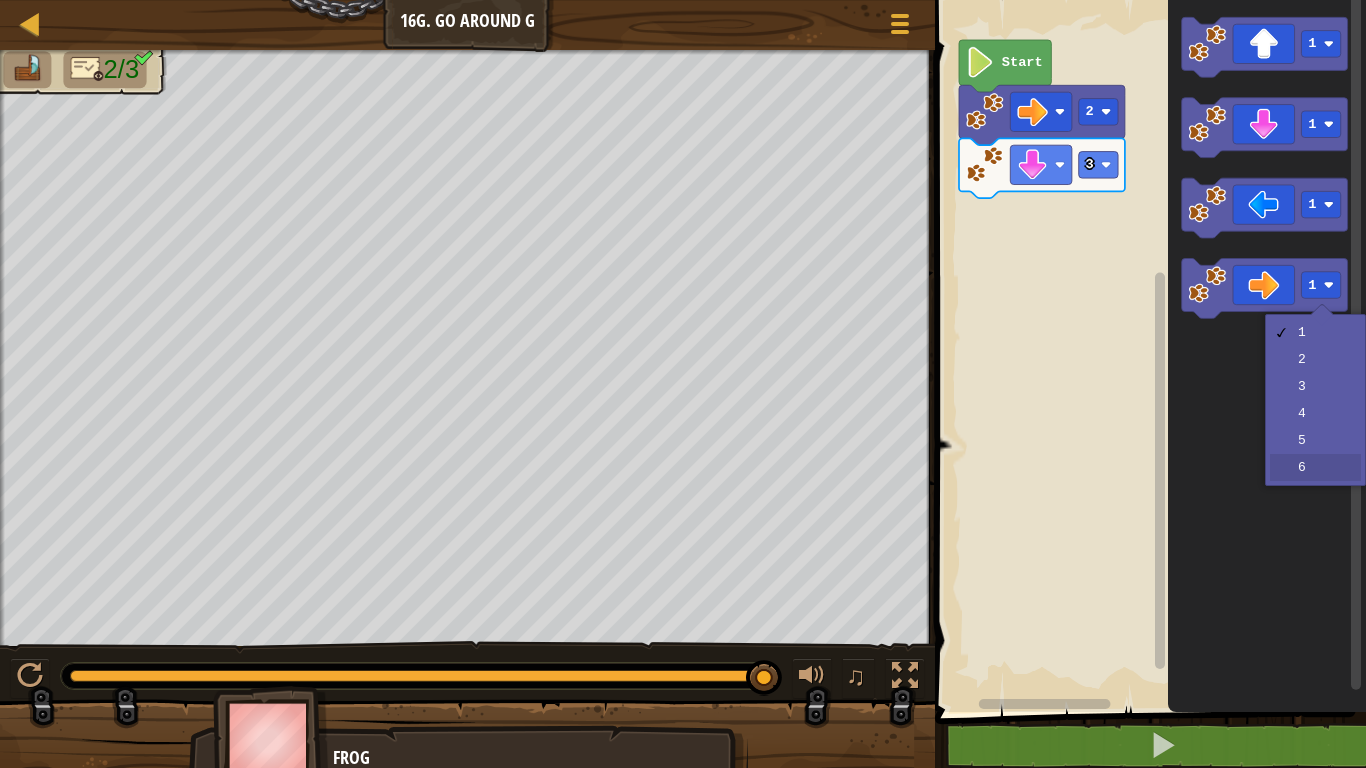 drag, startPoint x: 1334, startPoint y: 469, endPoint x: 1340, endPoint y: 455, distance: 15.231546 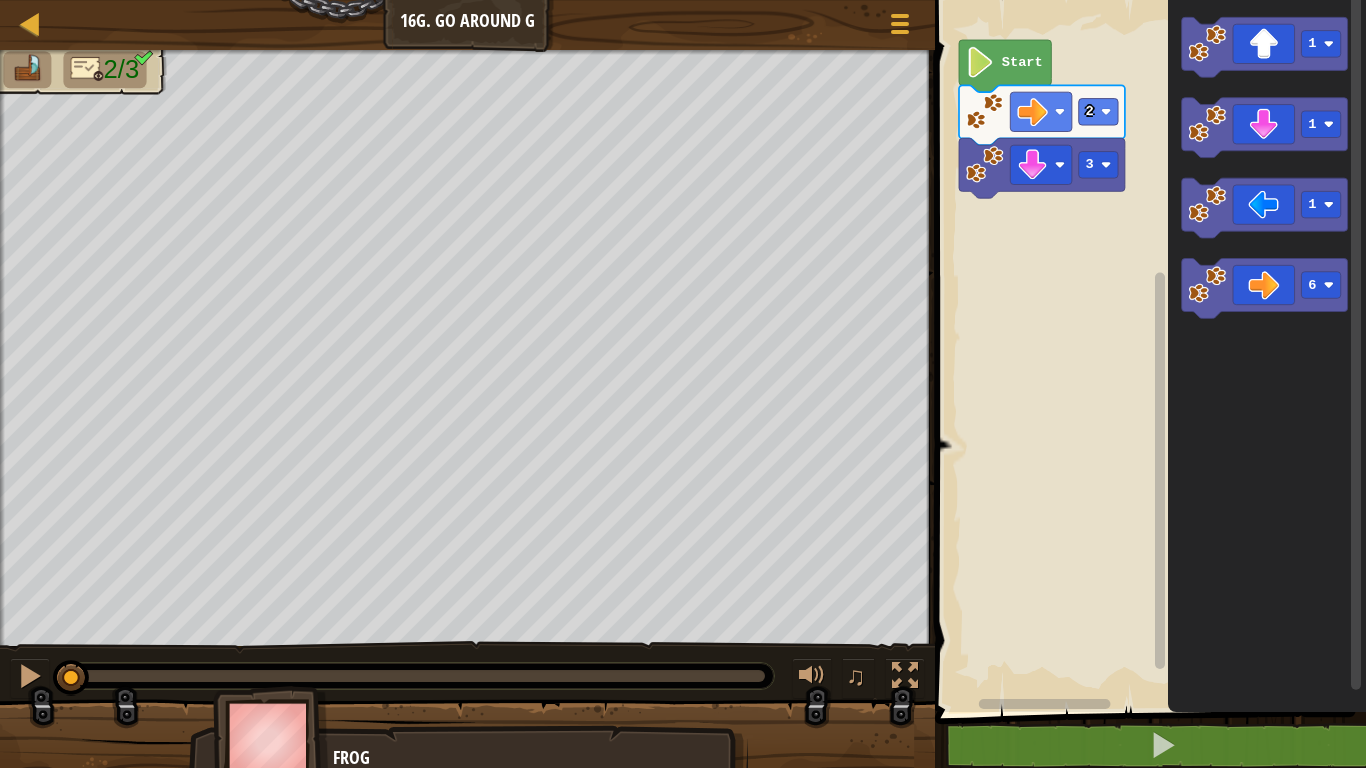 click on "2/3 ♫ Frog" at bounding box center (683, 415) 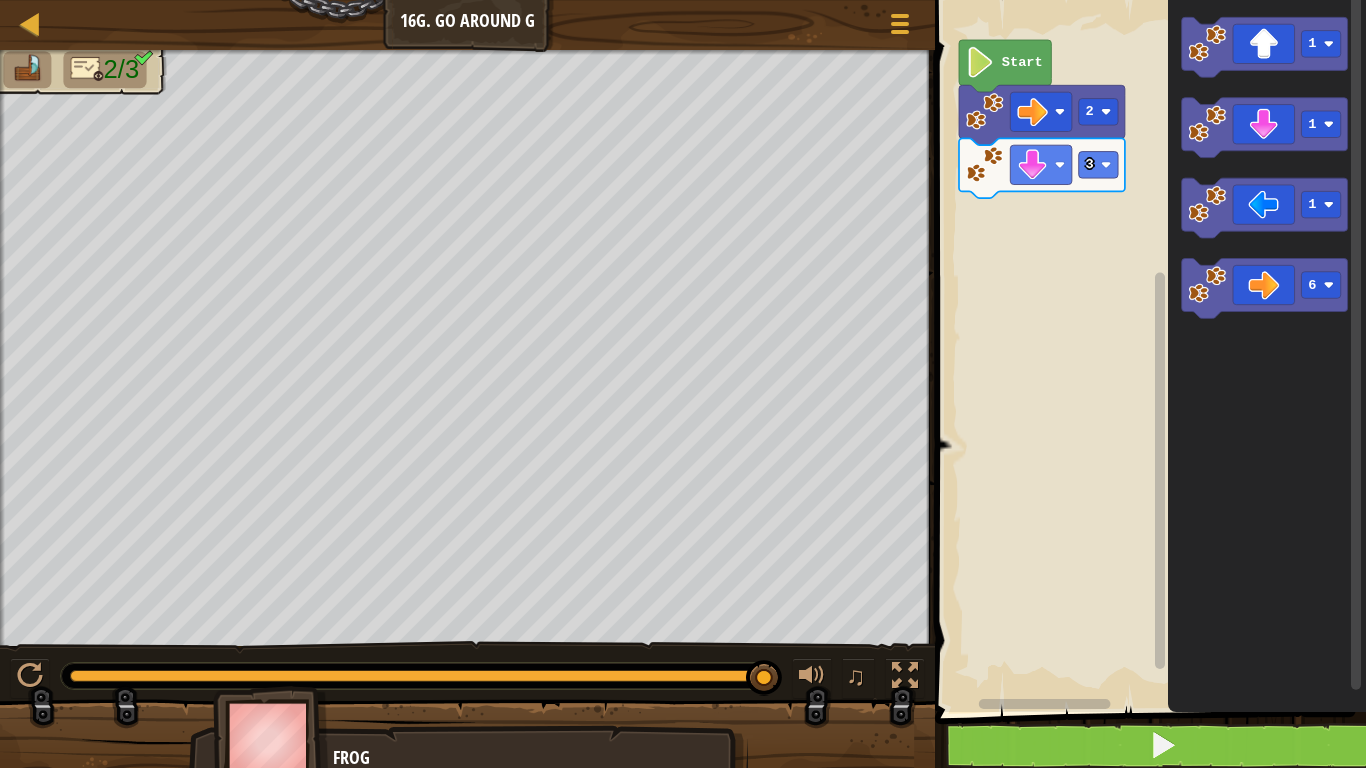 drag, startPoint x: 175, startPoint y: 692, endPoint x: 1364, endPoint y: 767, distance: 1191.363 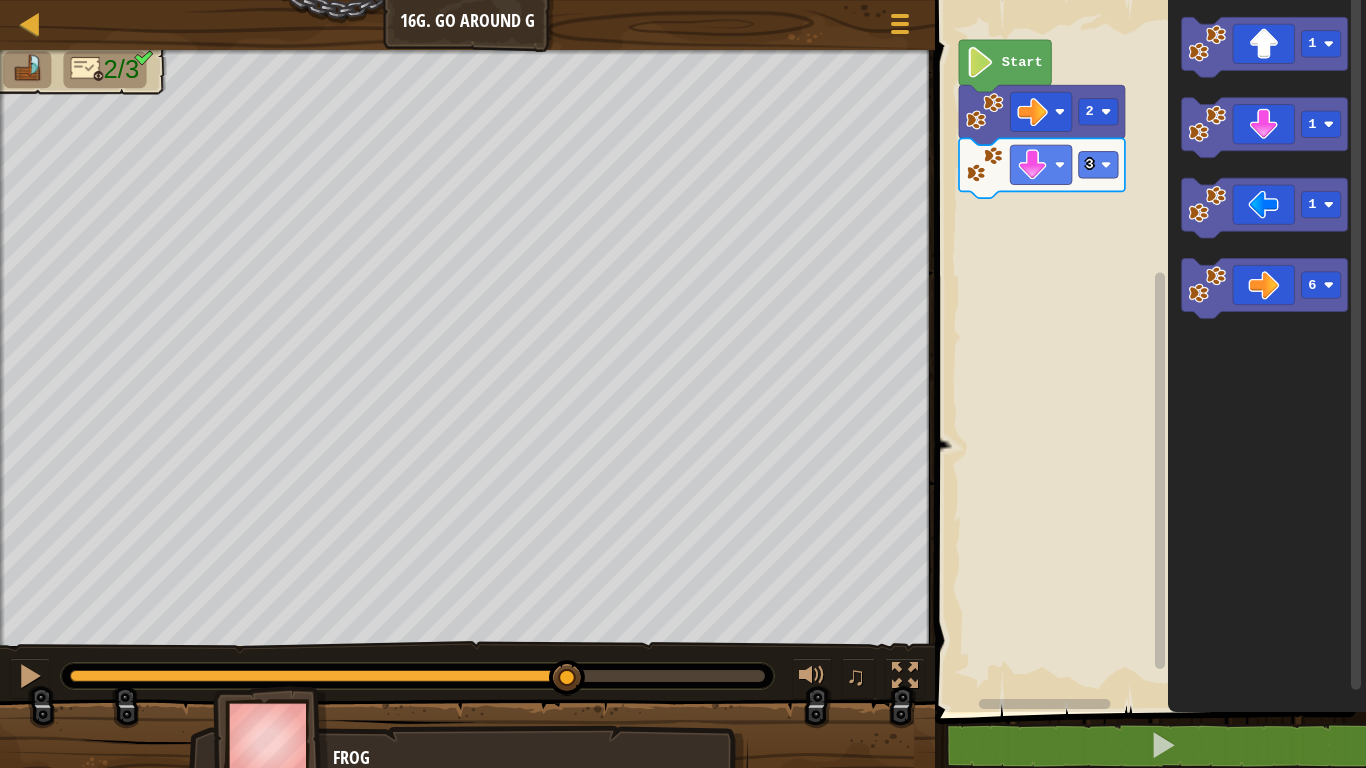 click on "2/3 ♫ Frog" at bounding box center (683, 415) 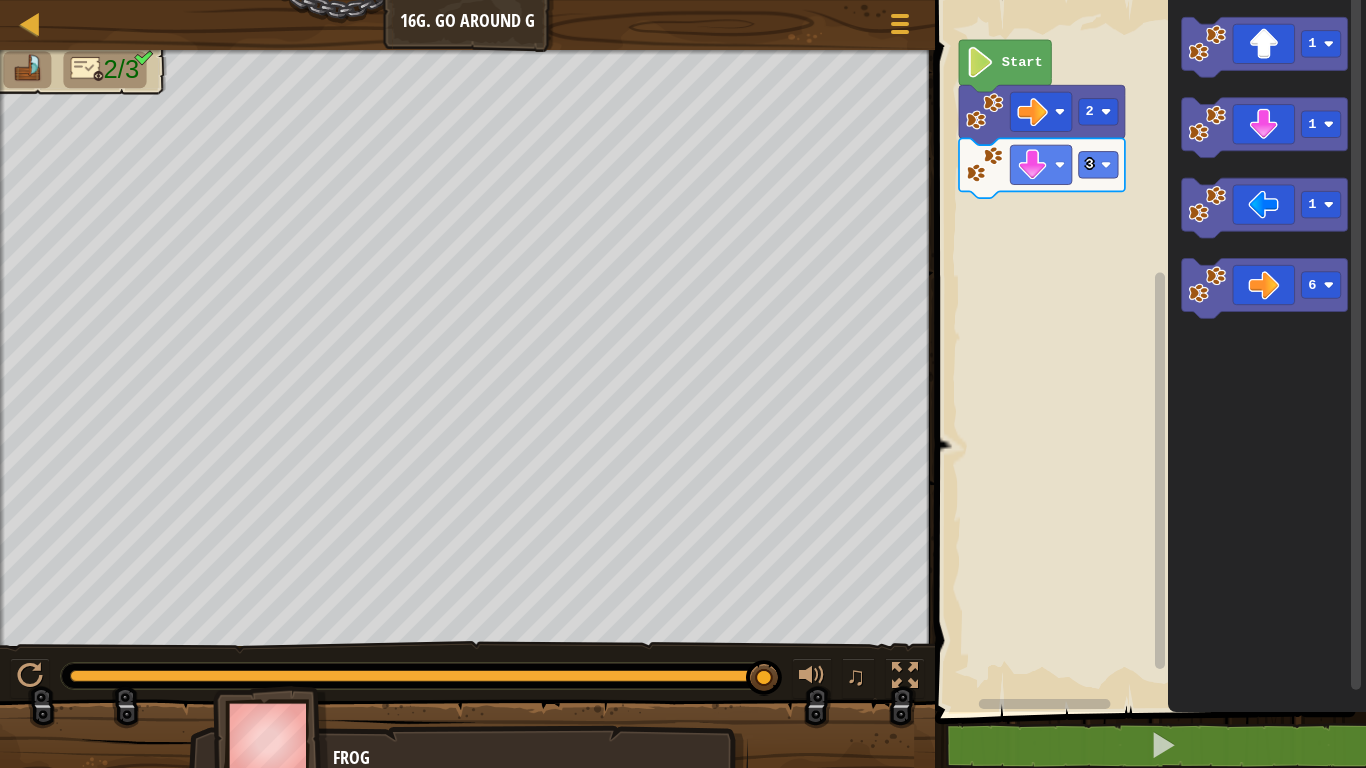 click on "2/3 ♫ Frog" at bounding box center [683, 415] 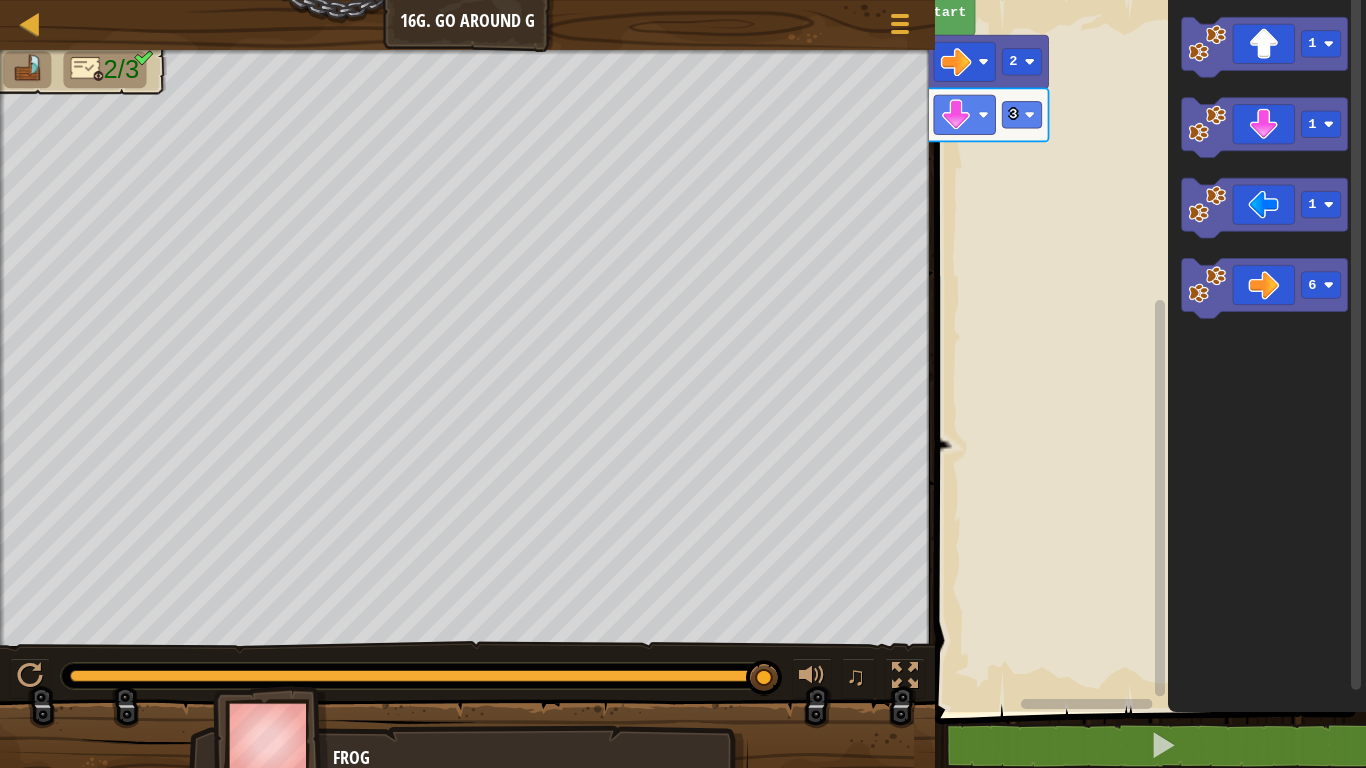 click on "Map Junior 16g. Go Around G Game Menu 1     הההההההההההההההההההההההההההההההההההההההההההההההההההההההההההההההההההההההההההההההההההההההההההההההההההההההההההההההההההההההההההההההההההההההההההההההההההההההההההההההההההההההההההההההההההההההההההההההההההההההההההההההההההההההההההההההההההההההההההההההההההההההההההההההה XXXXXXXXXXXXXXXXXXXXXXXXXXXXXXXXXXXXXXXXXXXXXXXXXXXXXXXXXXXXXXXXXXXXXXXXXXXXXXXXXXXXXXXXXXXXXXXXXXXXXXXXXXXXXXXXXXXXXXXXXXXXXXXXXXXXXXXXXXXXXXXXXXXXXXXXXXXXXXXXXXXXXXXXXXXXXXXXXXXXXXXXXXXXXXXXXXXXXXXXXXXXXXXXXXXXXXXXXXXXXXXXXXXXXXXXXXXXXXXXXXXXXXXXXXXXXXXX Solution × Blocks 1 2 go ( 'right' ,   1 )     Start 2 3 1 1 1 6 Code Saved Programming language : Python Statement   /  Call   /  go('up', 1) go('down', 1) go('left', 1) go('right', 1) × Fix Your Code 1" at bounding box center [683, 384] 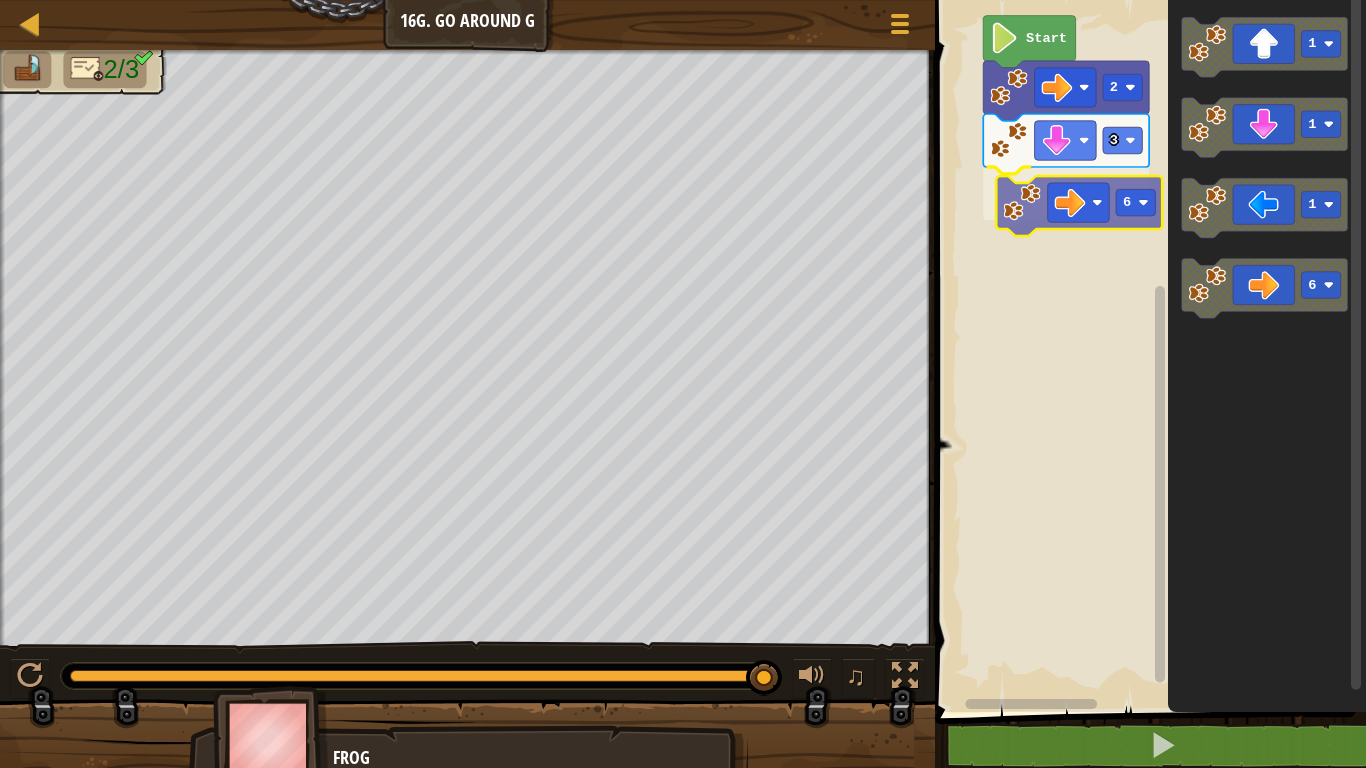 click on "Start 2 3 6 1 1 1 6 6" at bounding box center [1147, 351] 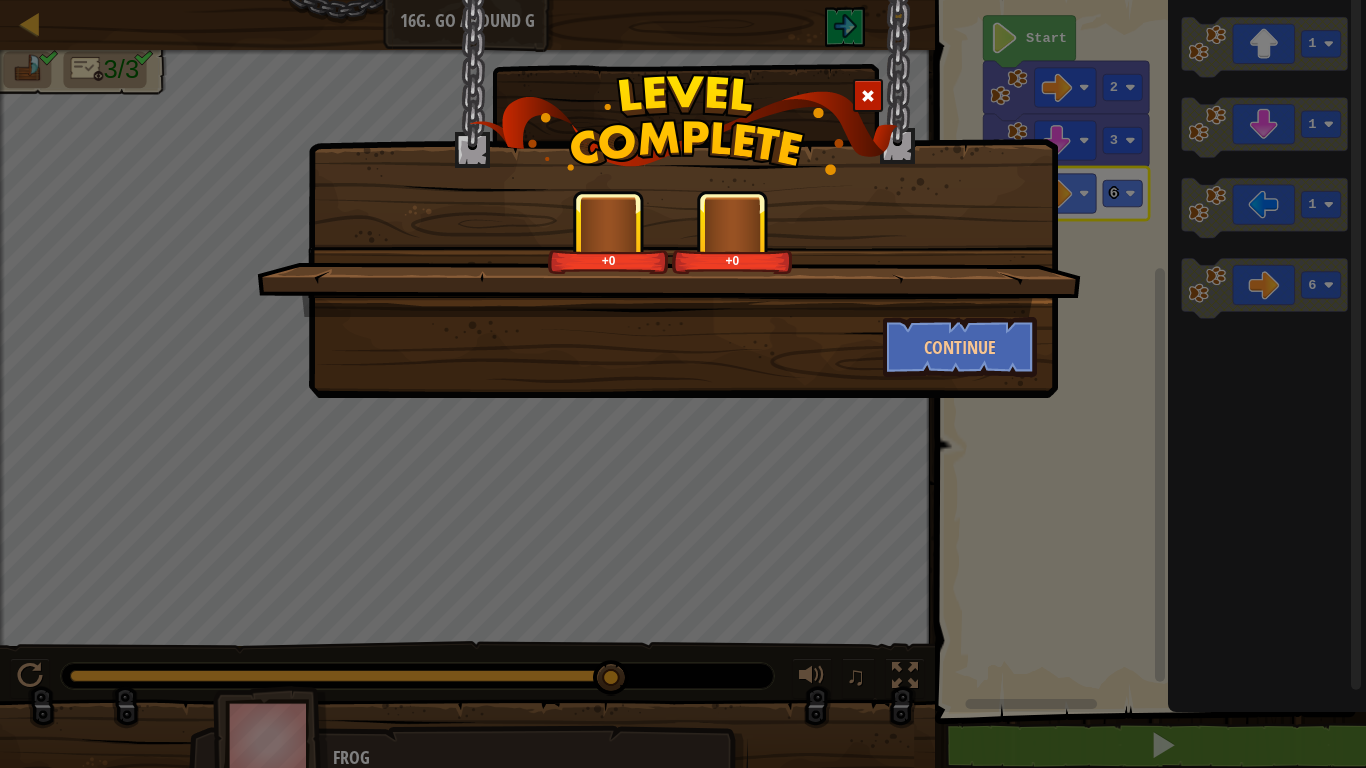drag, startPoint x: 253, startPoint y: 477, endPoint x: 190, endPoint y: 0, distance: 481.1424 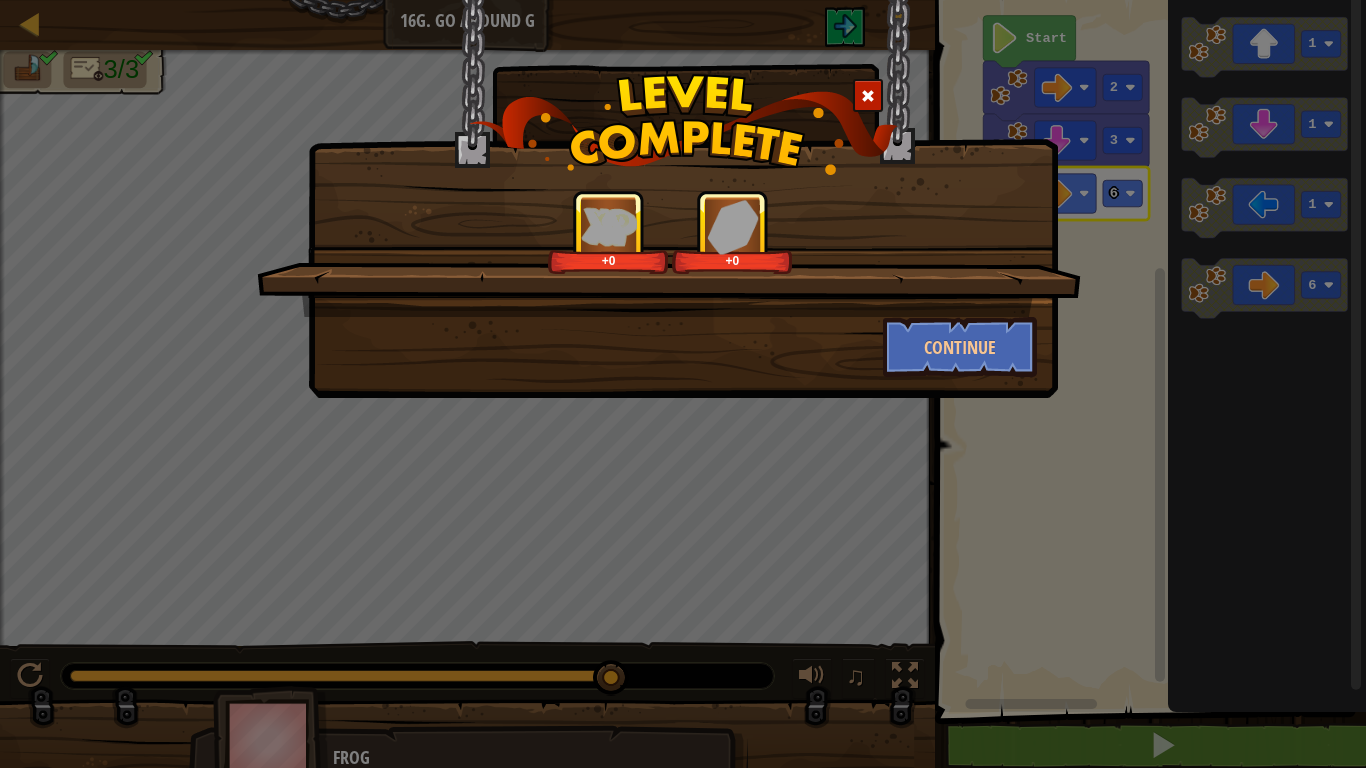 click on "+0 +0 Continue" at bounding box center [683, 384] 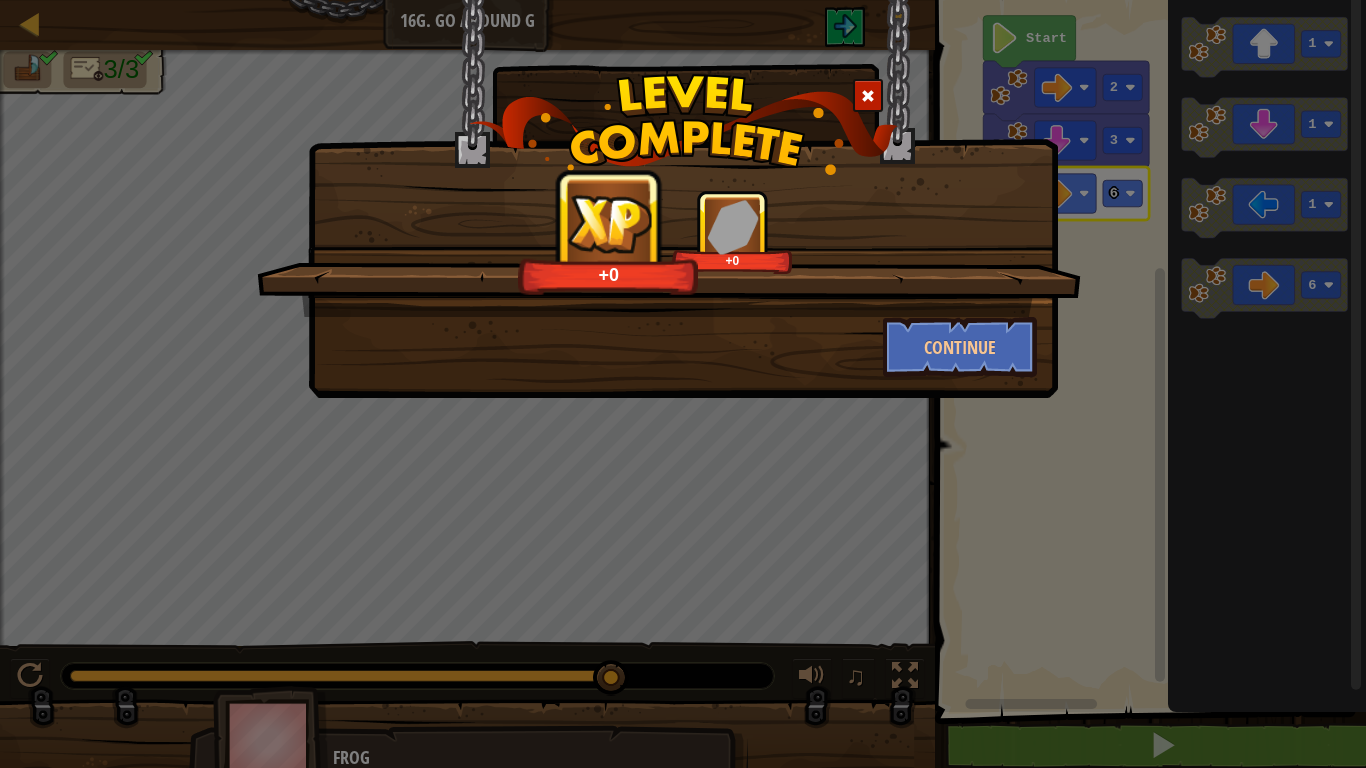 click on "+0 +0 Continue" at bounding box center [683, 384] 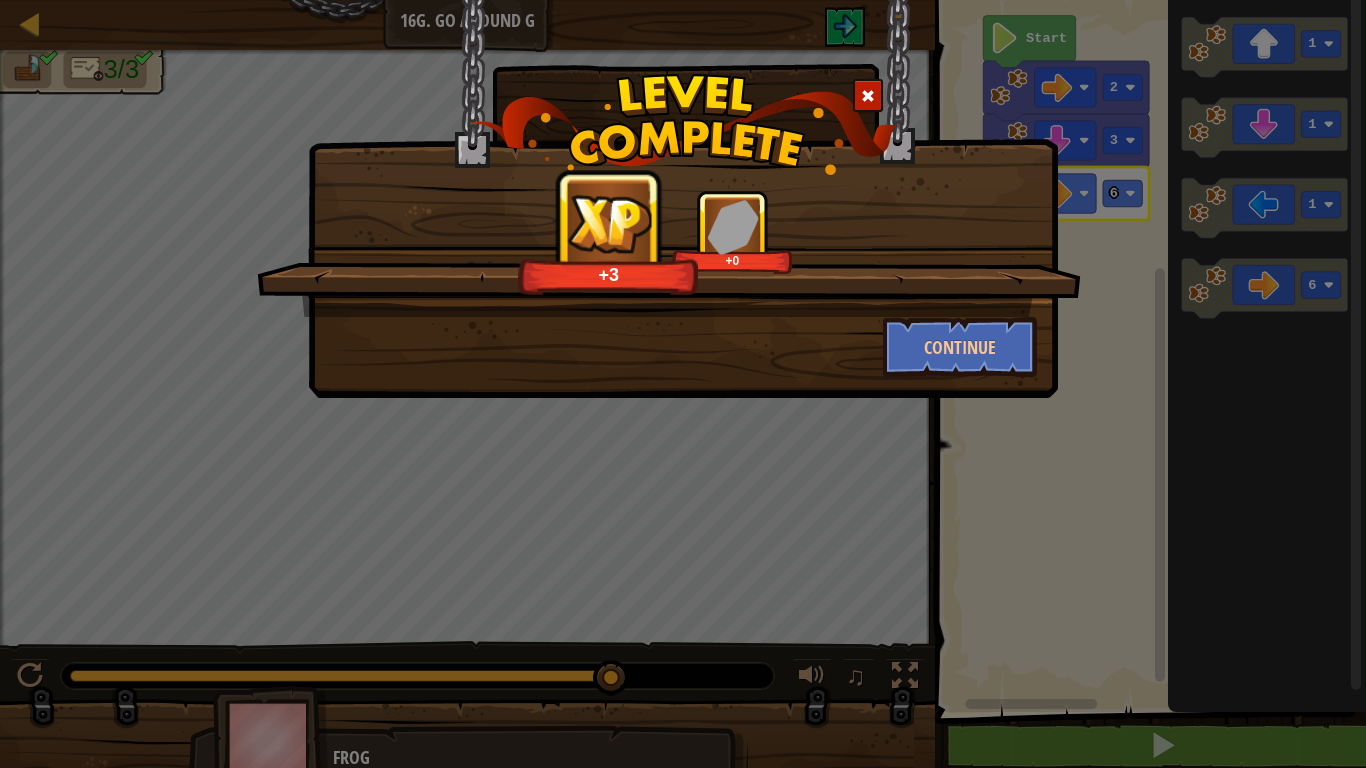 drag, startPoint x: 811, startPoint y: 596, endPoint x: 1035, endPoint y: 528, distance: 234.094 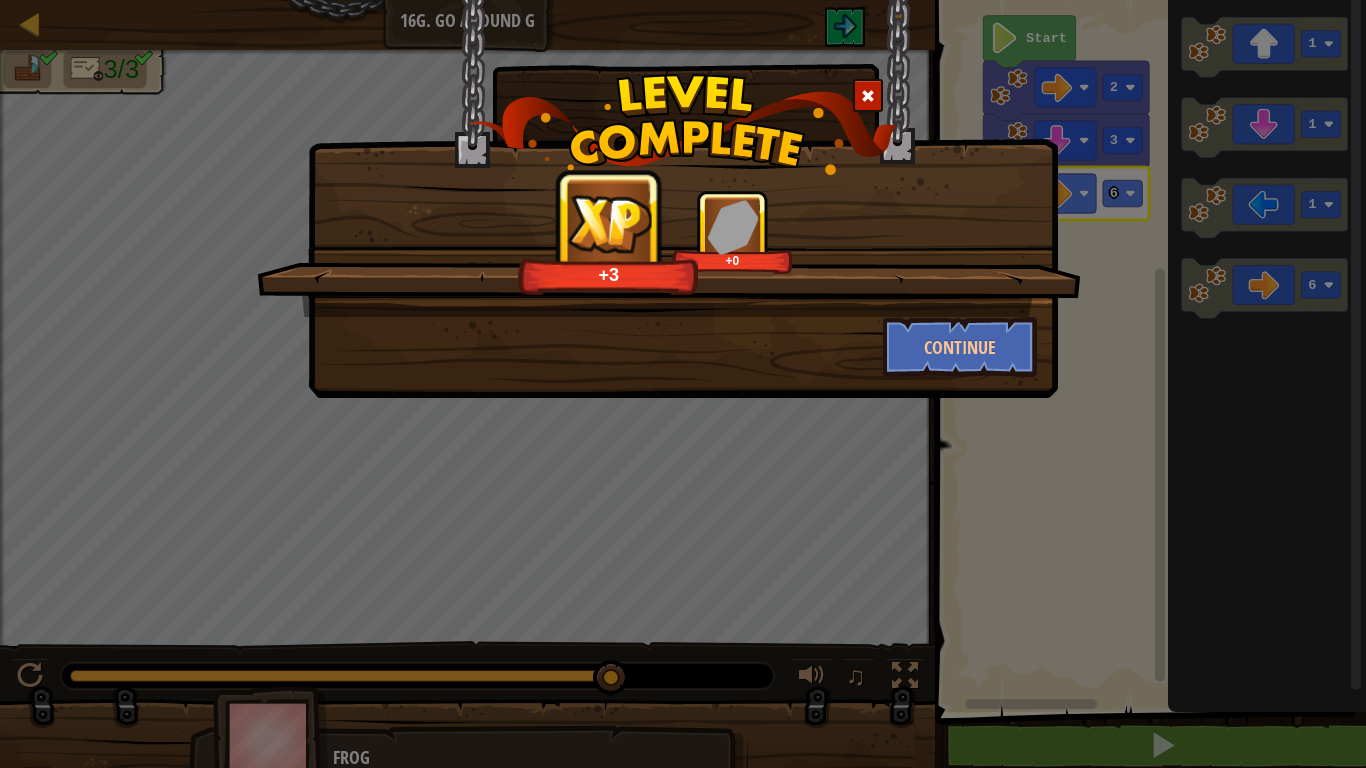 click on "+3 +0 Continue" at bounding box center [683, 384] 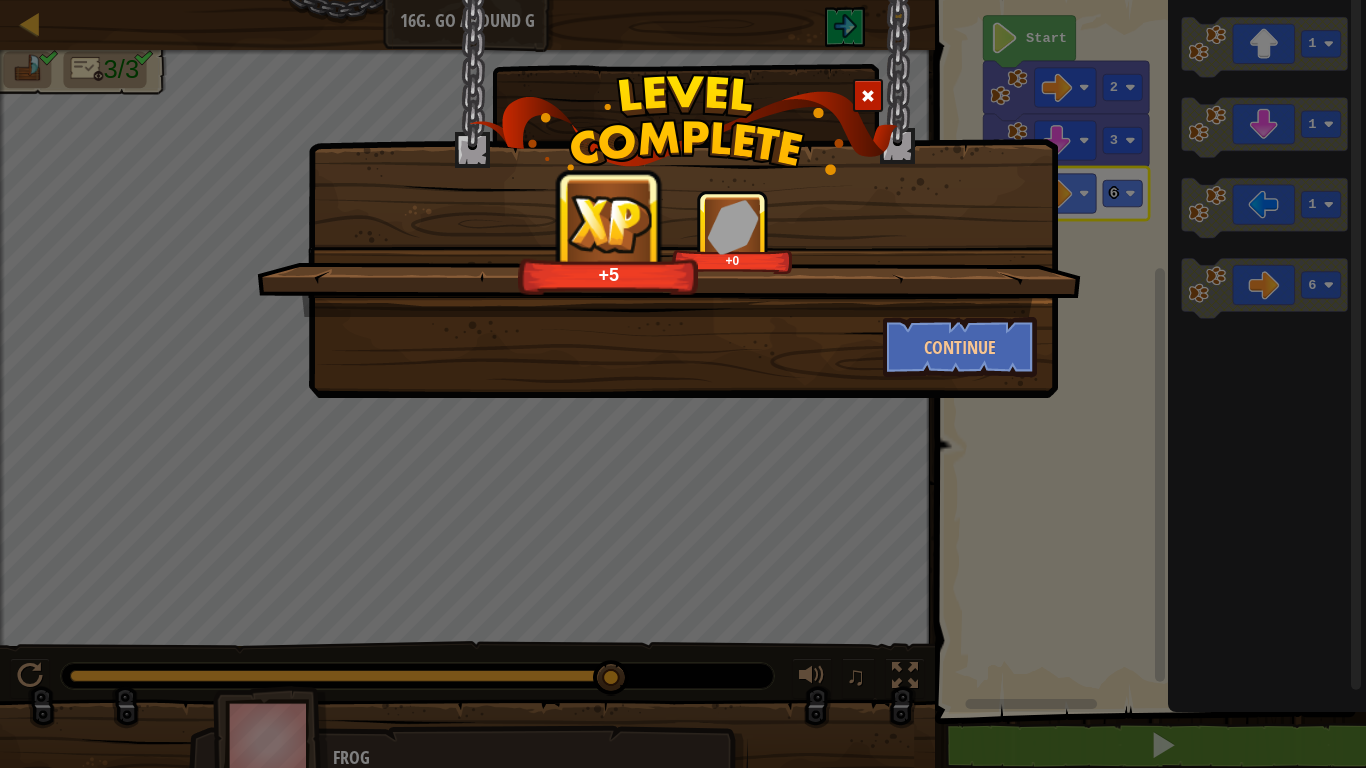click on "+5 +0 Continue" at bounding box center (683, 384) 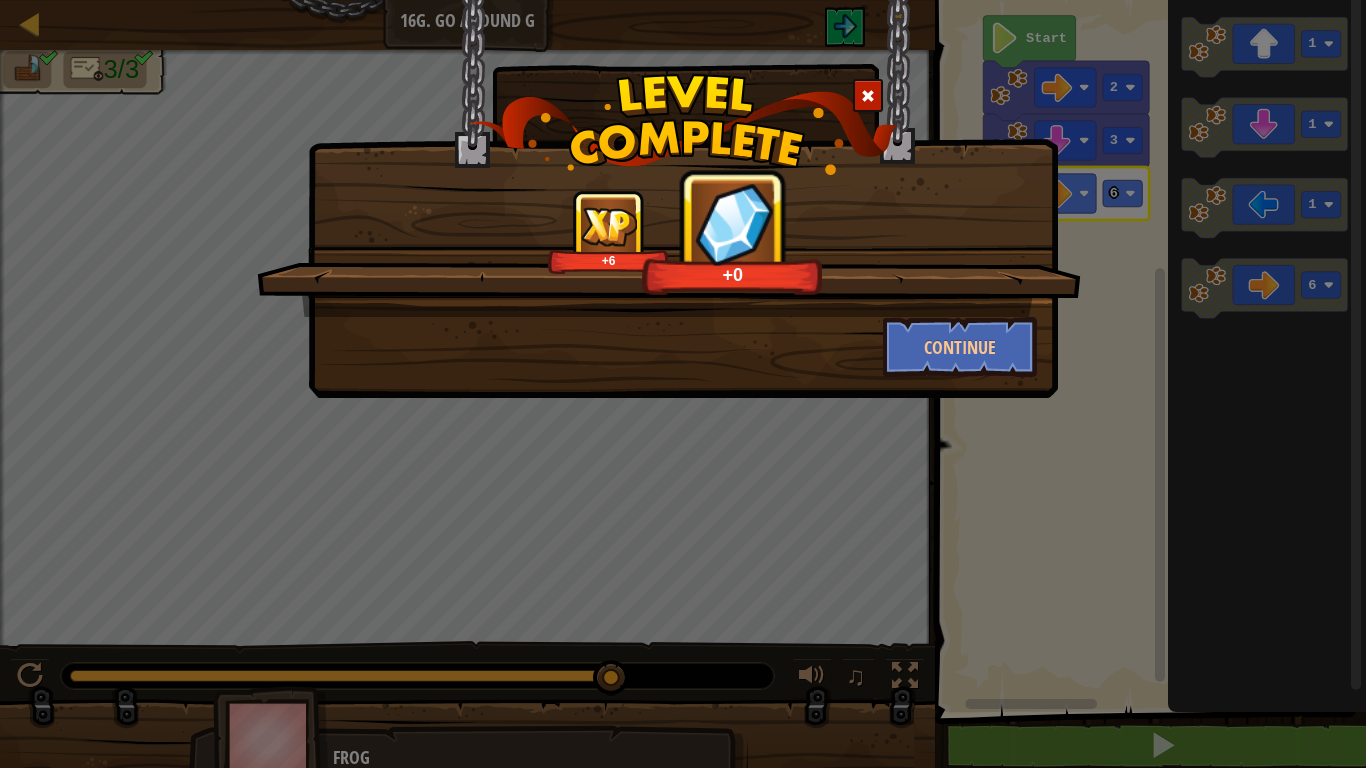drag, startPoint x: 839, startPoint y: 282, endPoint x: 870, endPoint y: 291, distance: 32.280025 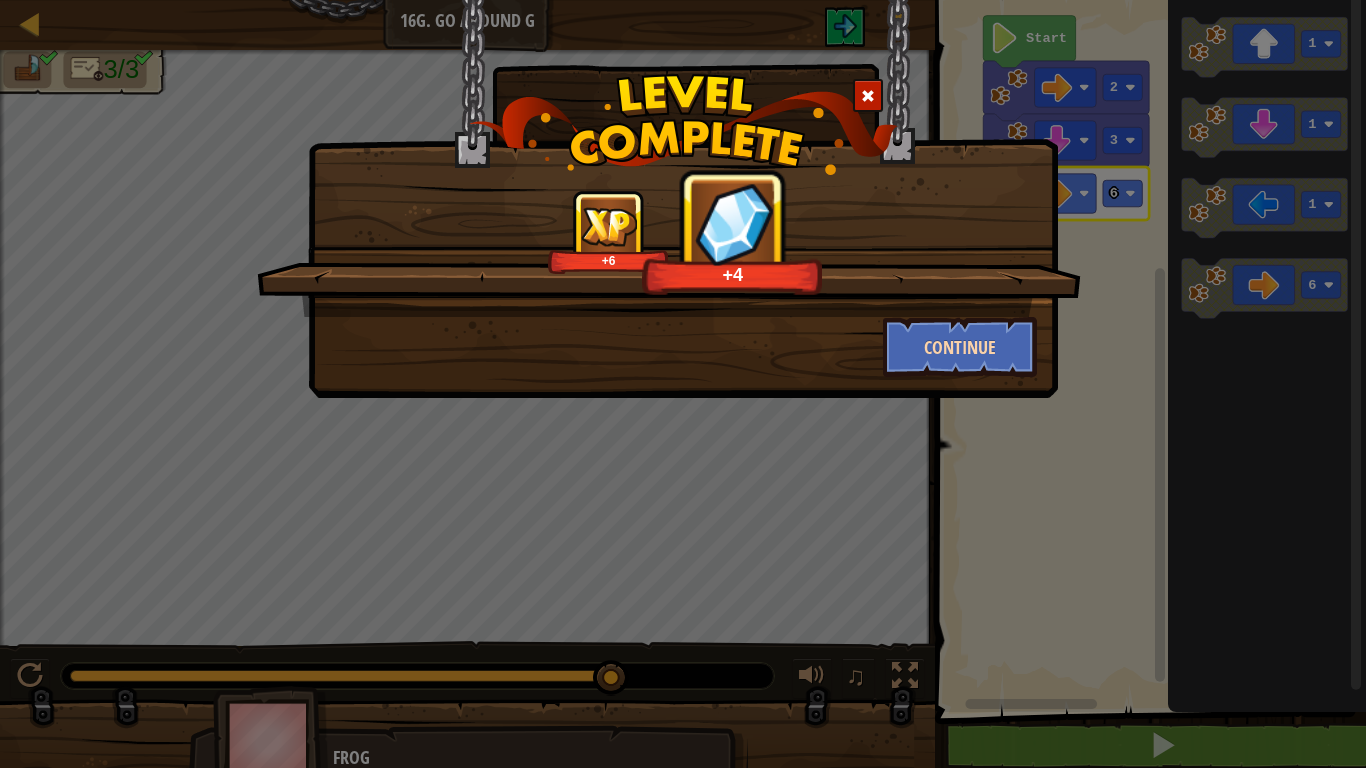 drag, startPoint x: 895, startPoint y: 409, endPoint x: 1023, endPoint y: 357, distance: 138.15933 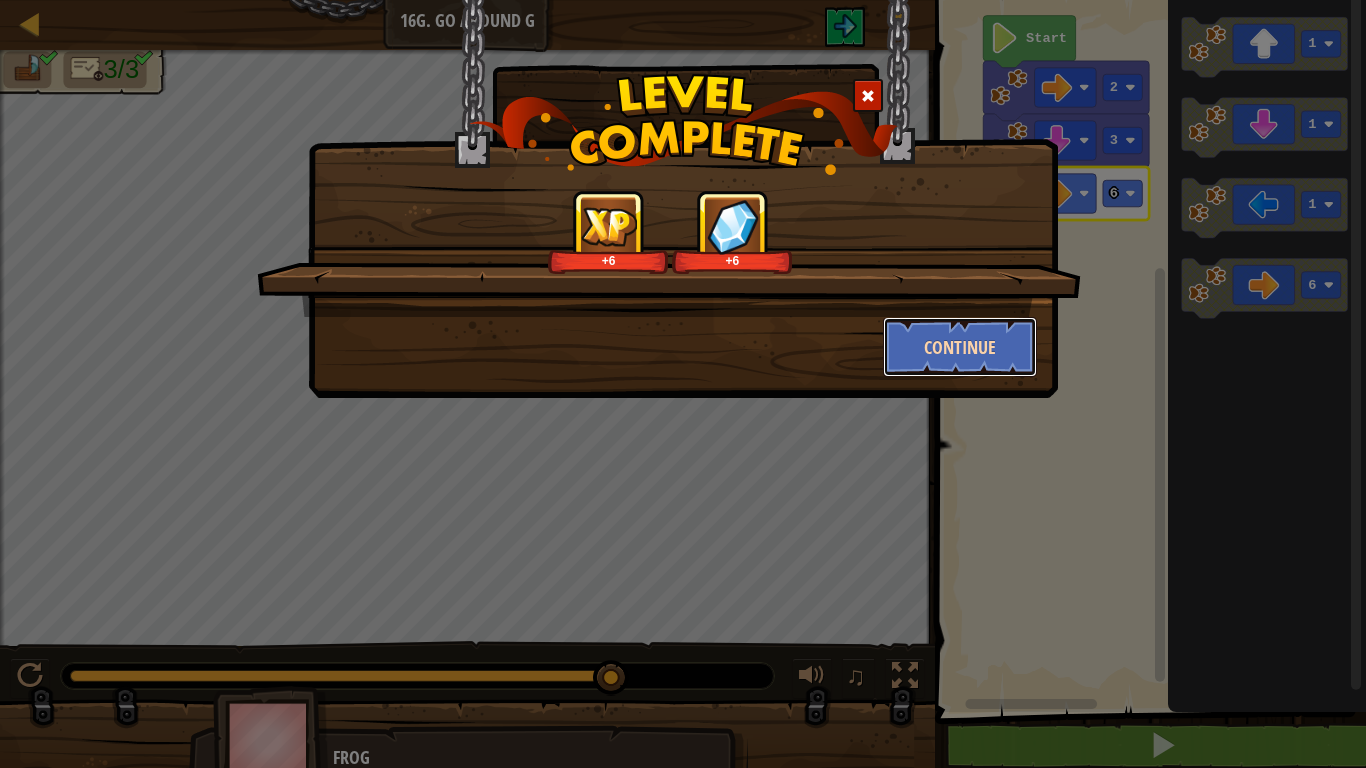 drag, startPoint x: 1023, startPoint y: 359, endPoint x: 1011, endPoint y: 360, distance: 12.0415945 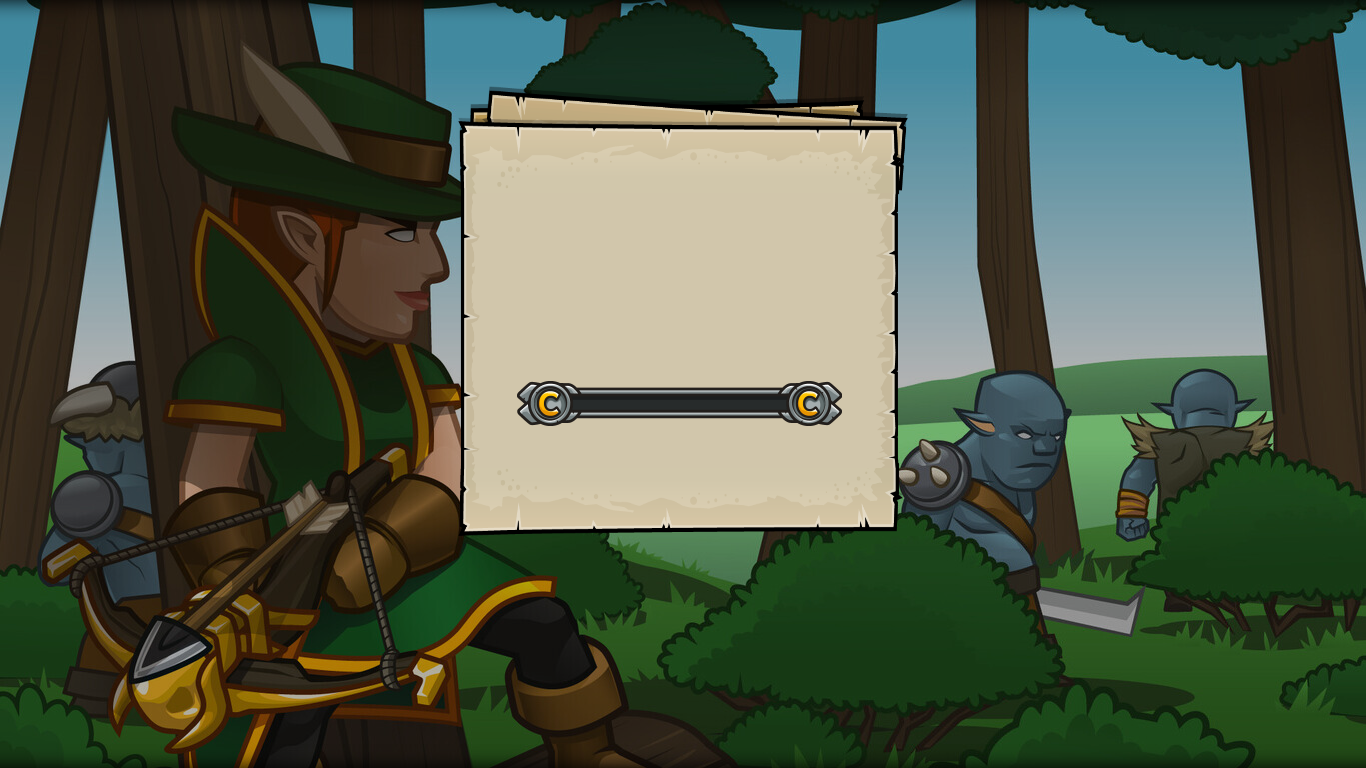 click on "Goals Start Level Error loading from server. Try refreshing the page. You'll need a subscription to play this level. Subscribe You'll need to join a course to play this level. Back to my courses Ask your teacher to assign a license to you so you can continue to play CodeCombat! Back to my courses This level is locked. Back to my courses With great coding skill comes great debug responsibility." at bounding box center [683, 384] 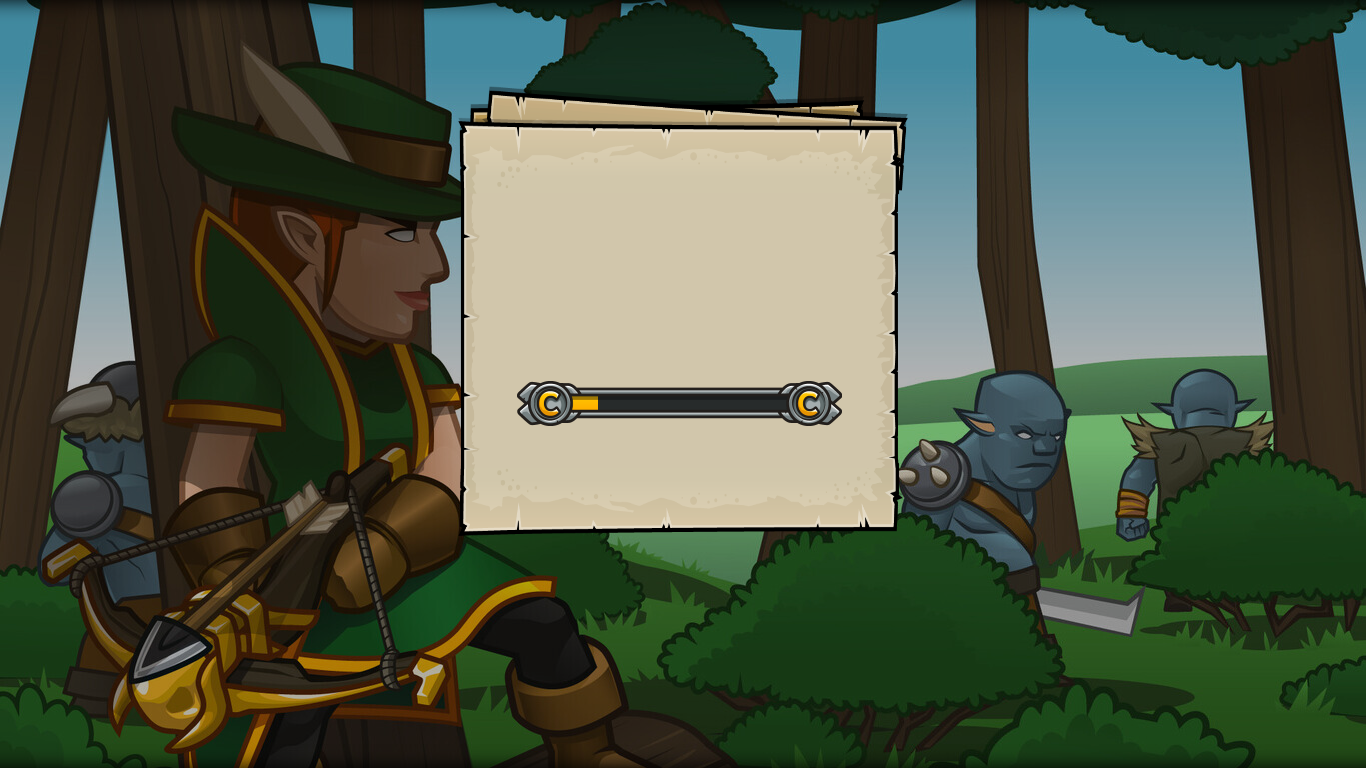 drag, startPoint x: 1006, startPoint y: 356, endPoint x: 1044, endPoint y: 335, distance: 43.416588 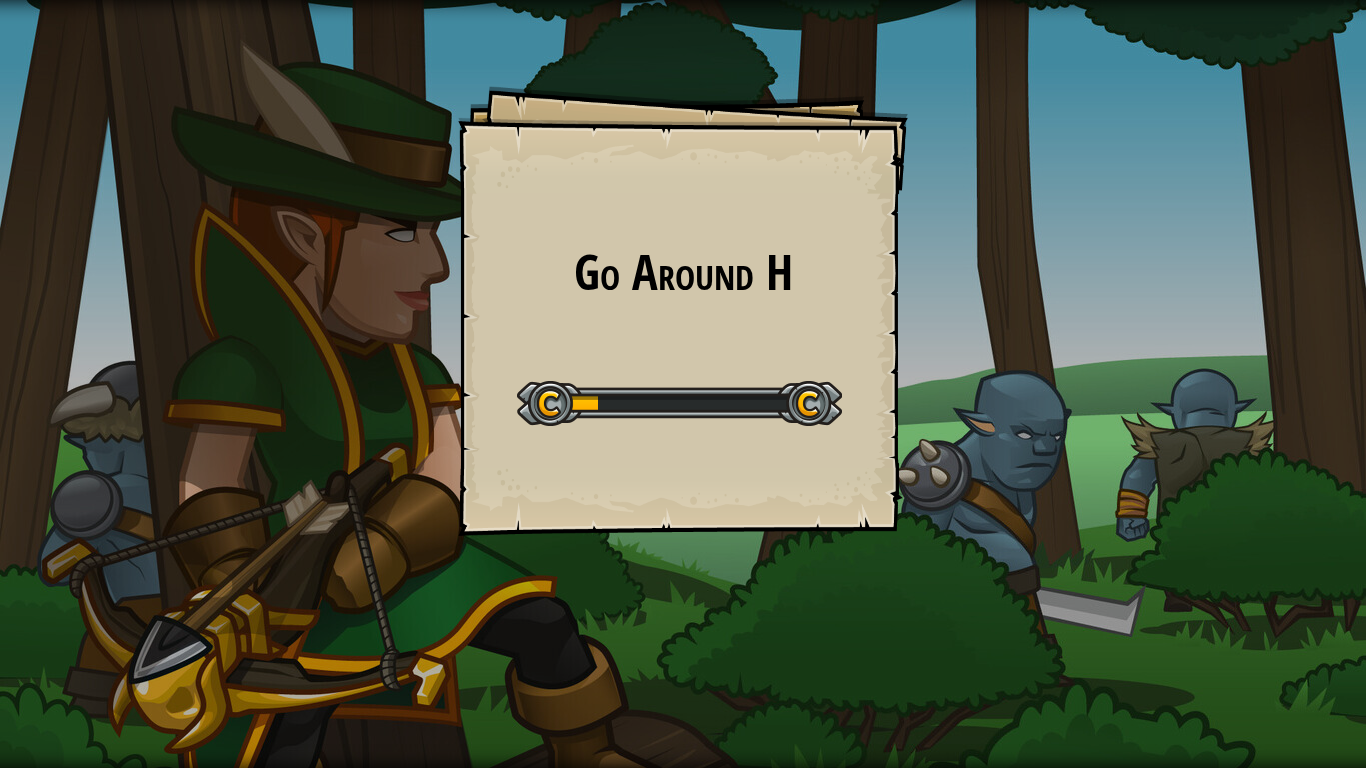 drag, startPoint x: 932, startPoint y: 406, endPoint x: 867, endPoint y: 385, distance: 68.30813 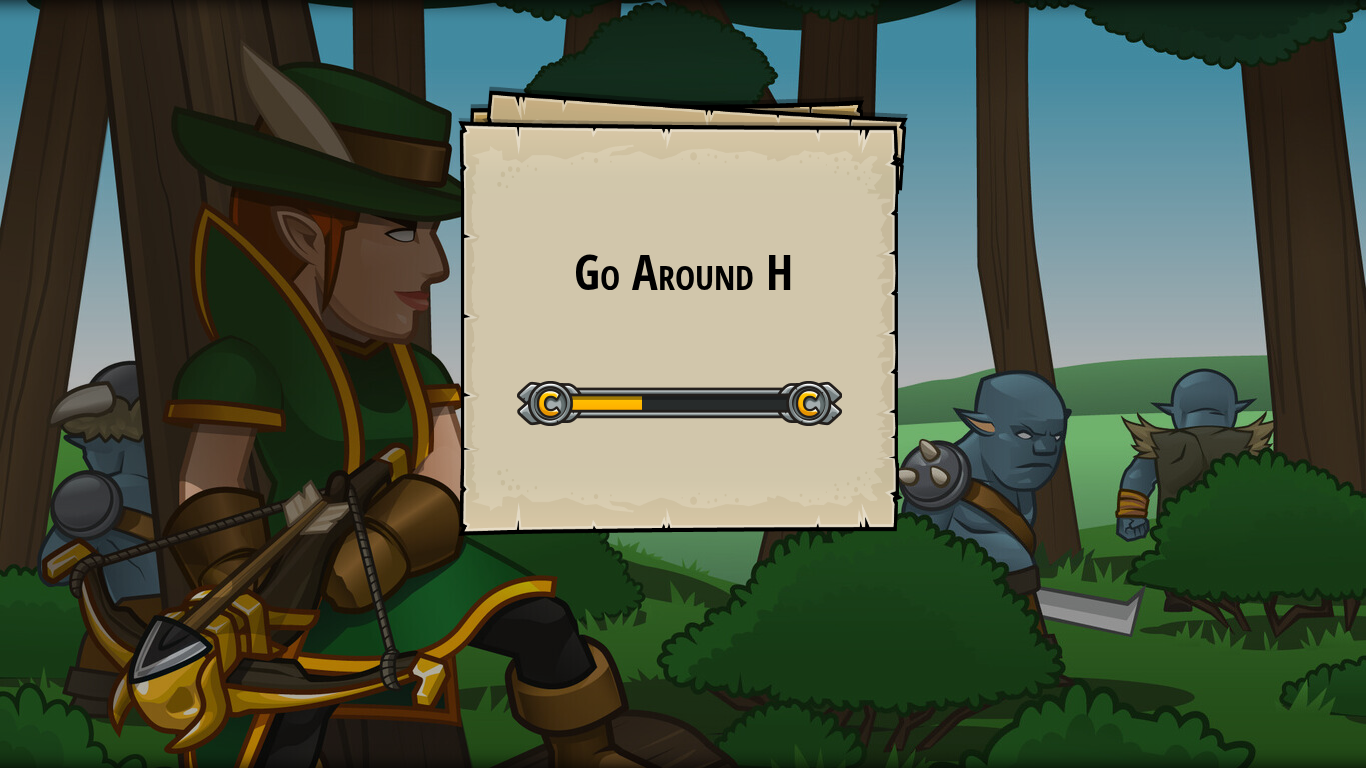 click at bounding box center [679, 403] 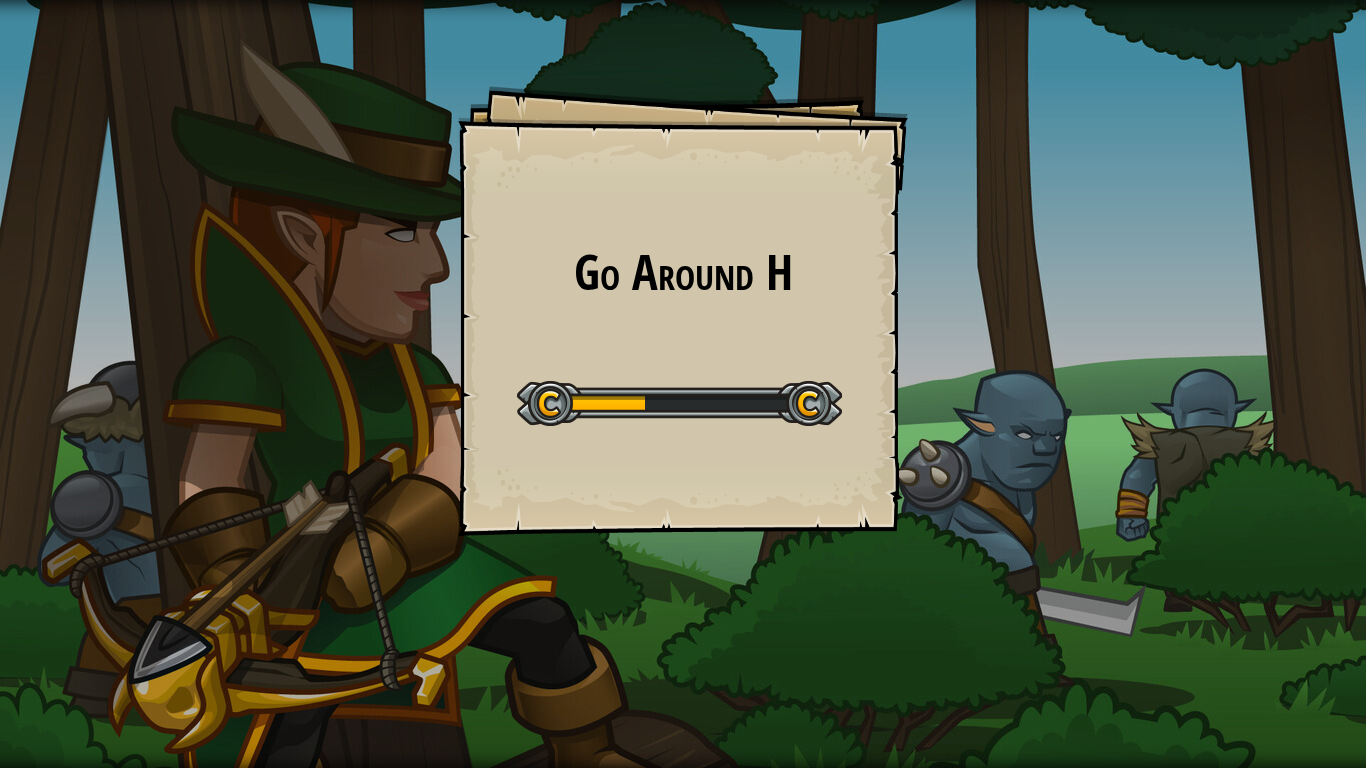click at bounding box center [679, 403] 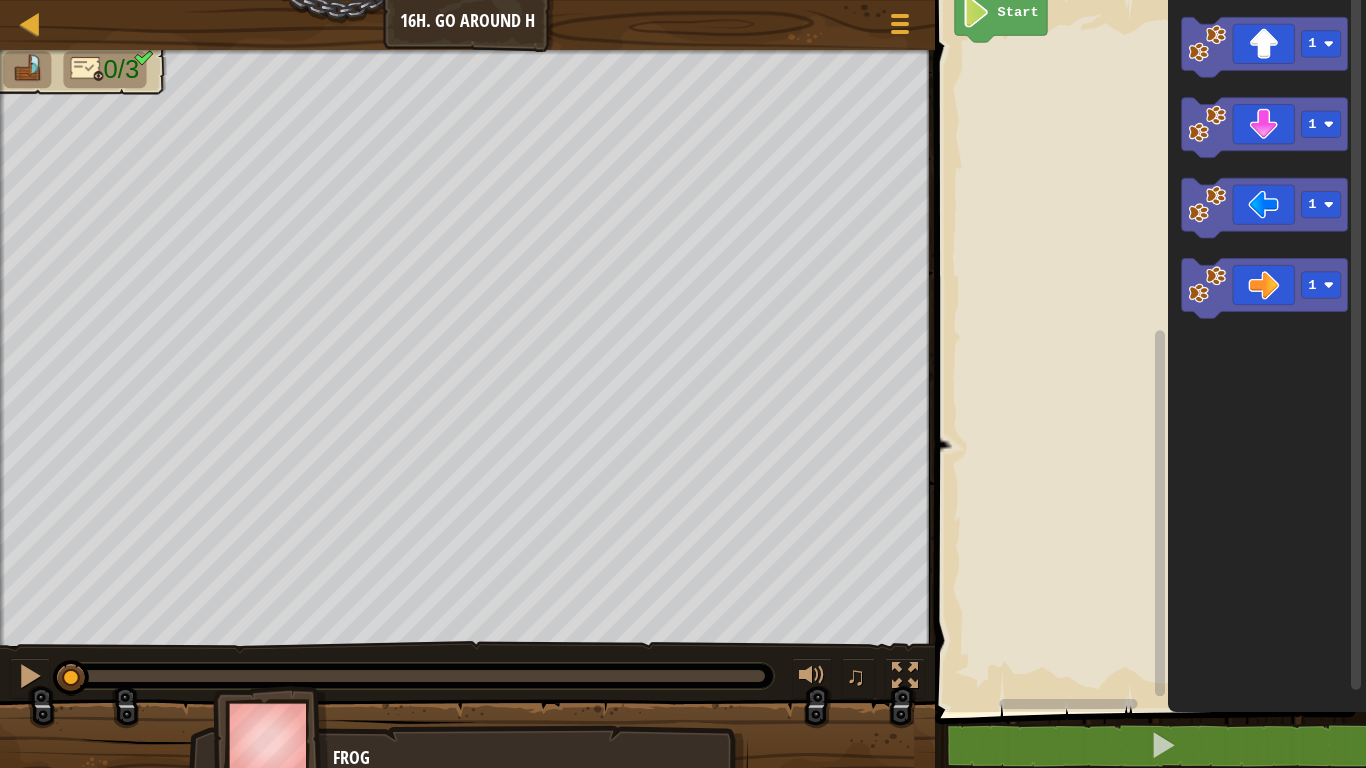 click on "Start" 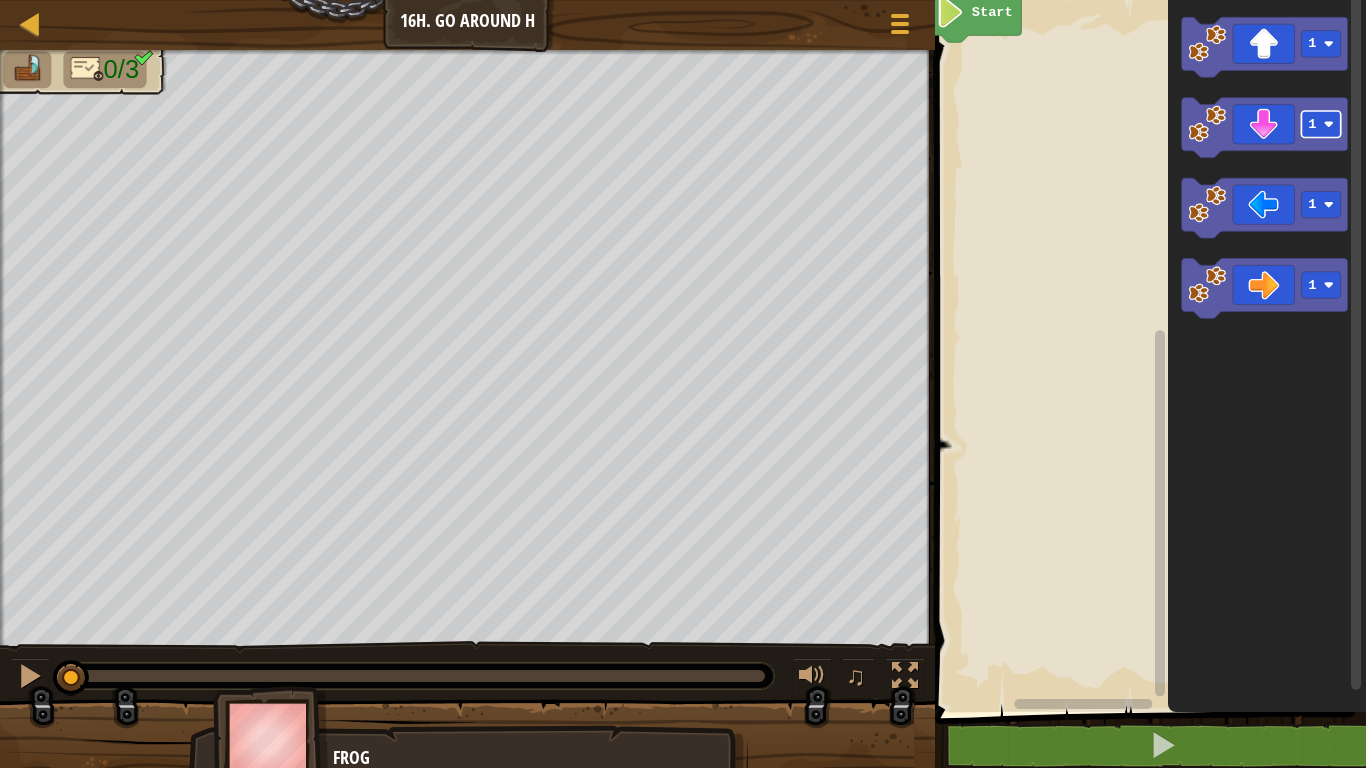 click on "1 1 1 1" 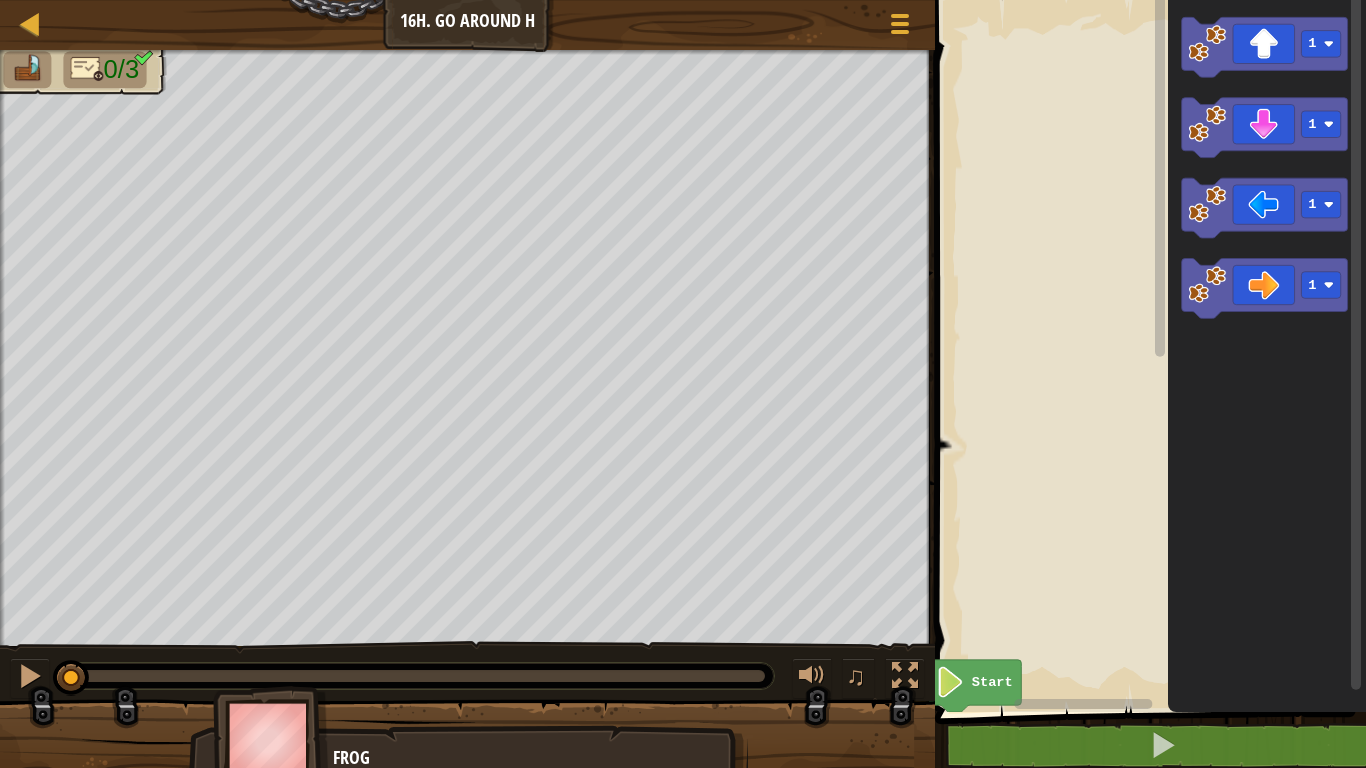 click on "Map Junior 16h. Go Around H Game Menu 1     הההההההההההההההההההההההההההההההההההההההההההההההההההההההההההההההההההההההההההההההההההההההההההההההההההההההההההההההההההההההההההההההההההההההההההההההההההההההההההההההההההההההההההההההההההההההההההההההההההההההההההההההההההההההההההההההההההההההההההההההההההההההההההההההה XXXXXXXXXXXXXXXXXXXXXXXXXXXXXXXXXXXXXXXXXXXXXXXXXXXXXXXXXXXXXXXXXXXXXXXXXXXXXXXXXXXXXXXXXXXXXXXXXXXXXXXXXXXXXXXXXXXXXXXXXXXXXXXXXXXXXXXXXXXXXXXXXXXXXXXXXXXXXXXXXXXXXXXXXXXXXXXXXXXXXXXXXXXXXXXXXXXXXXXXXXXXXXXXXXXXXXXXXXXXXXXXXXXXXXXXXXXXXXXXXXXXXXXXXXXXXXXX Solution × Blocks 1     Start 1 1 1 1 Code Saved Programming language : Python Statement   /  Call   /  go('up', 1) go('down', 1) go('left', 1) go('right', 1) × Fix Your Code Need help? Ask the AI  0/3 :" at bounding box center (683, 384) 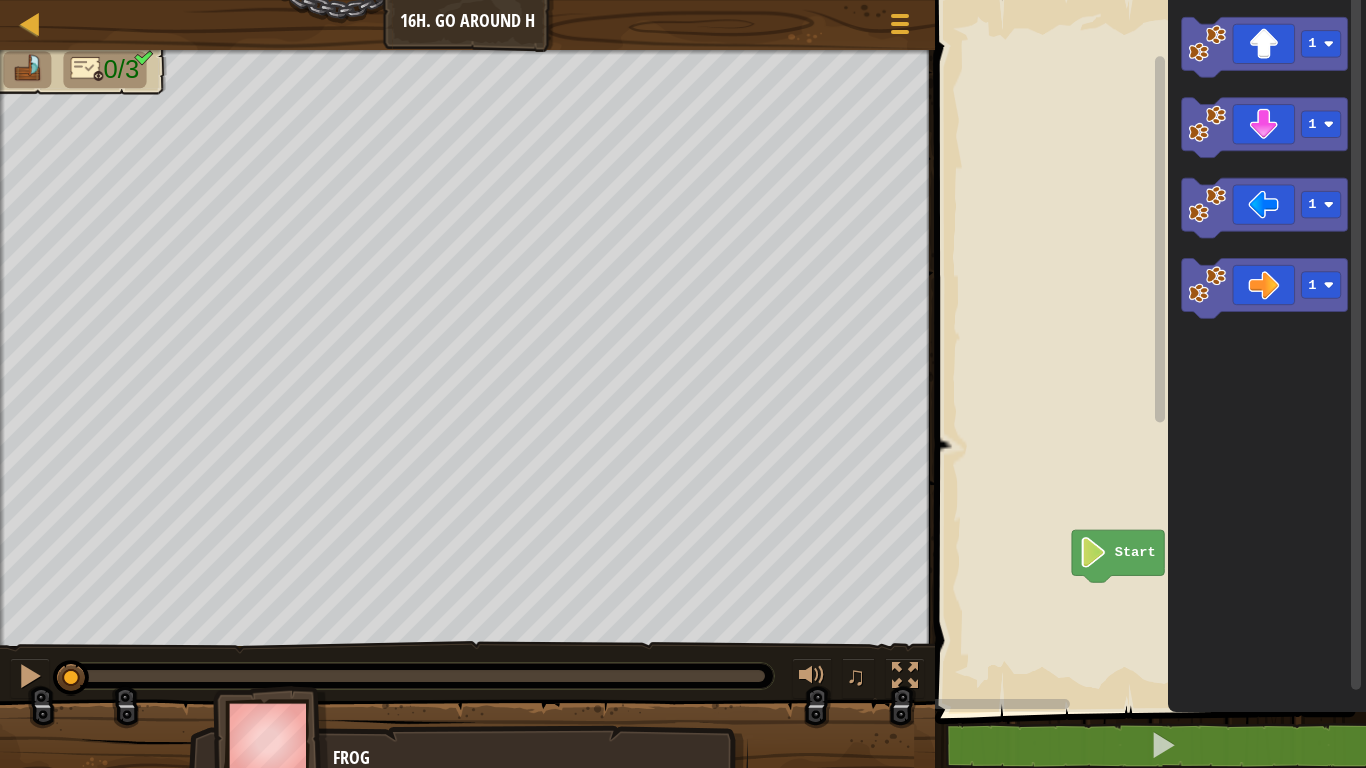 click 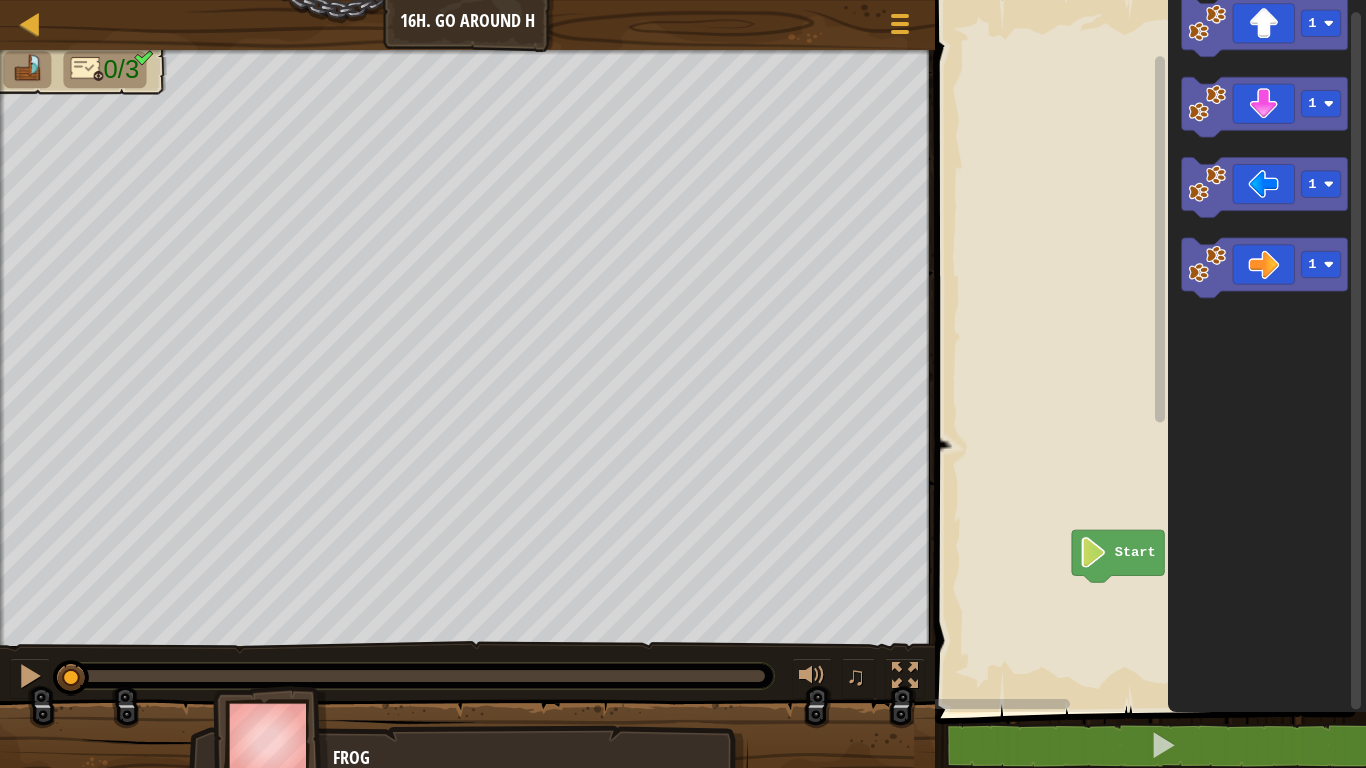 click 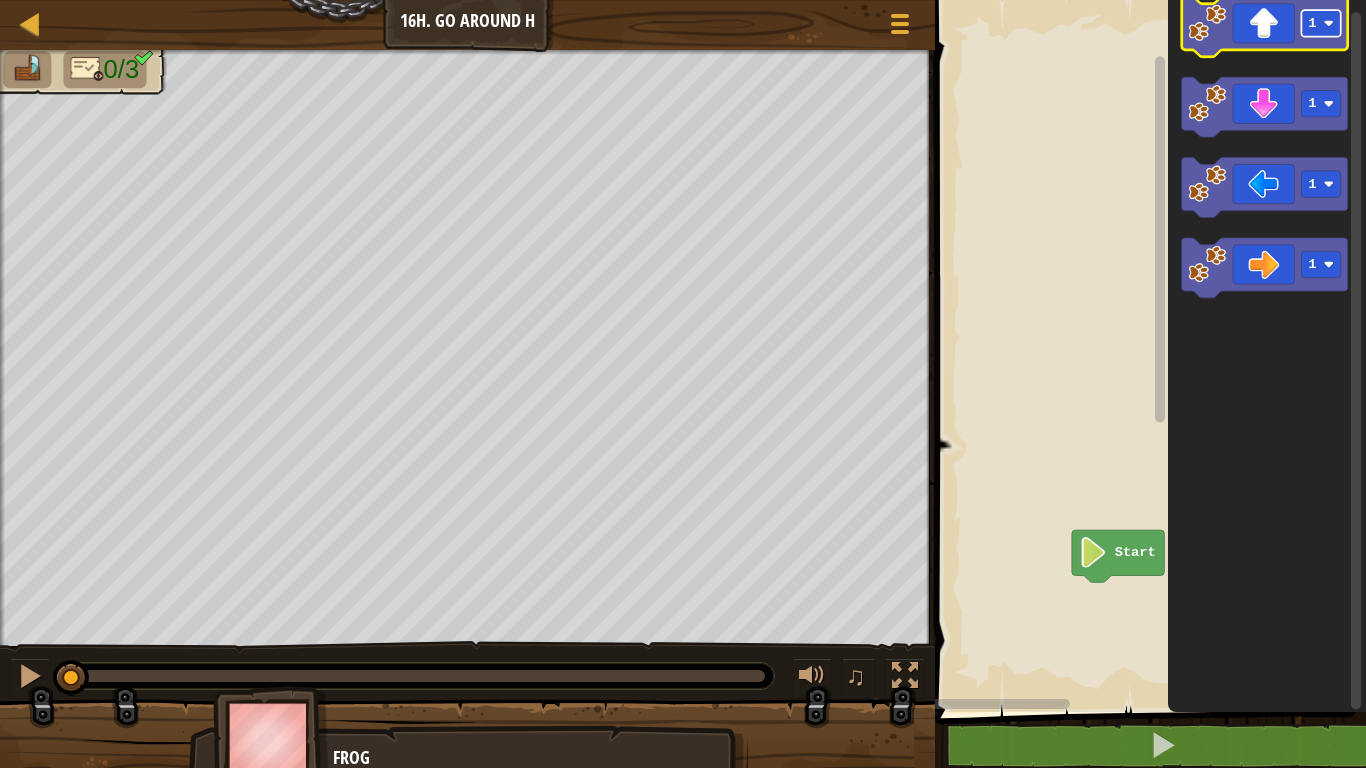 click on "1 1 1 1" 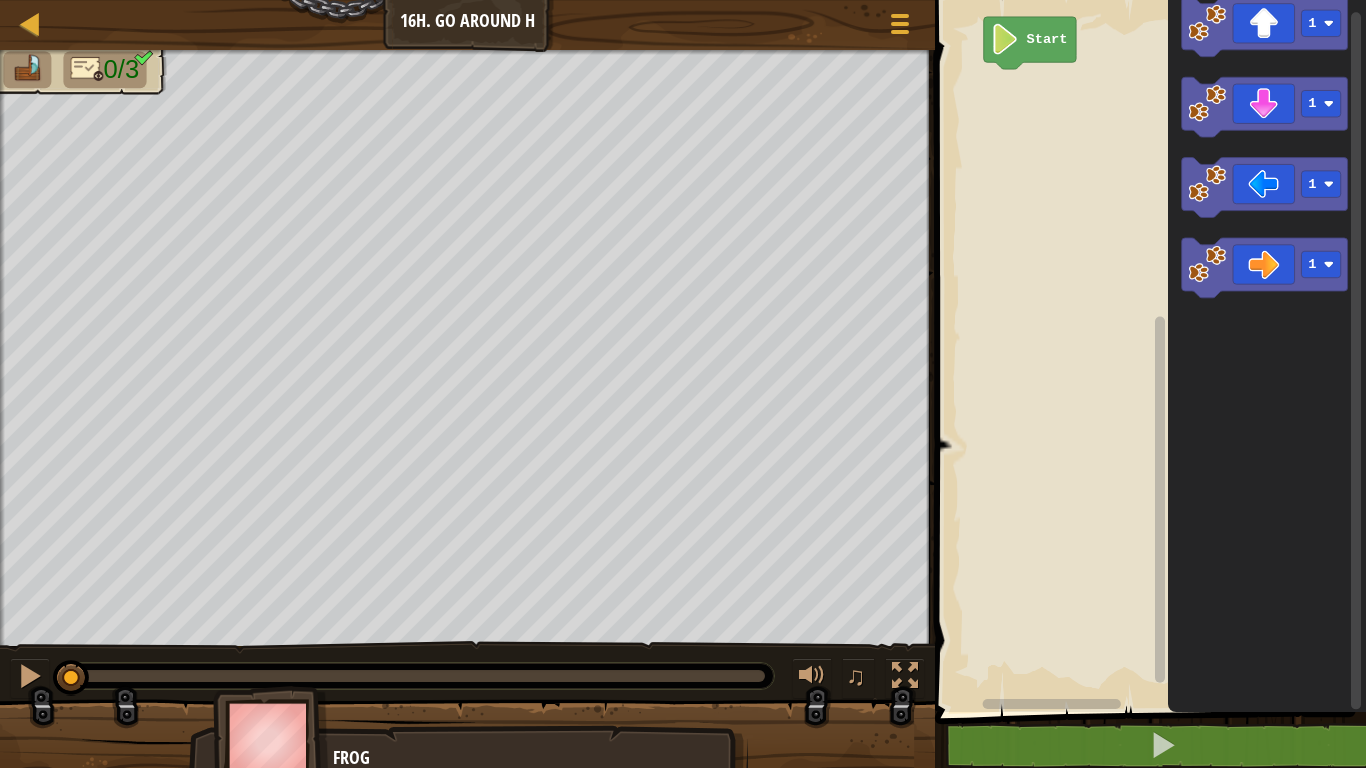 click 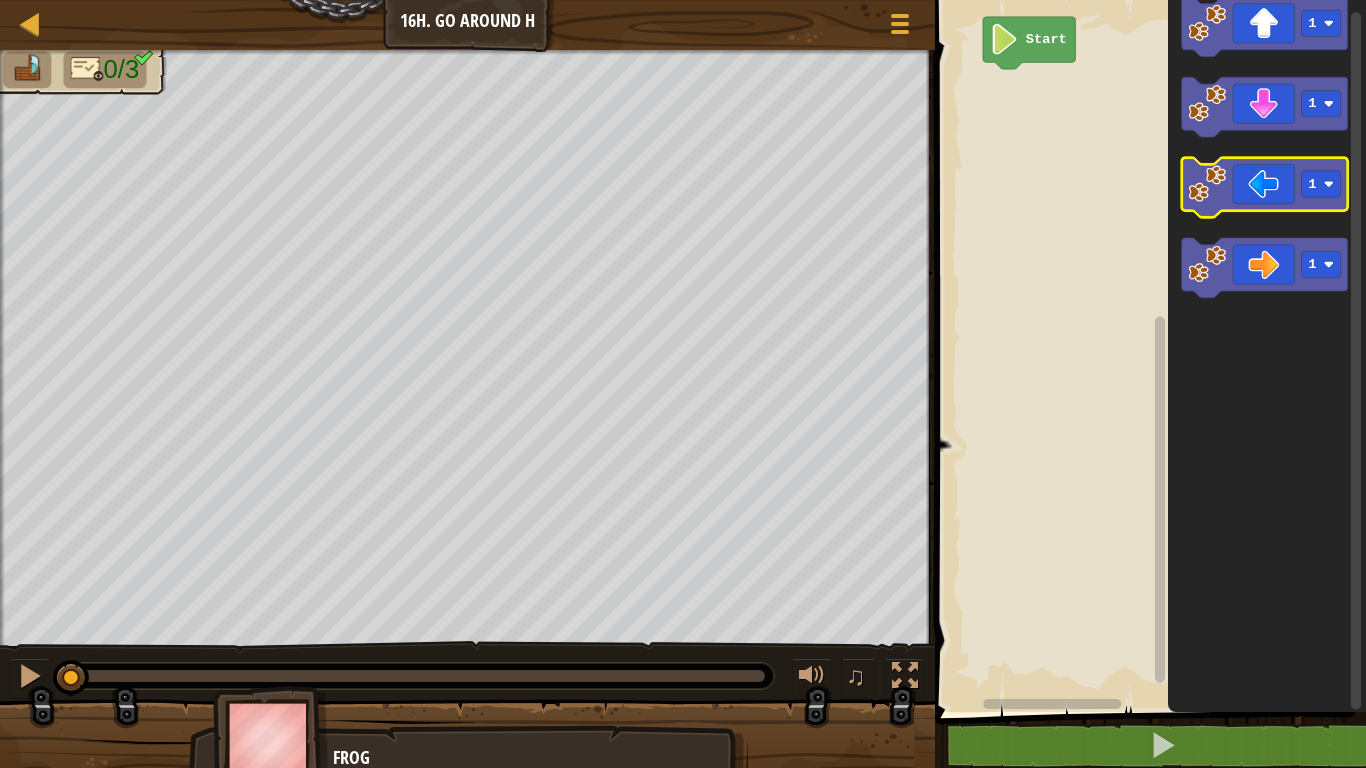 click 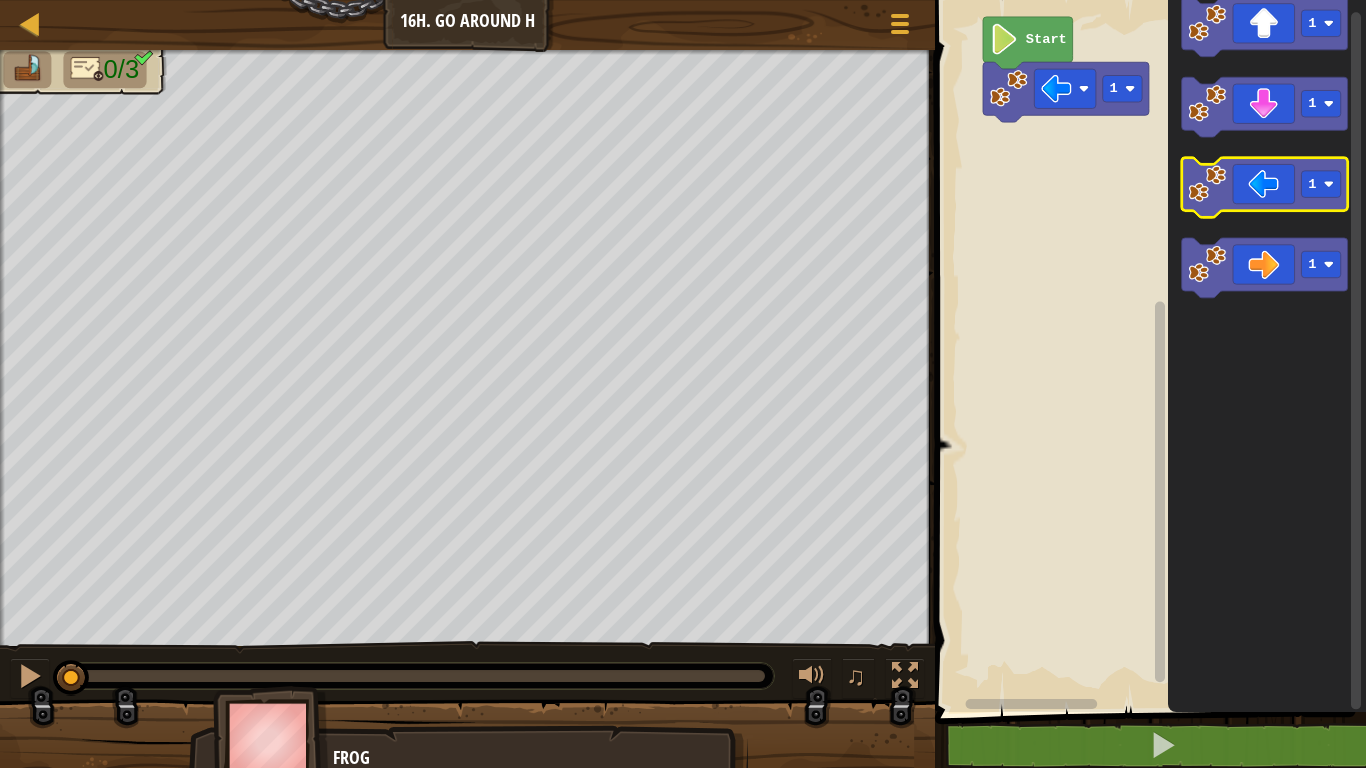 click 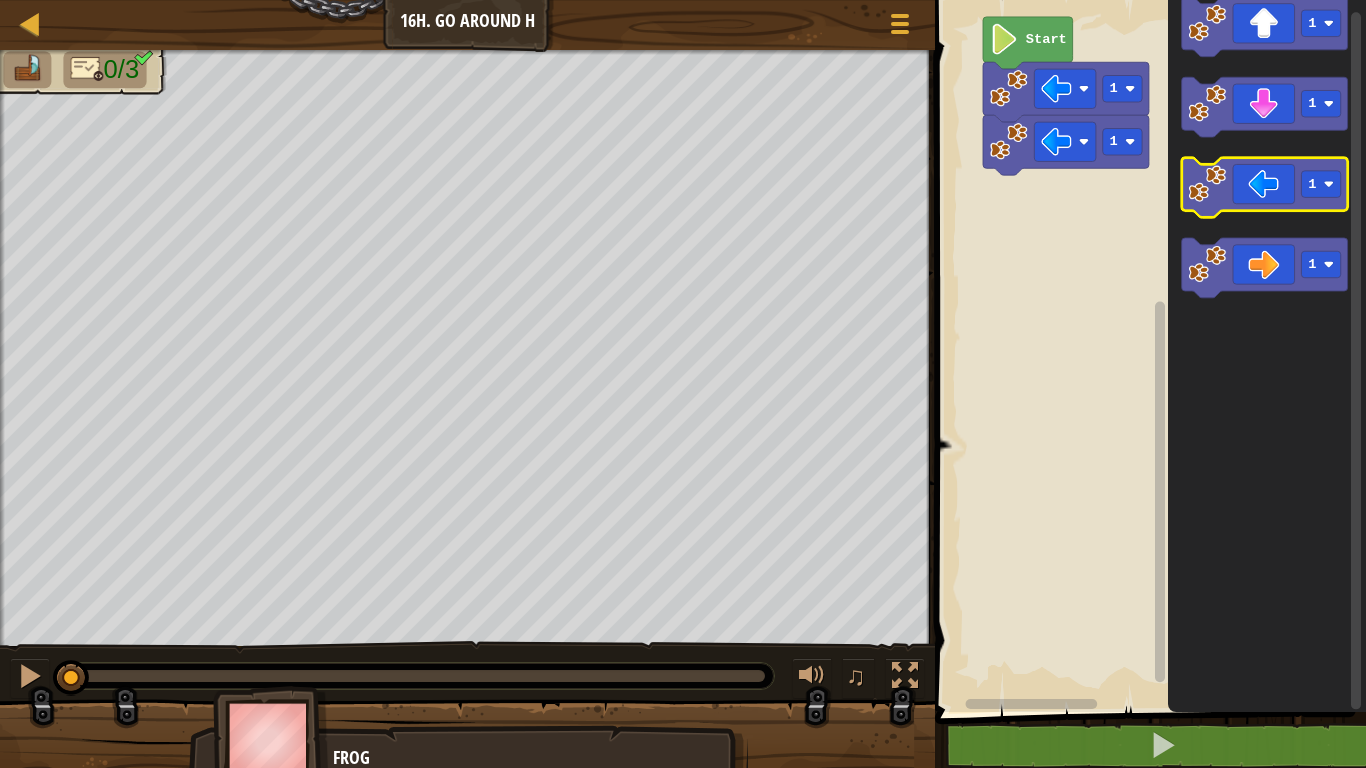 click 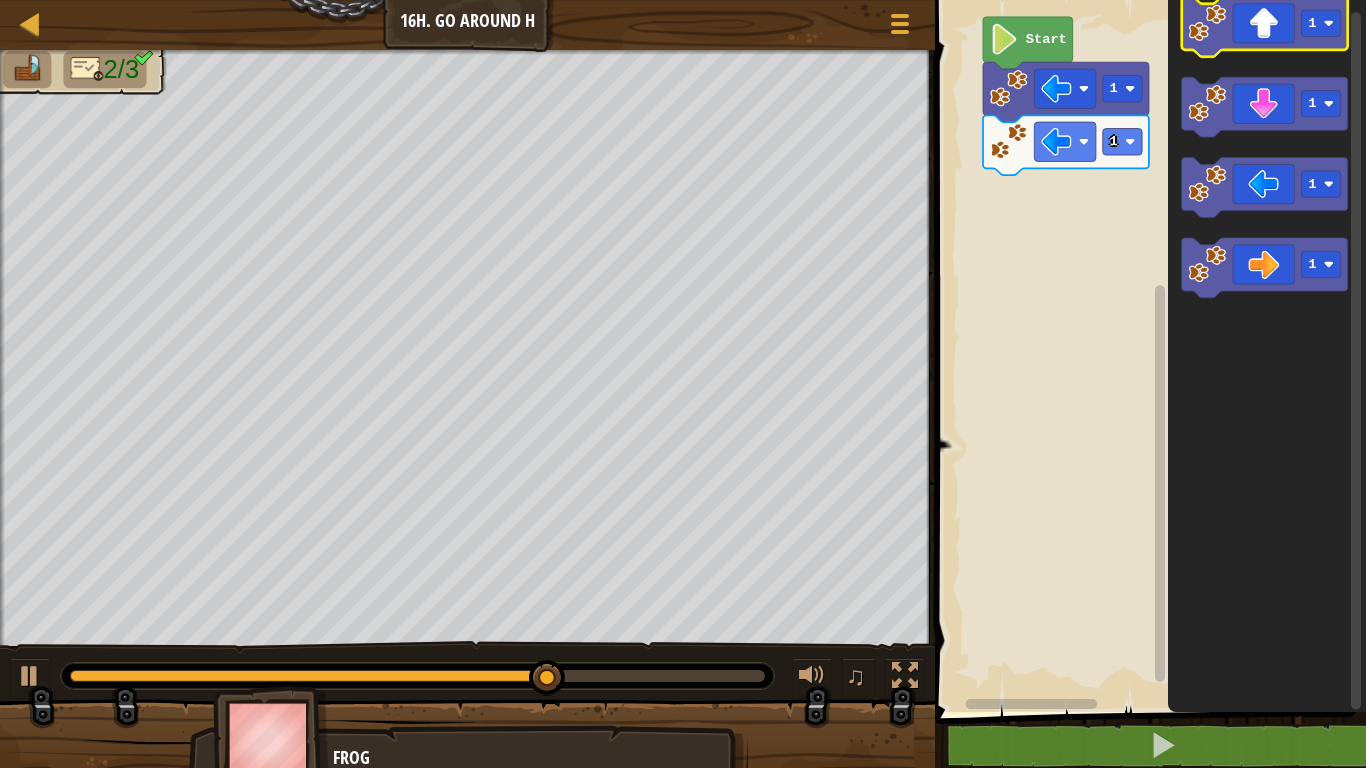 click 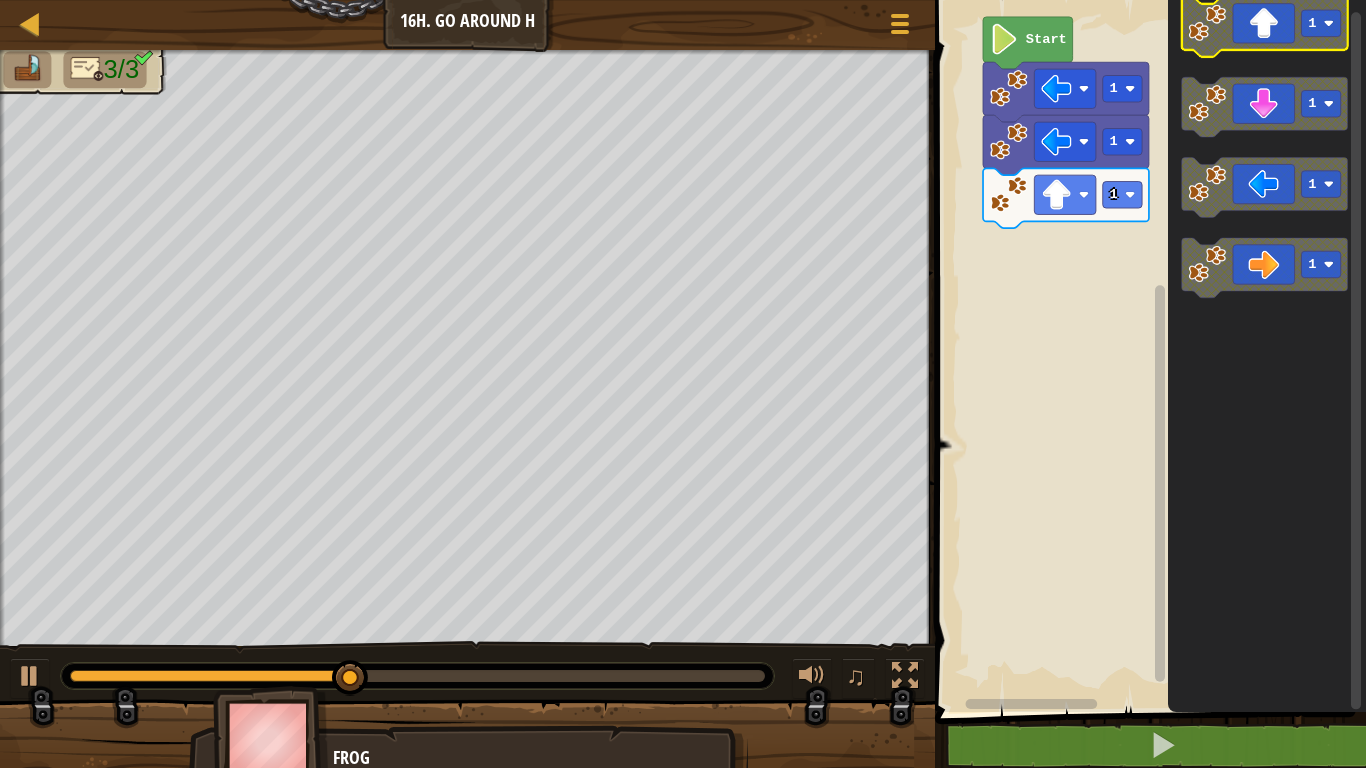 click 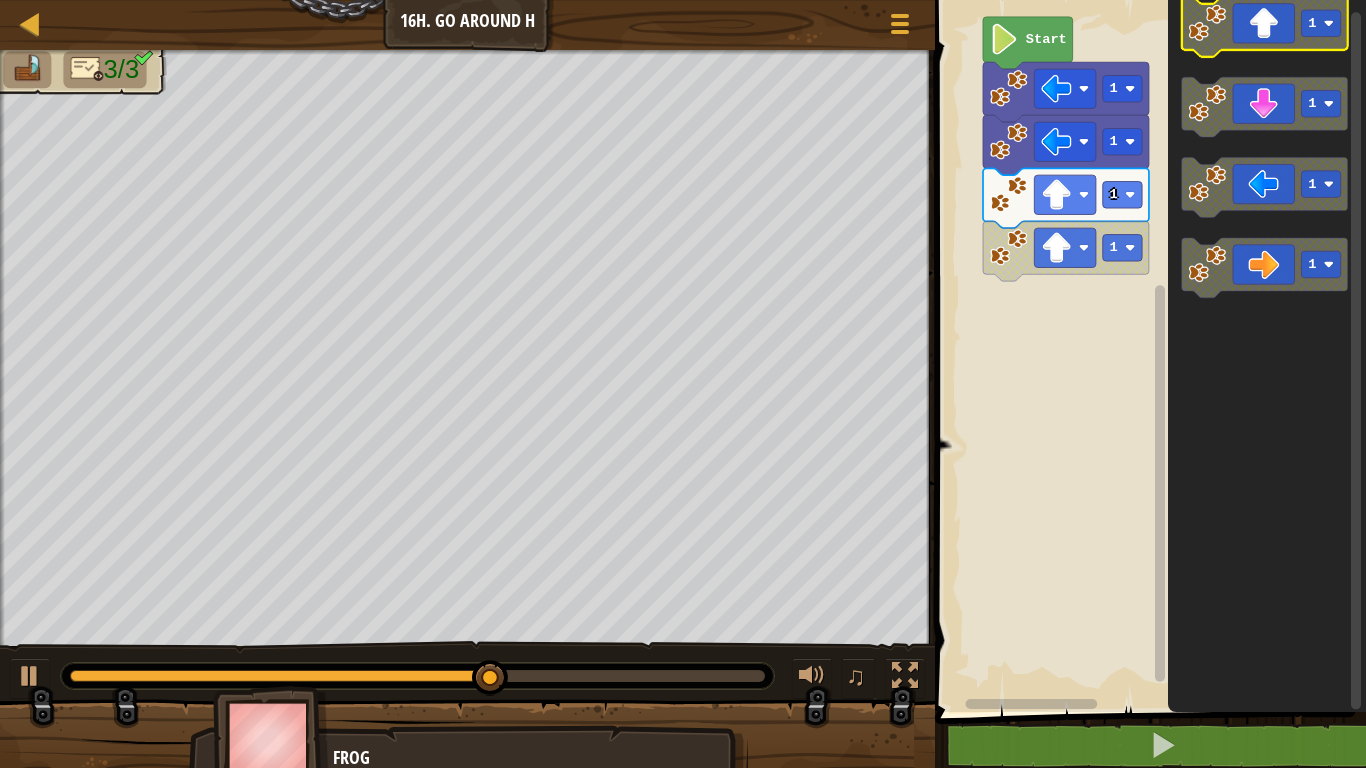 click 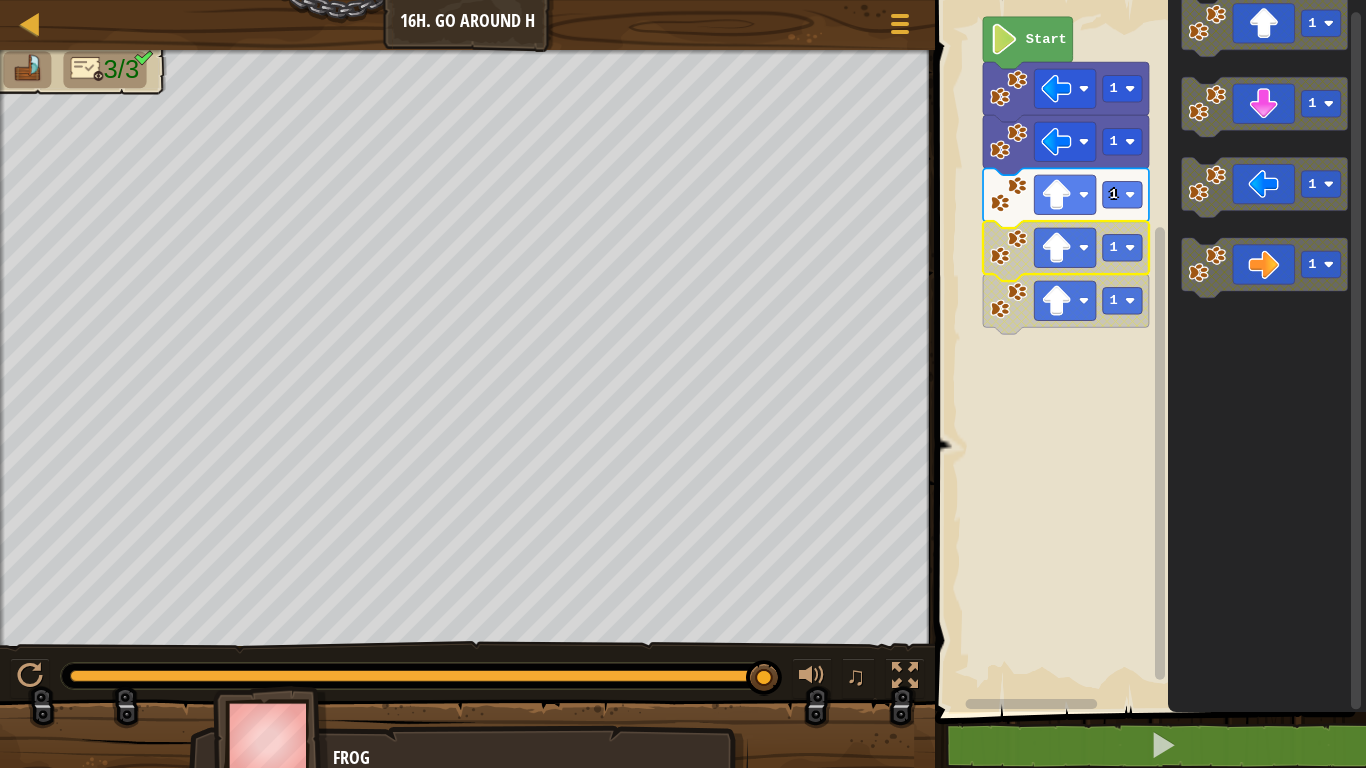 click 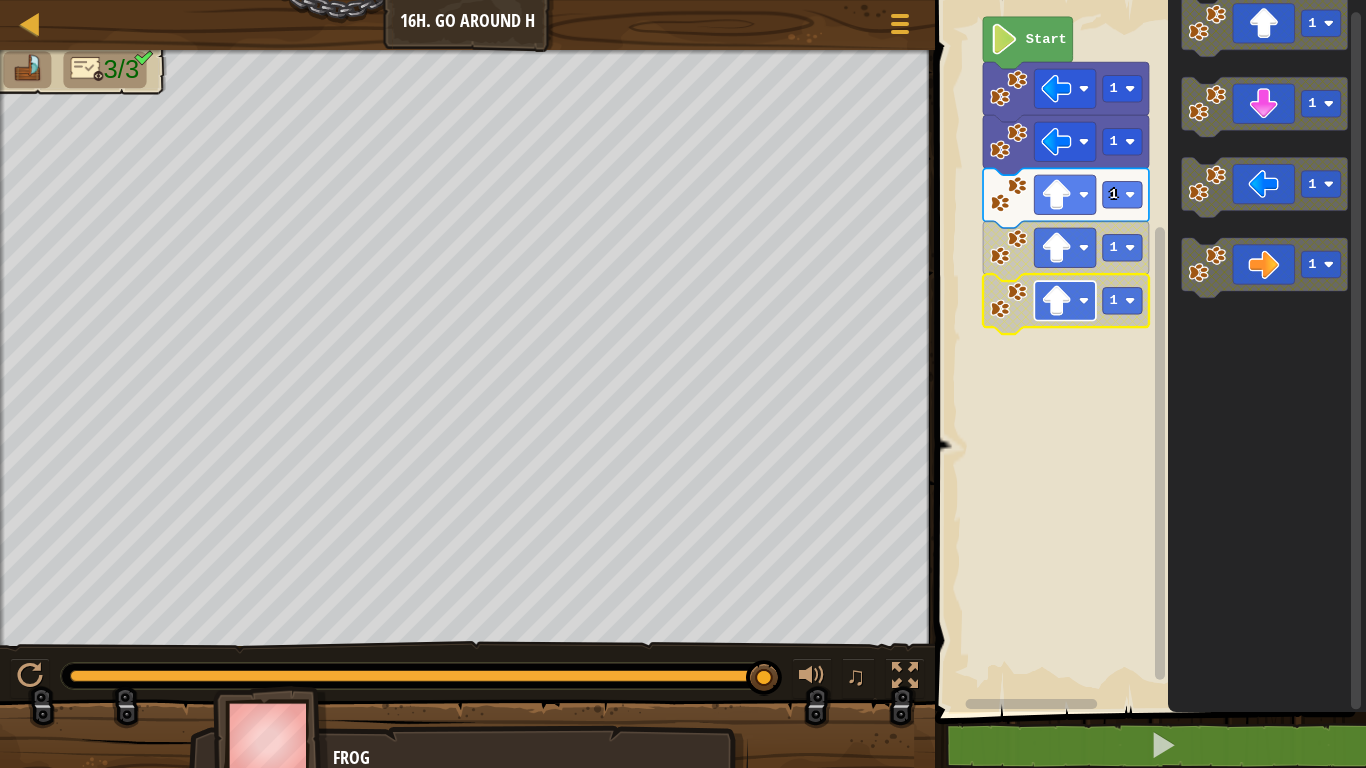 click 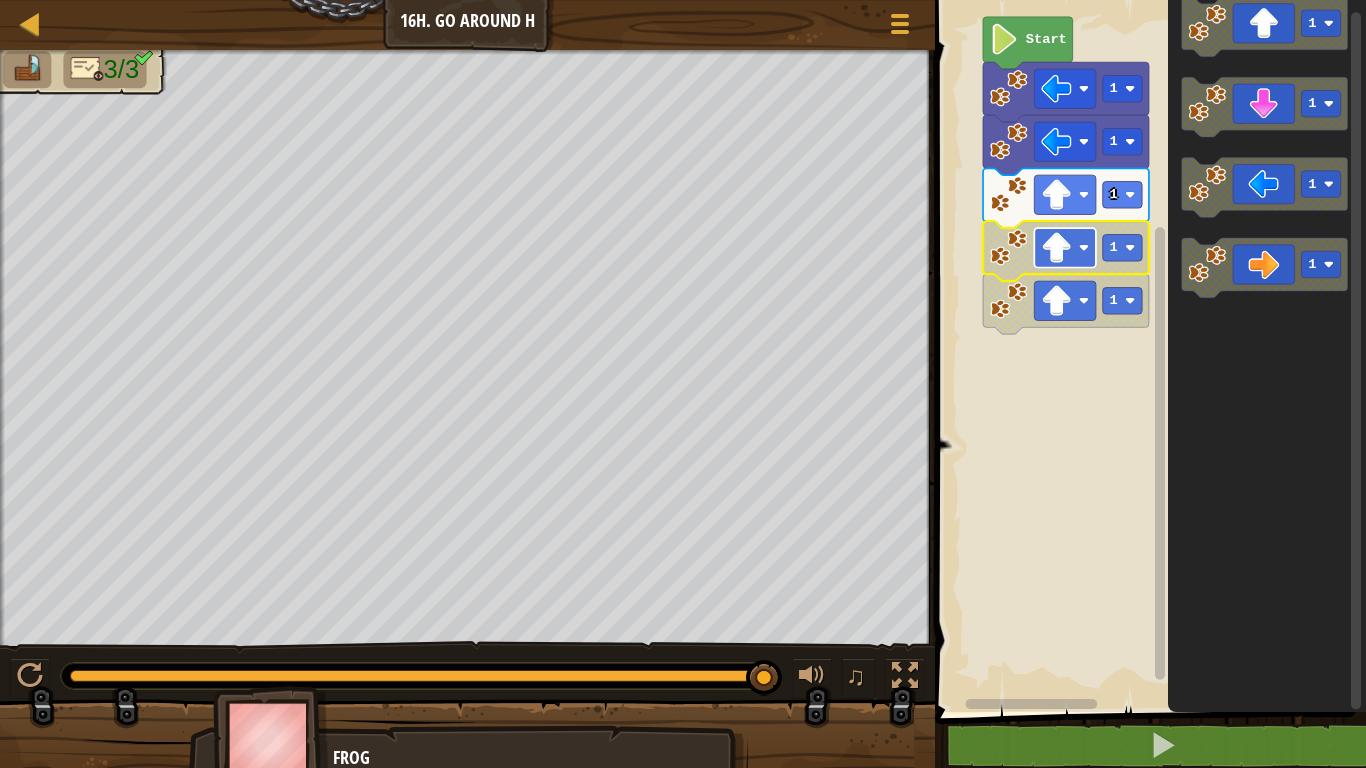 click 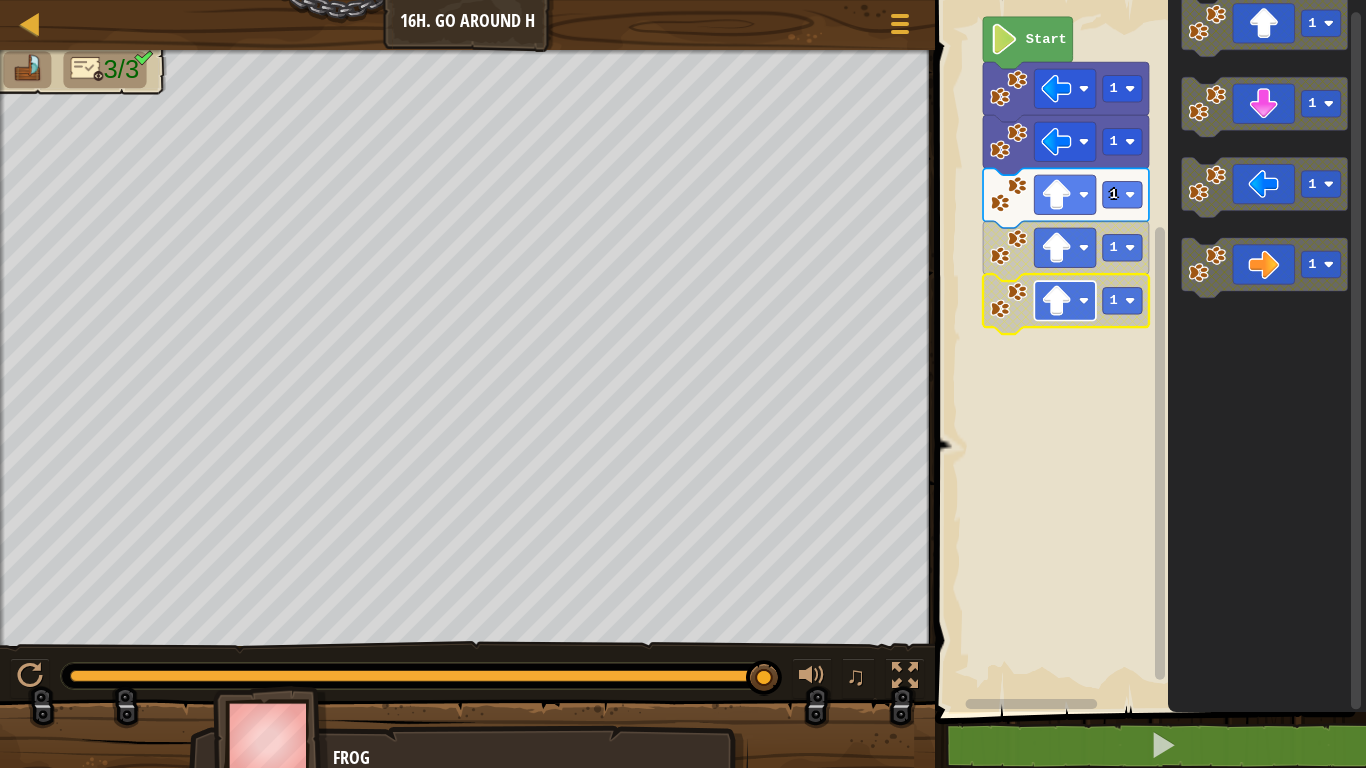 click 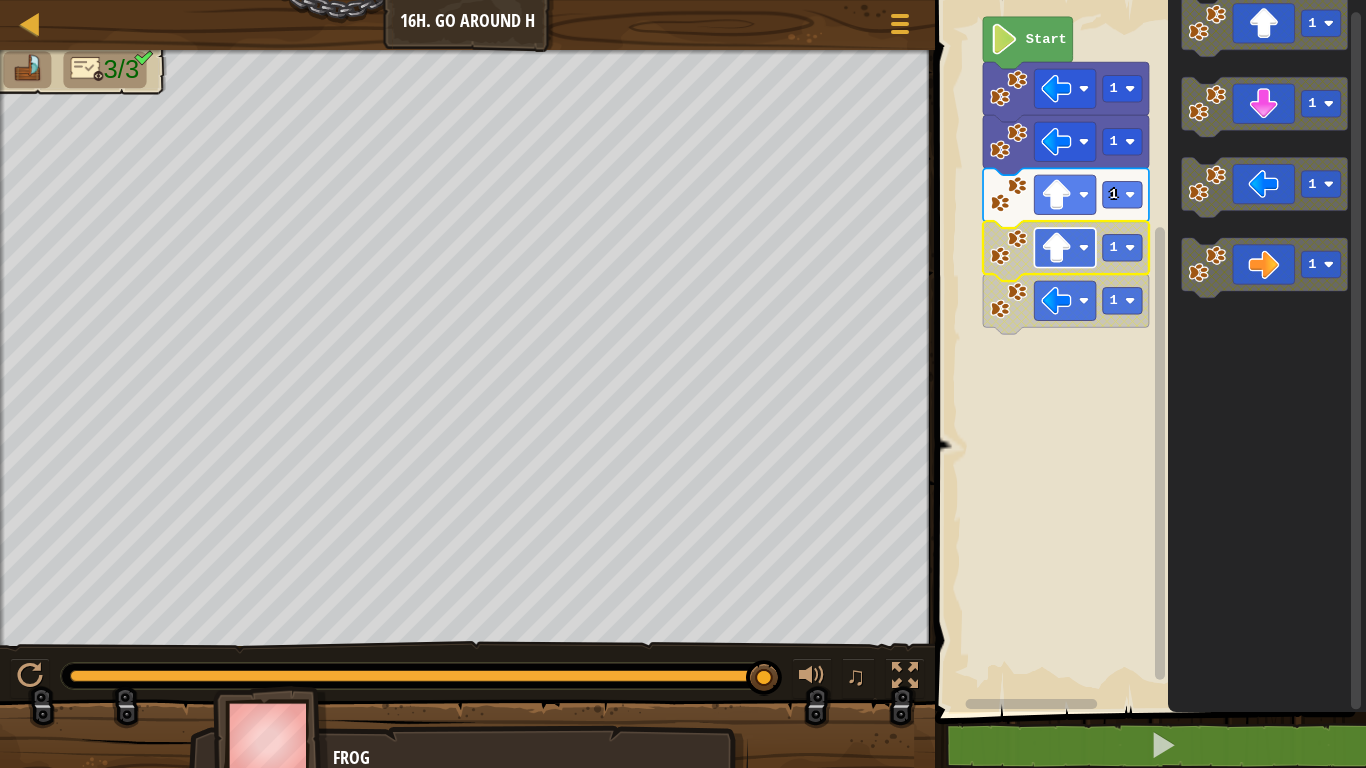 click 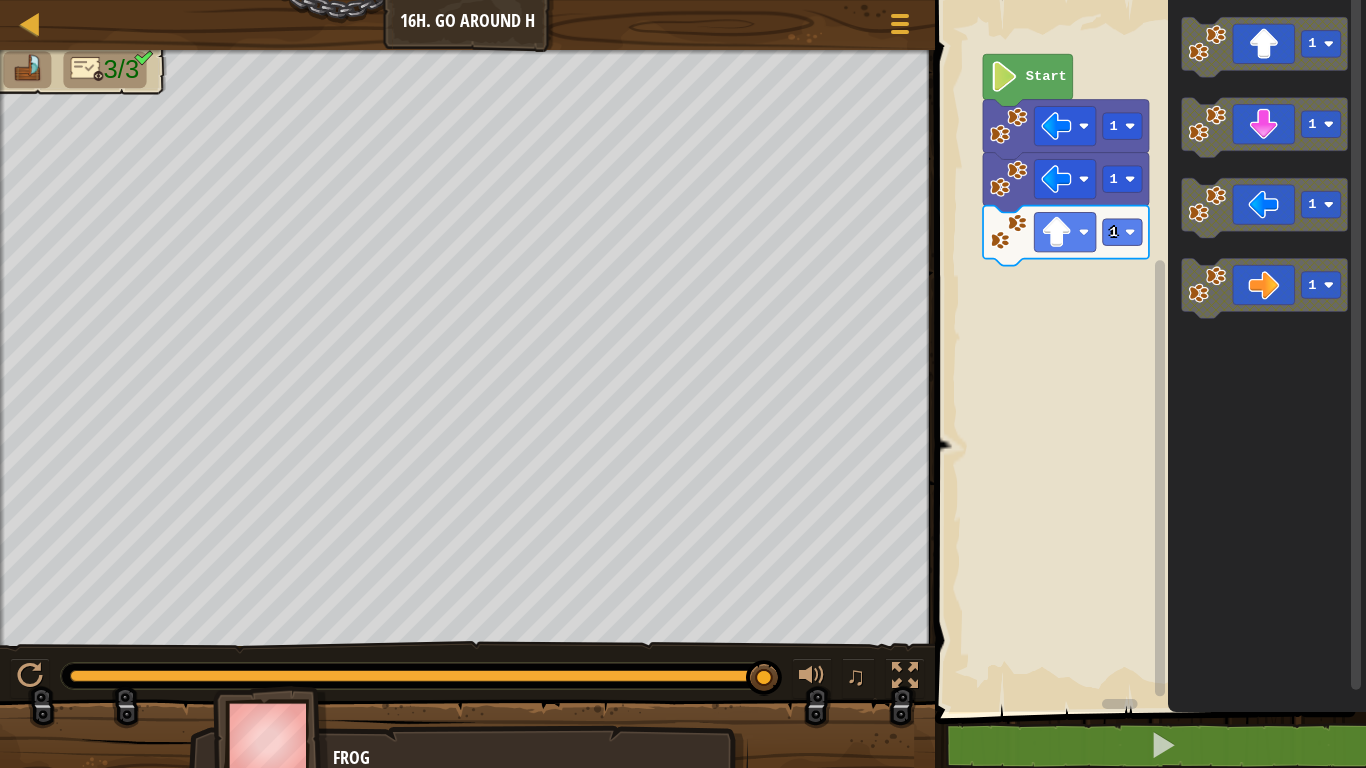 click on "Map Junior 16h. Go Around H Game Menu 1     הההההההההההההההההההההההההההההההההההההההההההההההההההההההההההההההההההההההההההההההההההההההההההההההההההההההההההההההההההההההההההההההההההההההההההההההההההההההההההההההההההההההההההההההההההההההההההההההההההההההההההההההההההההההההההההההההההההההההההההההההההההההההההההההה XXXXXXXXXXXXXXXXXXXXXXXXXXXXXXXXXXXXXXXXXXXXXXXXXXXXXXXXXXXXXXXXXXXXXXXXXXXXXXXXXXXXXXXXXXXXXXXXXXXXXXXXXXXXXXXXXXXXXXXXXXXXXXXXXXXXXXXXXXXXXXXXXXXXXXXXXXXXXXXXXXXXXXXXXXXXXXXXXXXXXXXXXXXXXXXXXXXXXXXXXXXXXXXXXXXXXXXXXXXXXXXXXXXXXXXXXXXXXXXXXXXXXXXXXXXXXXXX Solution × Blocks 1     Start 1 1 1 1 Code Saved Programming language : Python Statement   /  Call   /  go('up', 1) go('down', 1) go('left', 1) go('right', 1) × Fix Your Code 1" at bounding box center (683, 384) 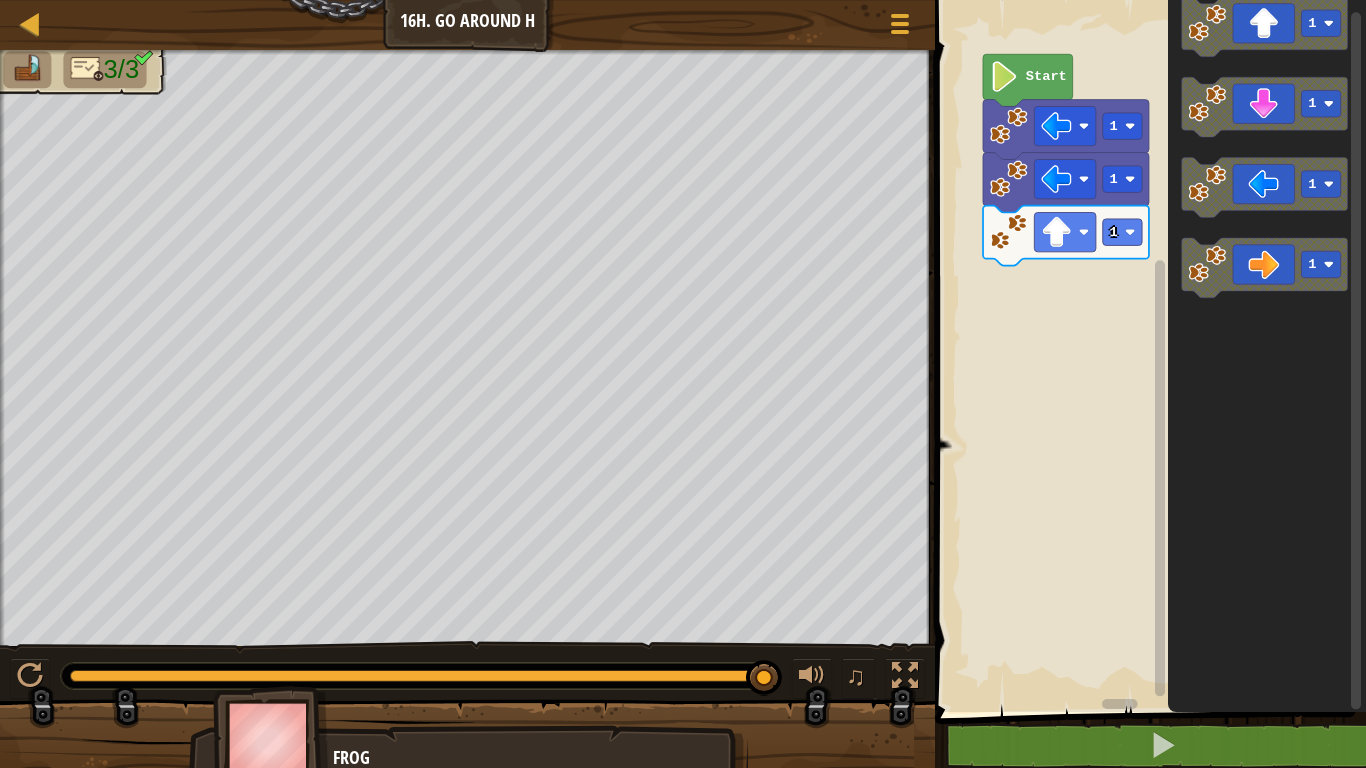 click on "Map Junior 16h. Go Around H Game Menu 1     הההההההההההההההההההההההההההההההההההההההההההההההההההההההההההההההההההההההההההההההההההההההההההההההההההההההההההההההההההההההההההההההההההההההההההההההההההההההההההההההההההההההההההההההההההההההההההההההההההההההההההההההההההההההההההההההההההההההההההההההההההההההההההההההה XXXXXXXXXXXXXXXXXXXXXXXXXXXXXXXXXXXXXXXXXXXXXXXXXXXXXXXXXXXXXXXXXXXXXXXXXXXXXXXXXXXXXXXXXXXXXXXXXXXXXXXXXXXXXXXXXXXXXXXXXXXXXXXXXXXXXXXXXXXXXXXXXXXXXXXXXXXXXXXXXXXXXXXXXXXXXXXXXXXXXXXXXXXXXXXXXXXXXXXXXXXXXXXXXXXXXXXXXXXXXXXXXXXXXXXXXXXXXXXXXXXXXXXXXXXXXXXX Solution × Blocks 1     Start 1 1 1 1 Code Saved Programming language : Python Statement   /  Call   /  go('up', 1) go('down', 1) go('left', 1) go('right', 1) × Fix Your Code 1" at bounding box center (683, 384) 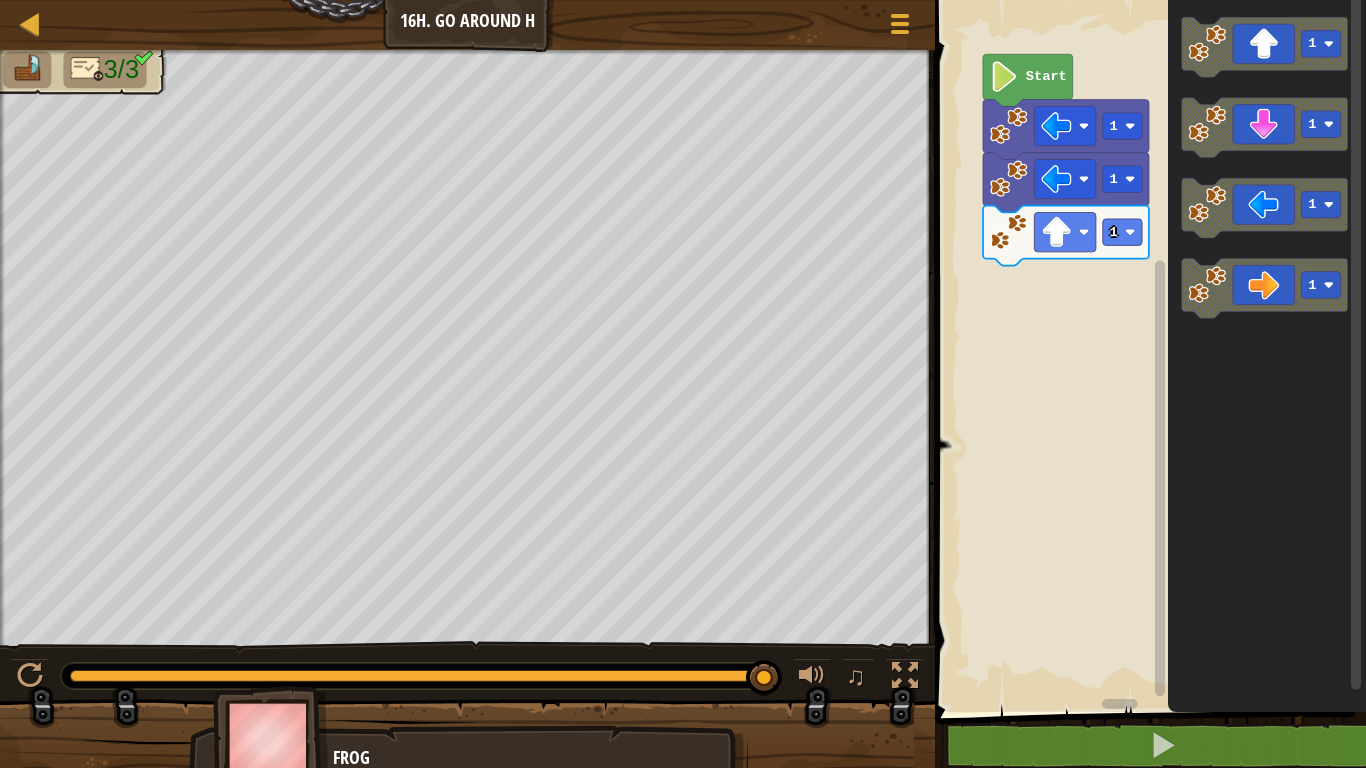 click on "1 1 1 1" 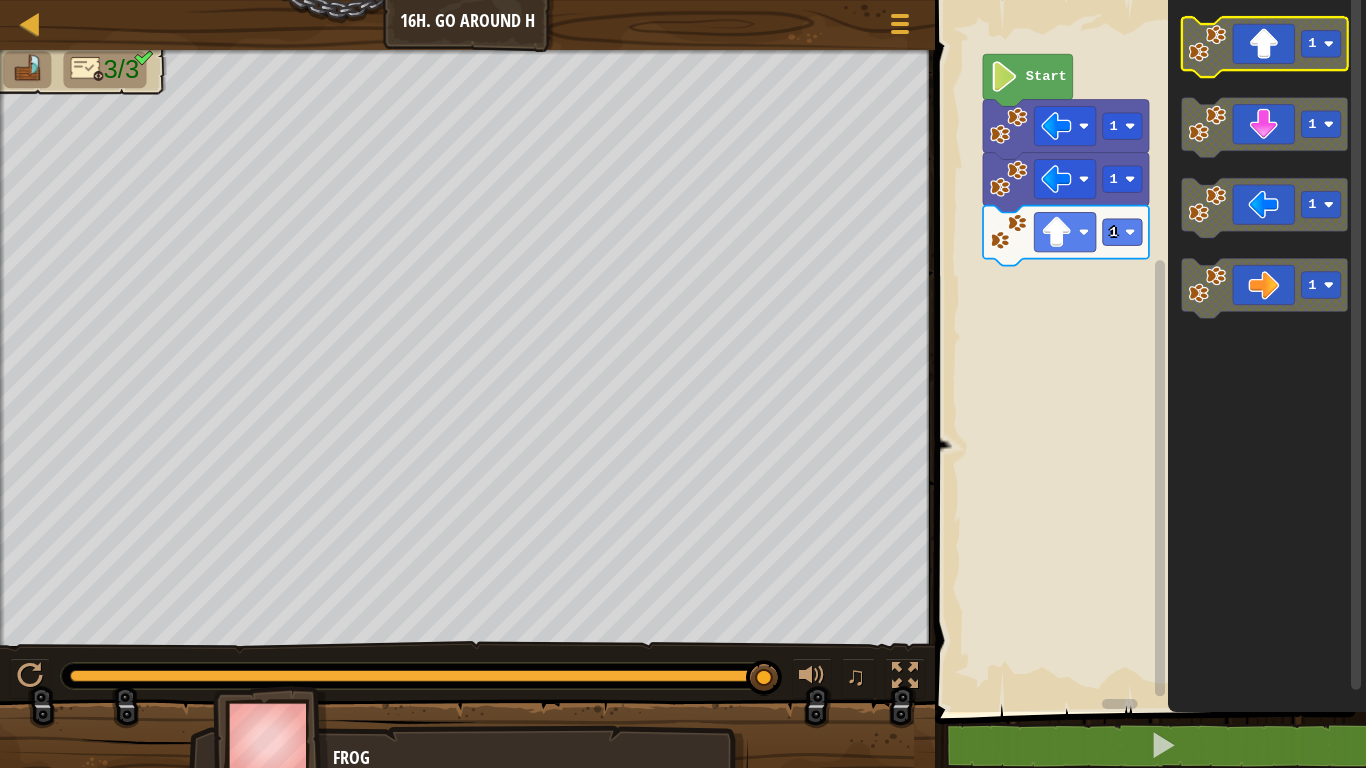 click 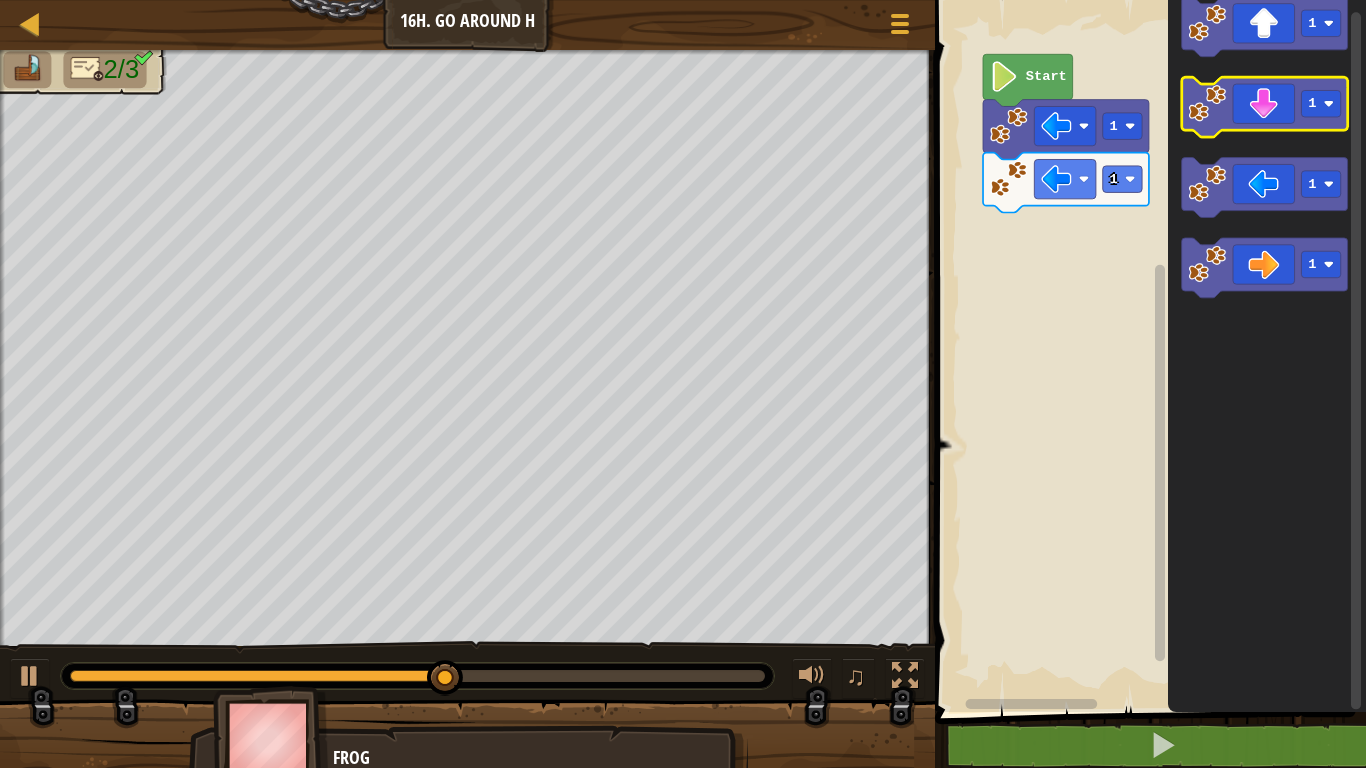 click 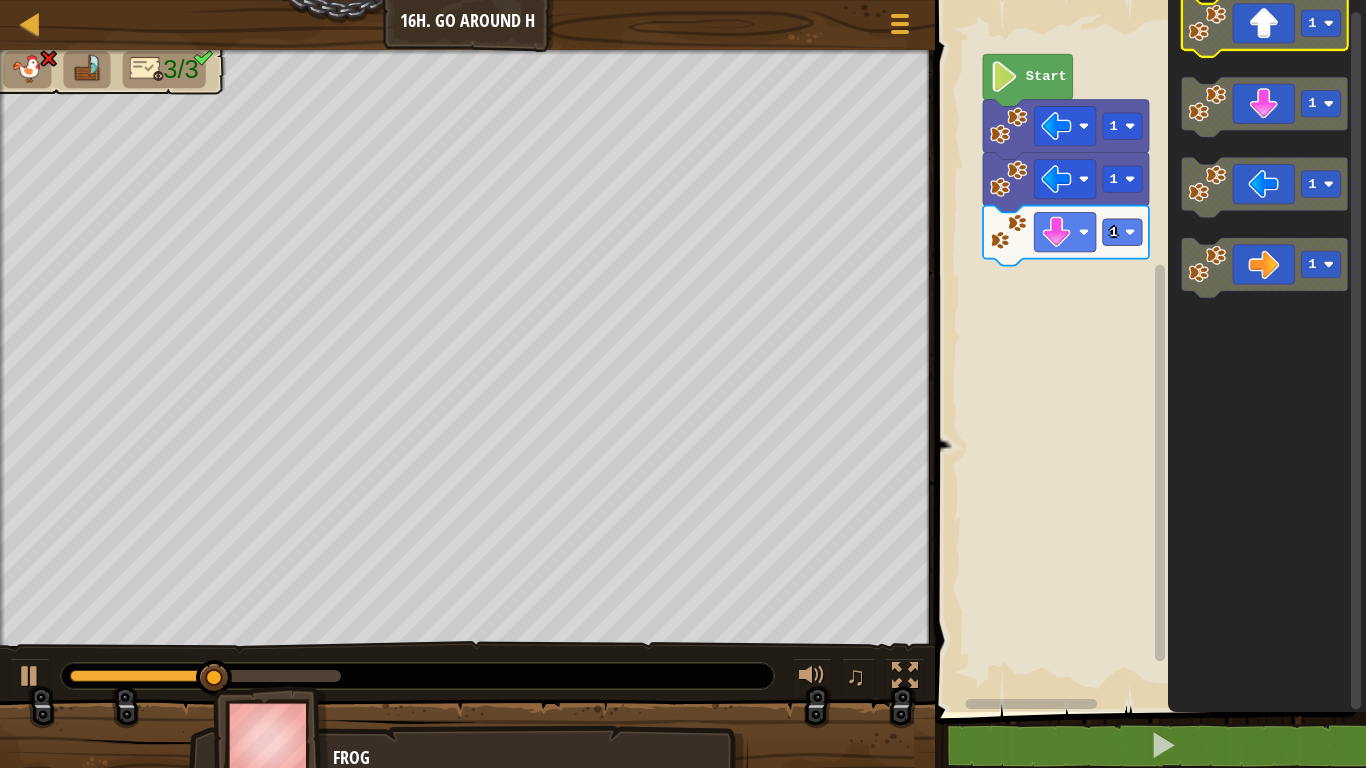 click 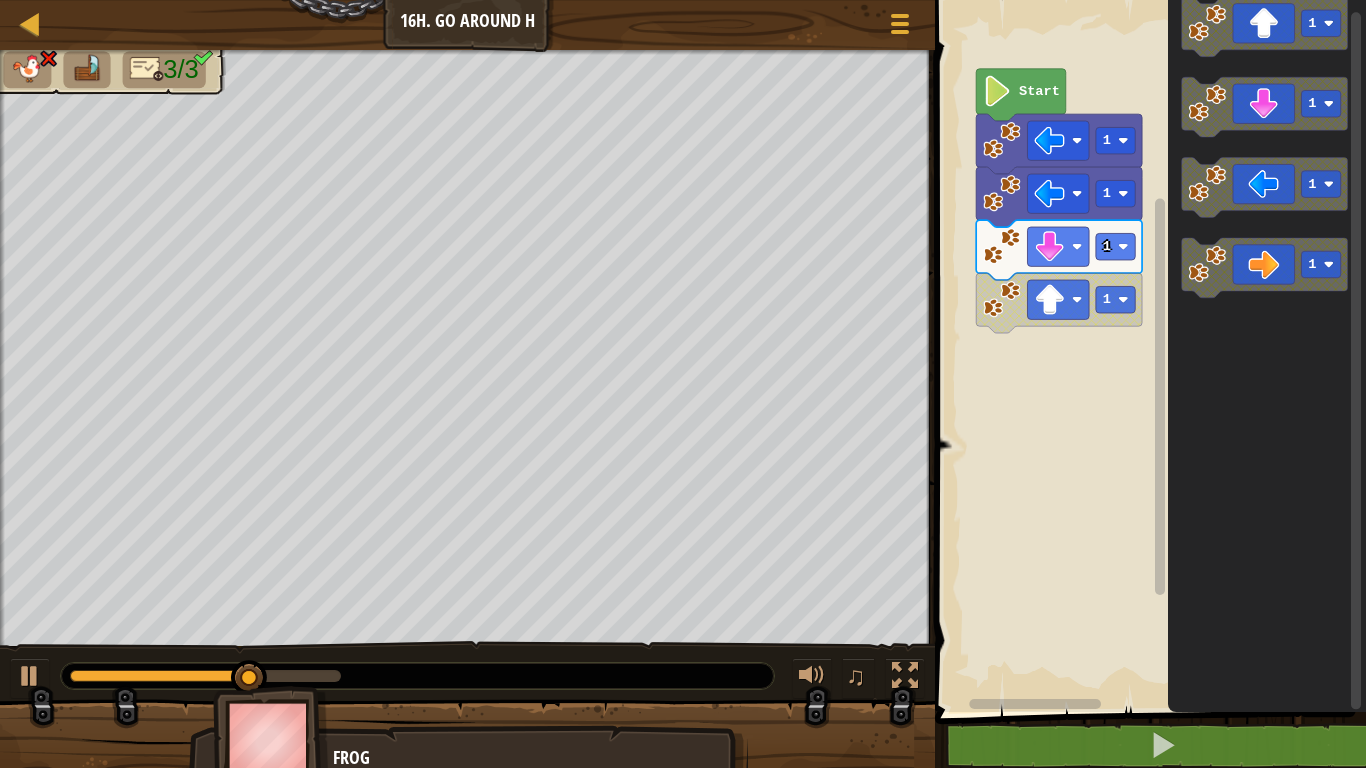 click 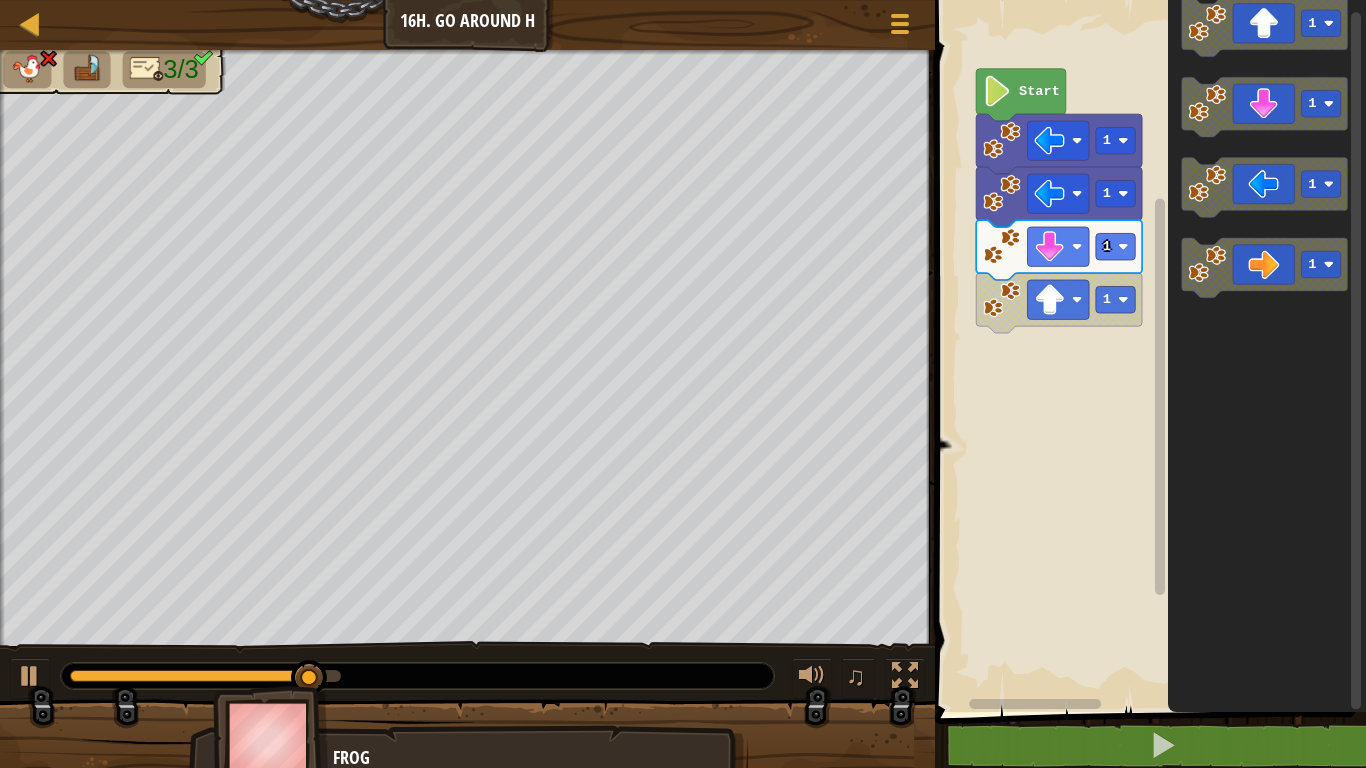 click 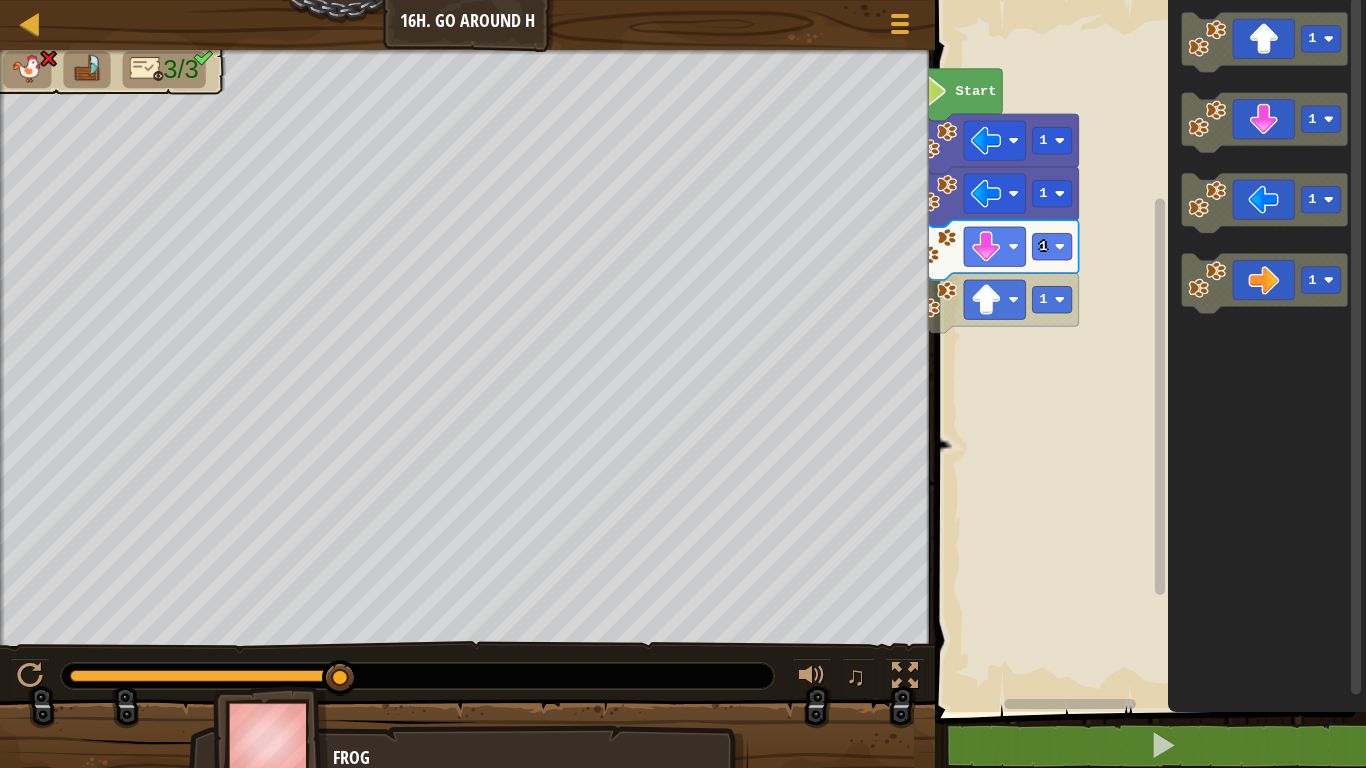 click on "Map Junior 16h. Go Around H Game Menu 1     הההההההההההההההההההההההההההההההההההההההההההההההההההההההההההההההההההההההההההההההההההההההההההההההההההההההההההההההההההההההההההההההההההההההההההההההההההההההההההההההההההההההההההההההההההההההההההההההההההההההההההההההההההההההההההההההההההההההההההההההההההההההההההההההה XXXXXXXXXXXXXXXXXXXXXXXXXXXXXXXXXXXXXXXXXXXXXXXXXXXXXXXXXXXXXXXXXXXXXXXXXXXXXXXXXXXXXXXXXXXXXXXXXXXXXXXXXXXXXXXXXXXXXXXXXXXXXXXXXXXXXXXXXXXXXXXXXXXXXXXXXXXXXXXXXXXXXXXXXXXXXXXXXXXXXXXXXXXXXXXXXXXXXXXXXXXXXXXXXXXXXXXXXXXXXXXXXXXXXXXXXXXXXXXXXXXXXXXXXXXXXXXX Solution × Blocks 1     Start 1 1 1 1 1 1 1 1 Code Saved Programming language : Python Statement   /  Call   /  go('up', 1) go('down', 1) go('left', 1) go('right', 1) × Fix Your Code Need help? Ask the AI" at bounding box center [683, 384] 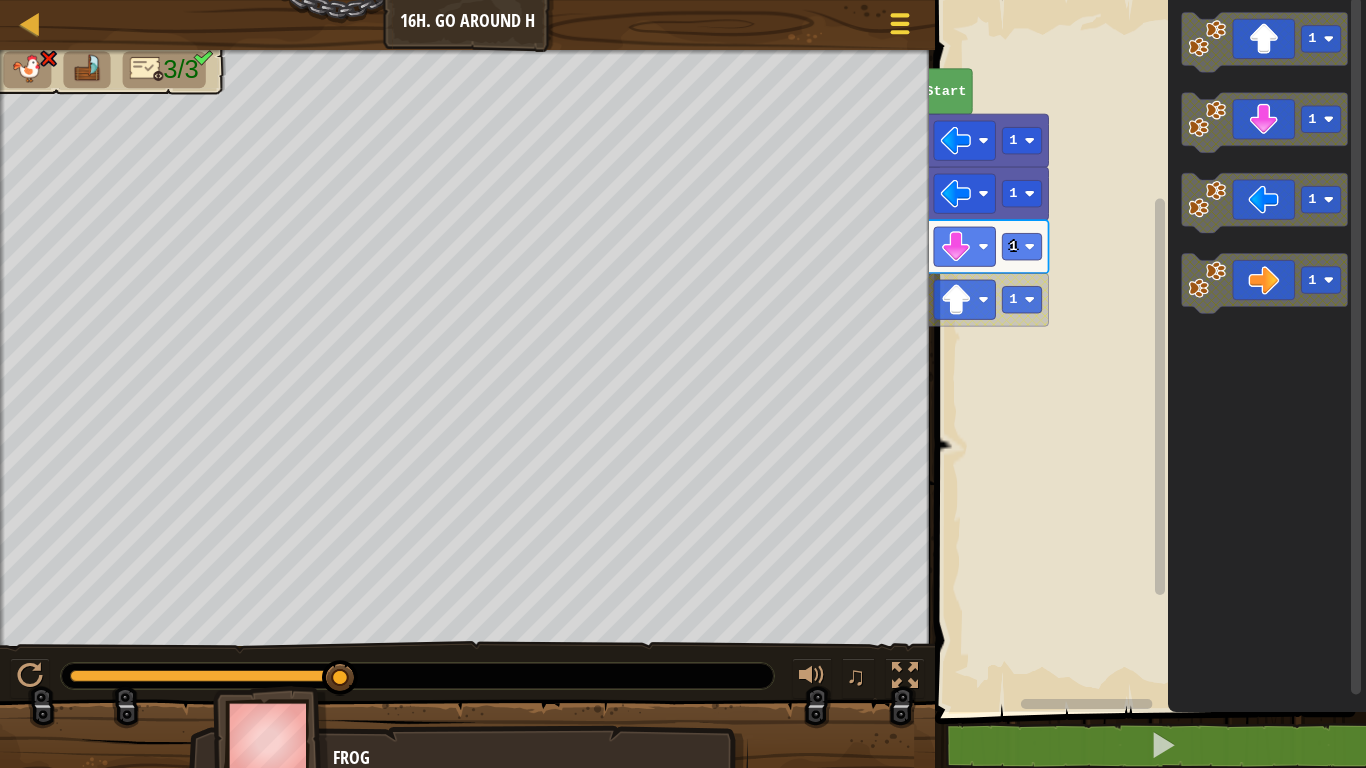 click at bounding box center [900, 24] 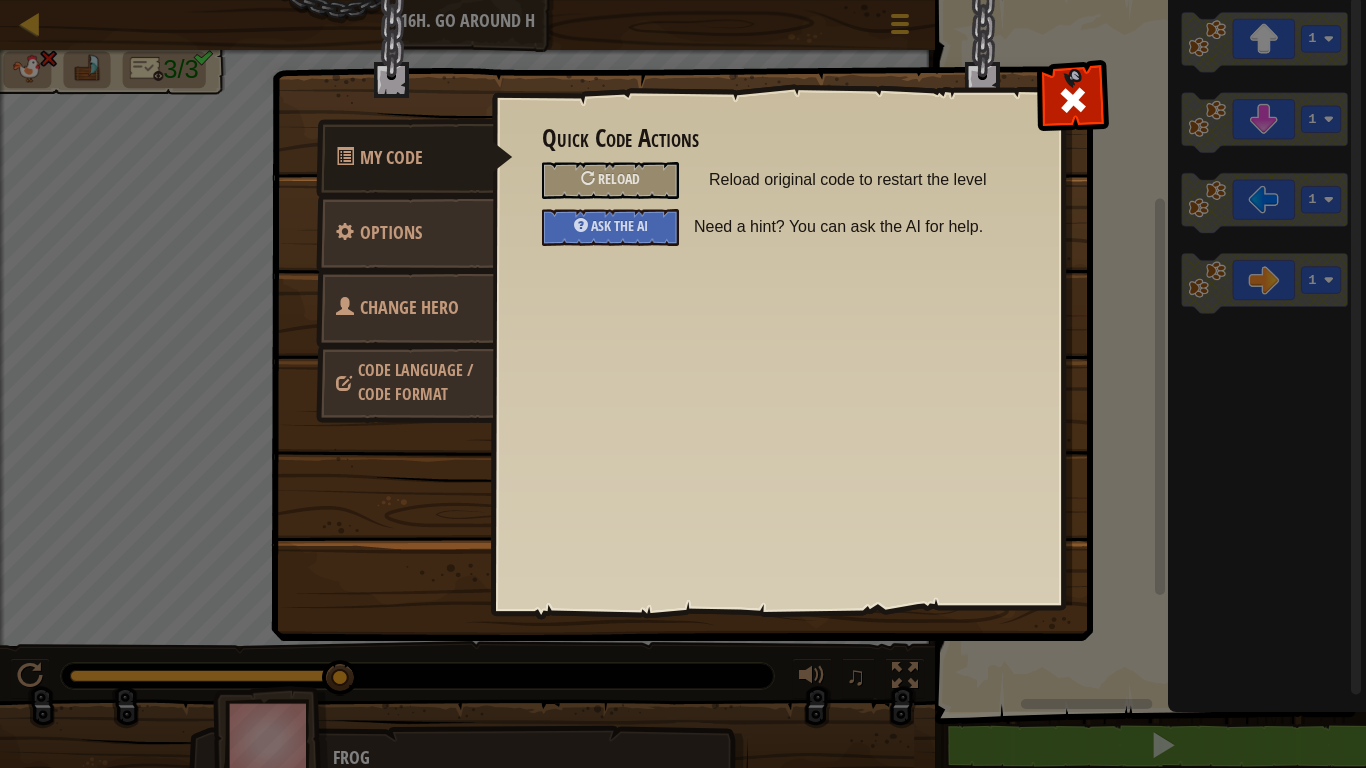 click on "Change Hero" at bounding box center (405, 308) 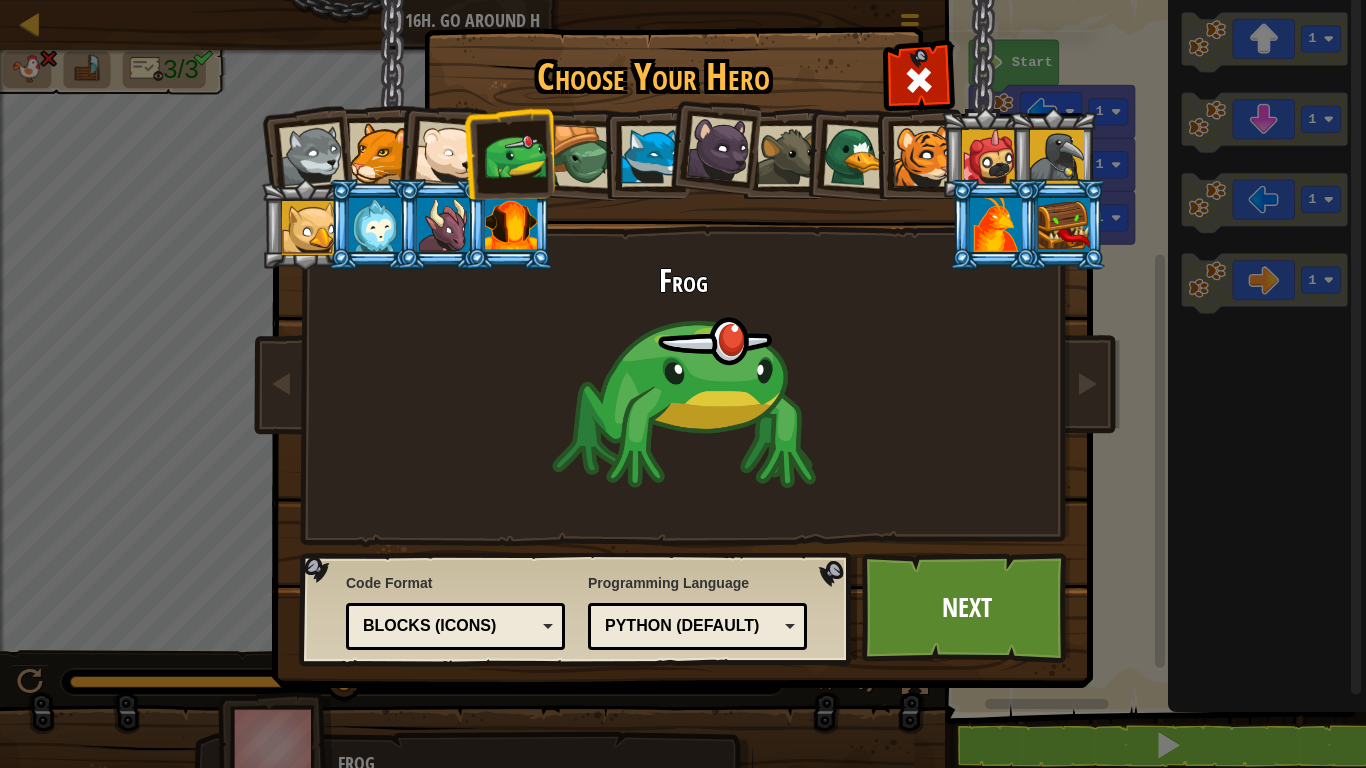 drag, startPoint x: 373, startPoint y: 143, endPoint x: 391, endPoint y: 149, distance: 18.973665 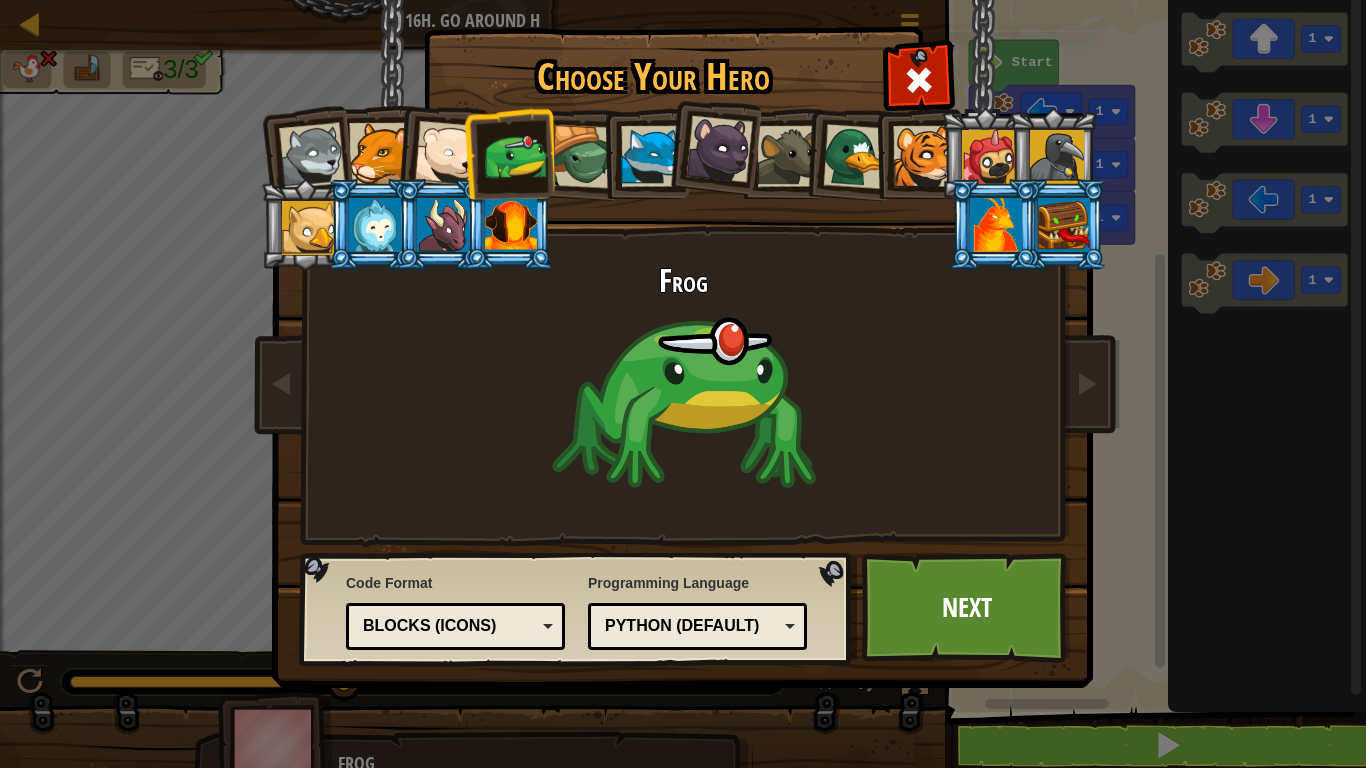 click at bounding box center (379, 153) 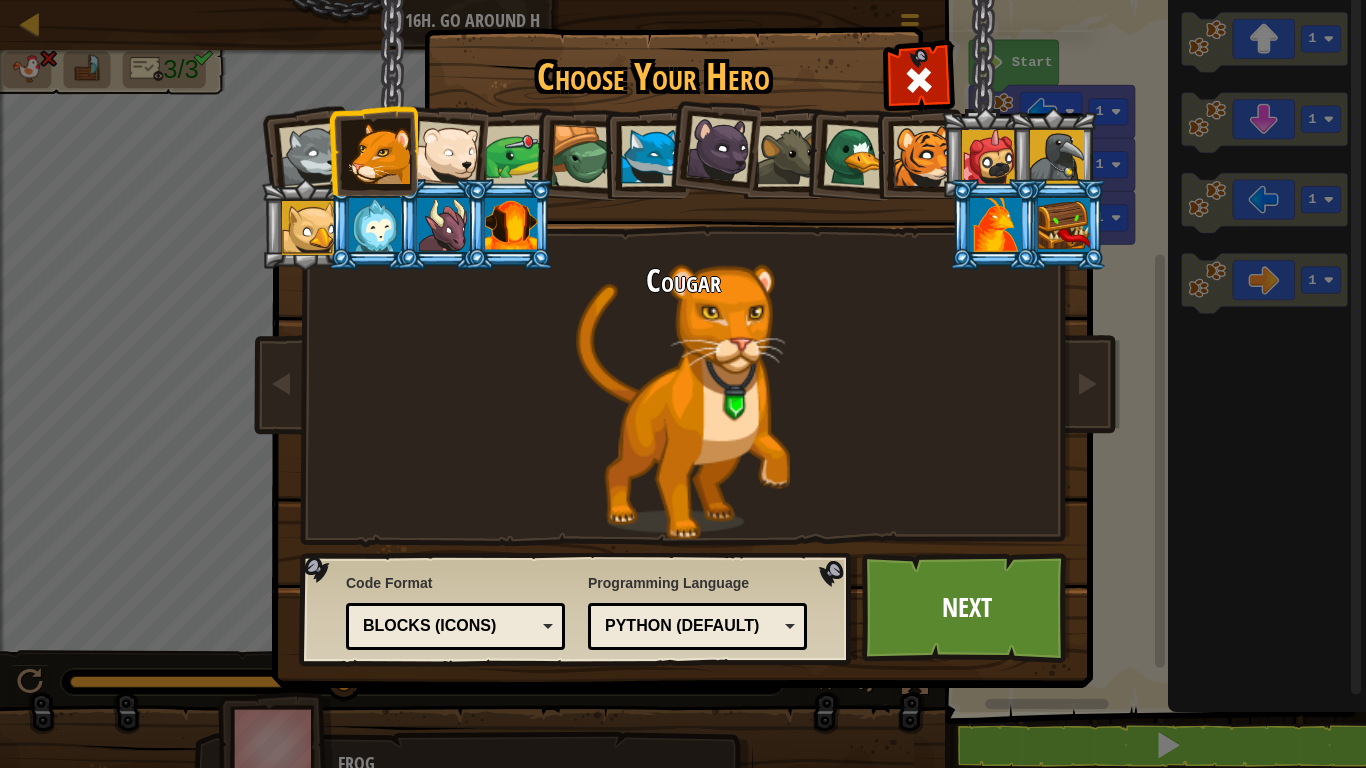 drag, startPoint x: 758, startPoint y: 195, endPoint x: 781, endPoint y: 193, distance: 23.086792 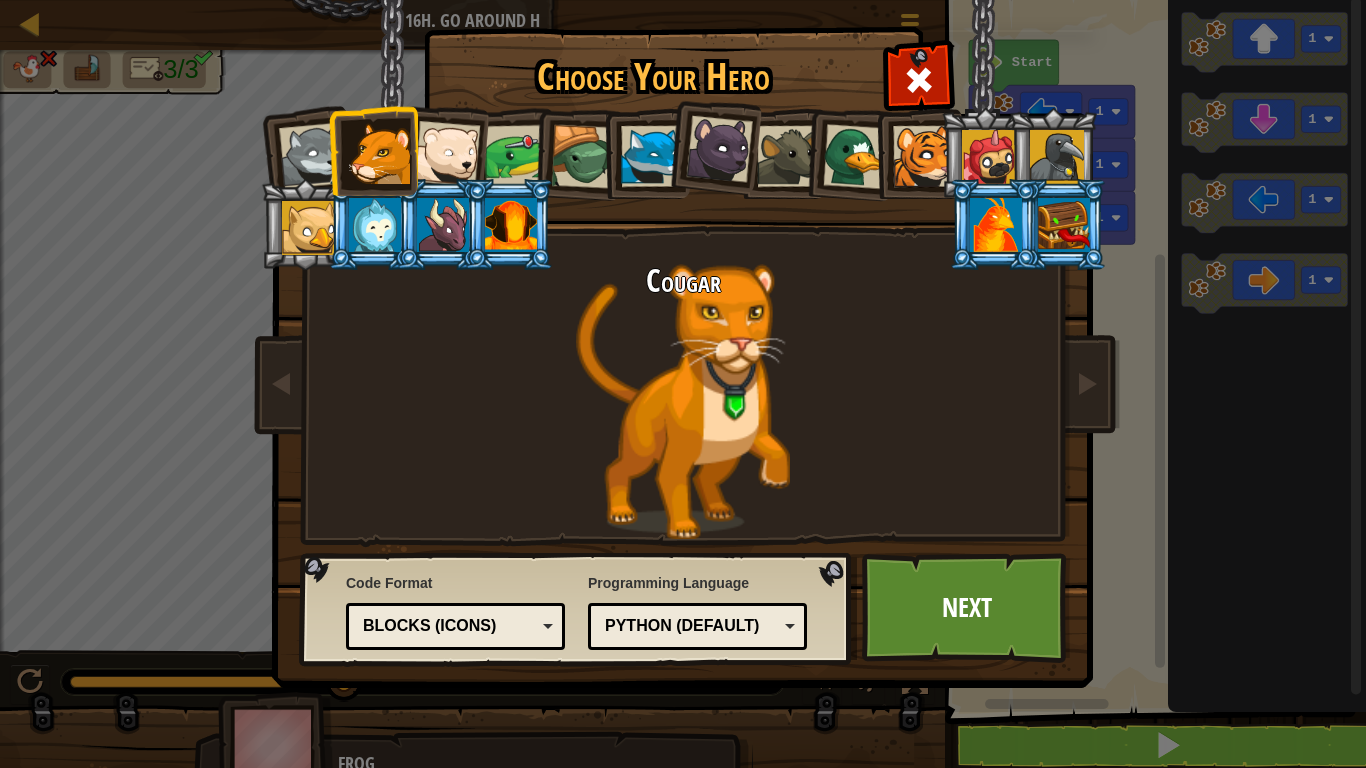 click at bounding box center (781, 153) 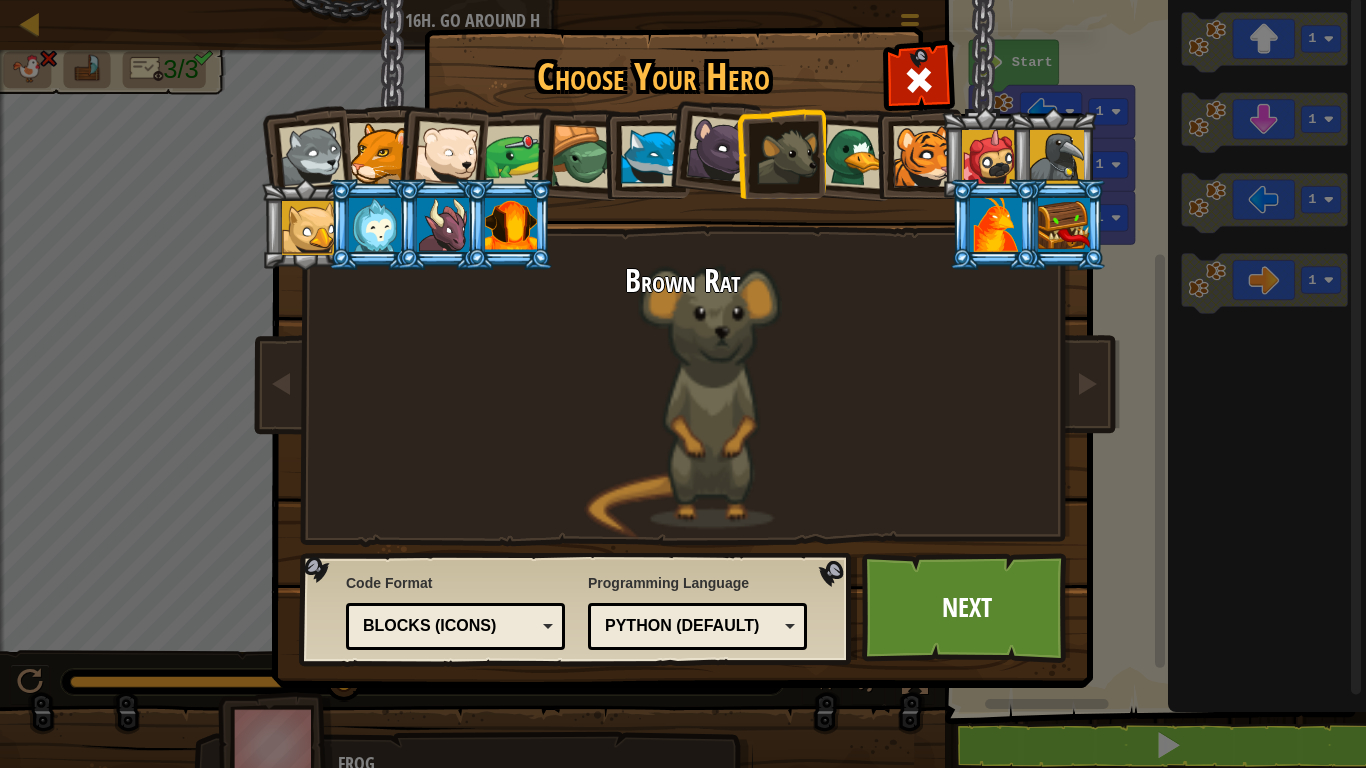 click at bounding box center [855, 156] 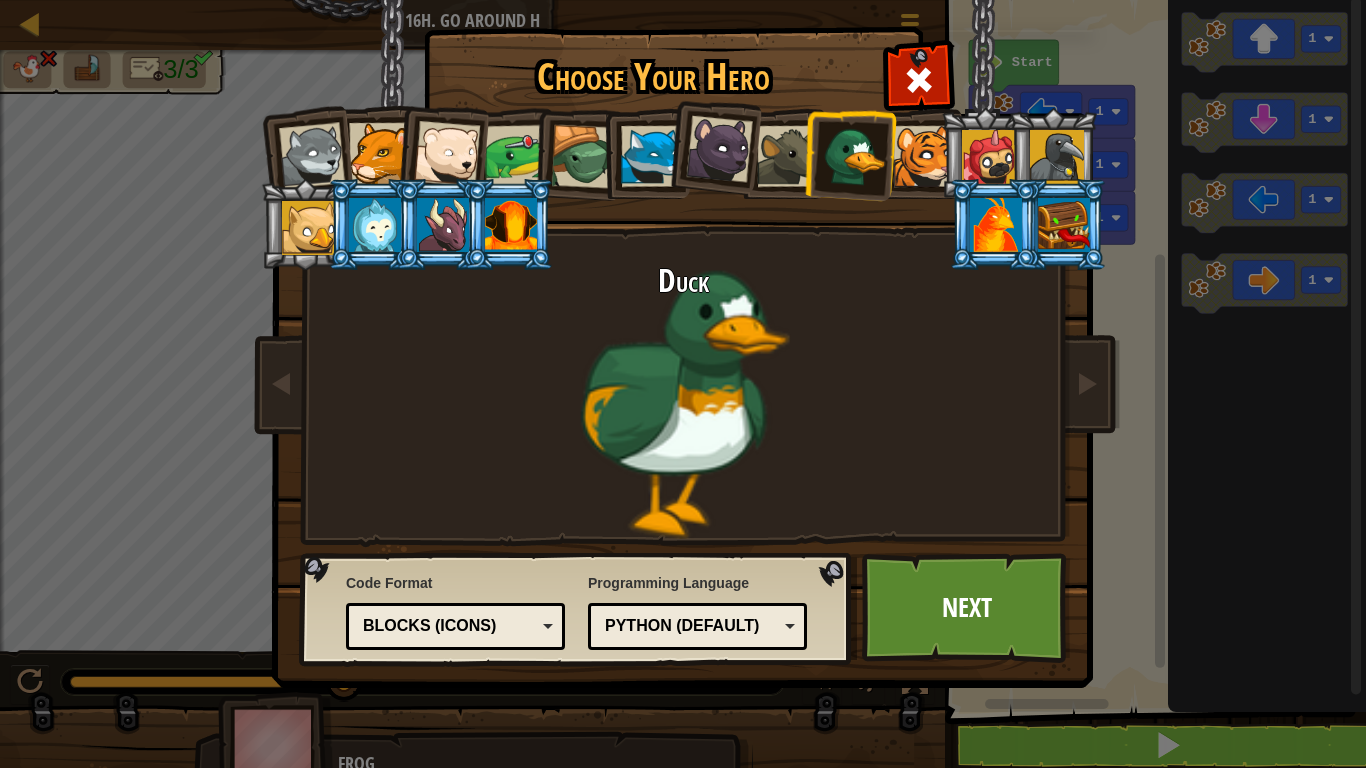 drag, startPoint x: 824, startPoint y: 173, endPoint x: 791, endPoint y: 146, distance: 42.638012 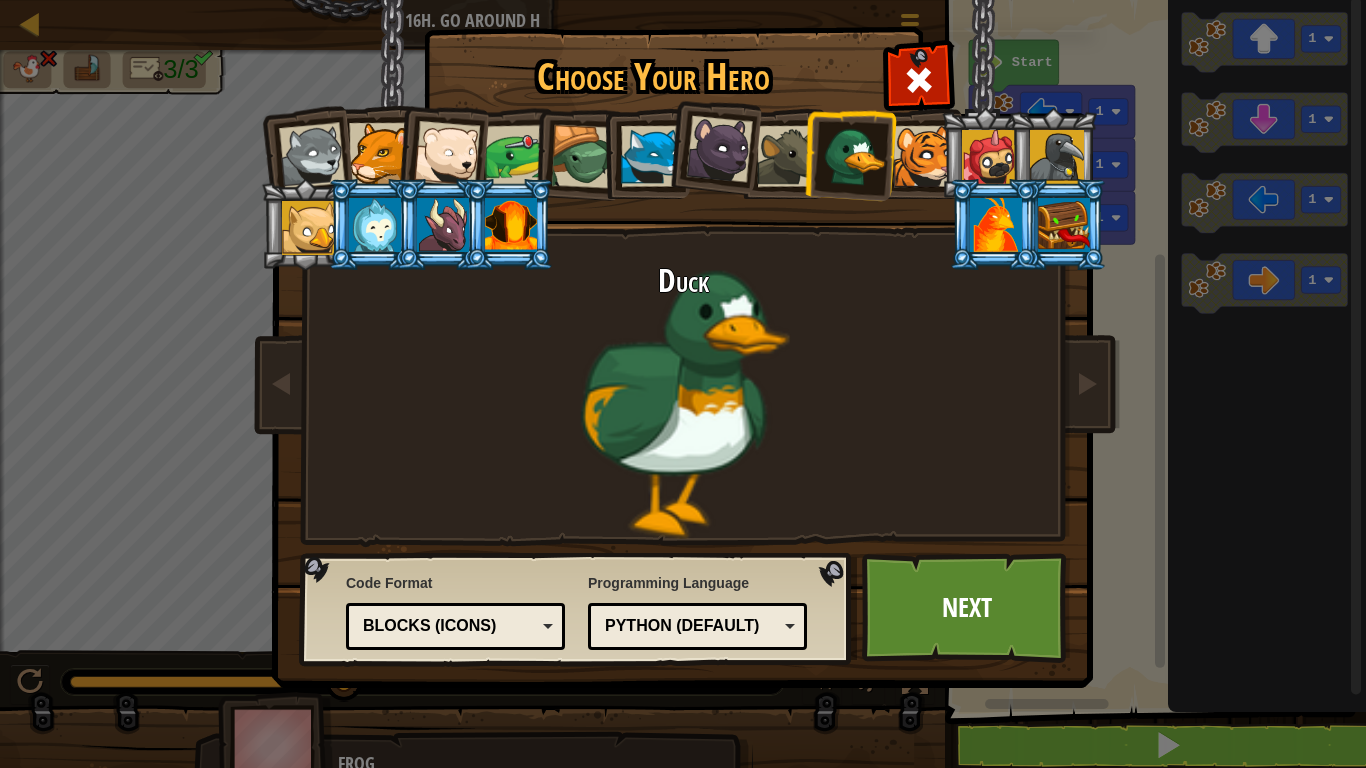 click at bounding box center (849, 153) 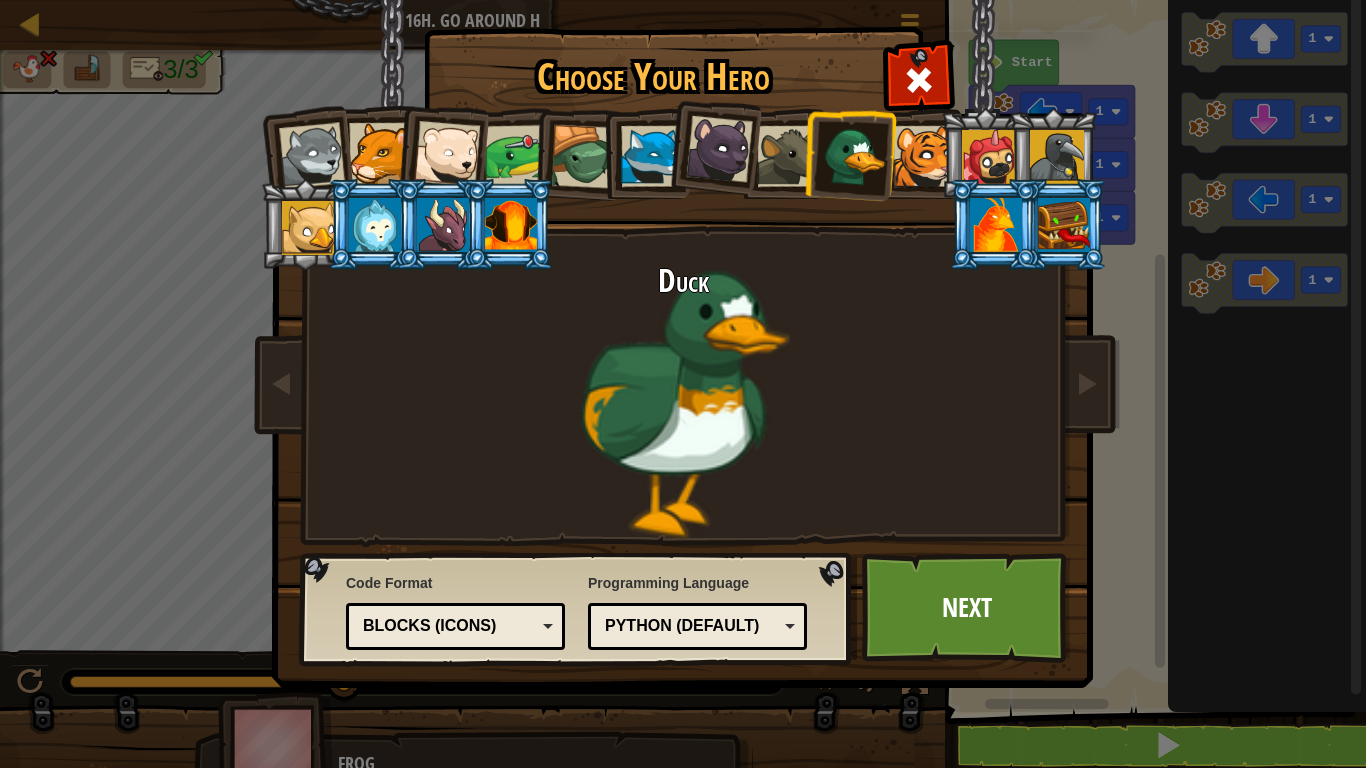 drag, startPoint x: 648, startPoint y: 145, endPoint x: 605, endPoint y: 132, distance: 44.922153 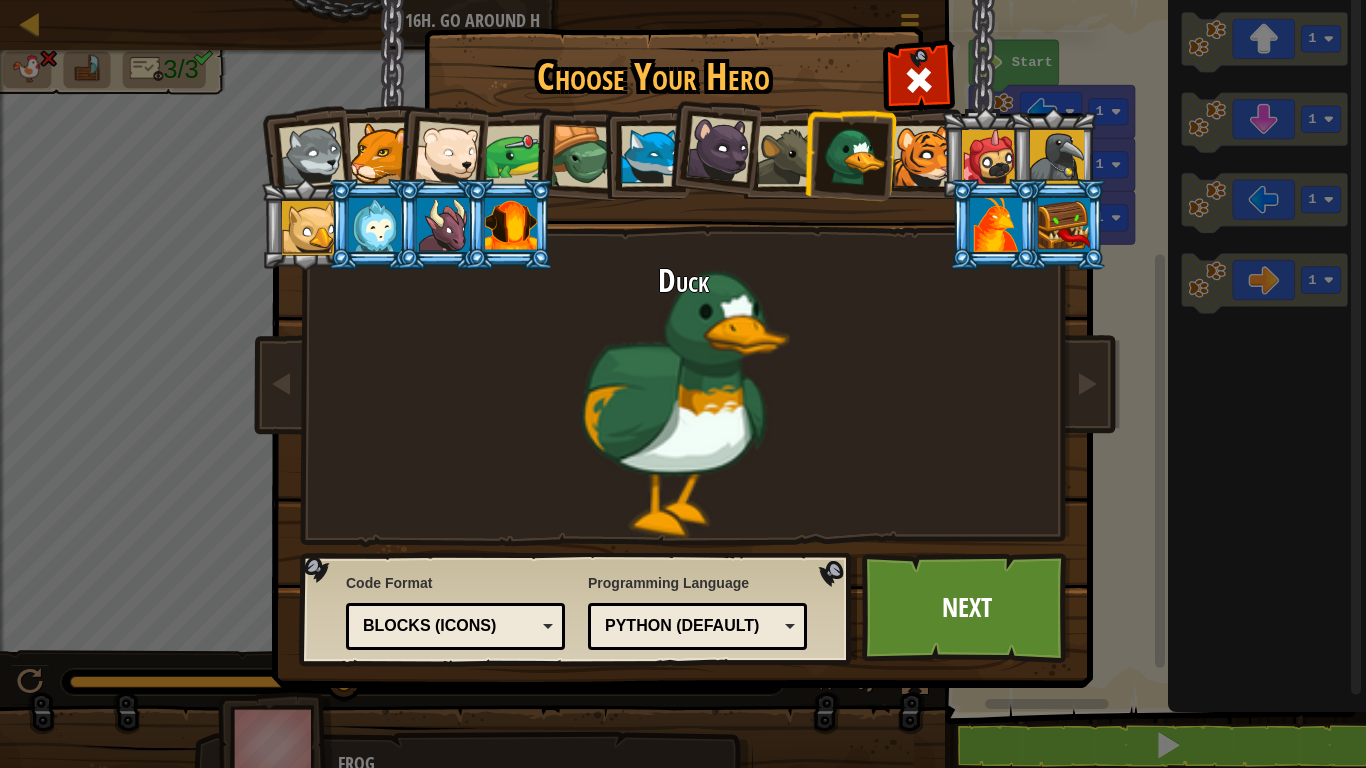 click at bounding box center [645, 153] 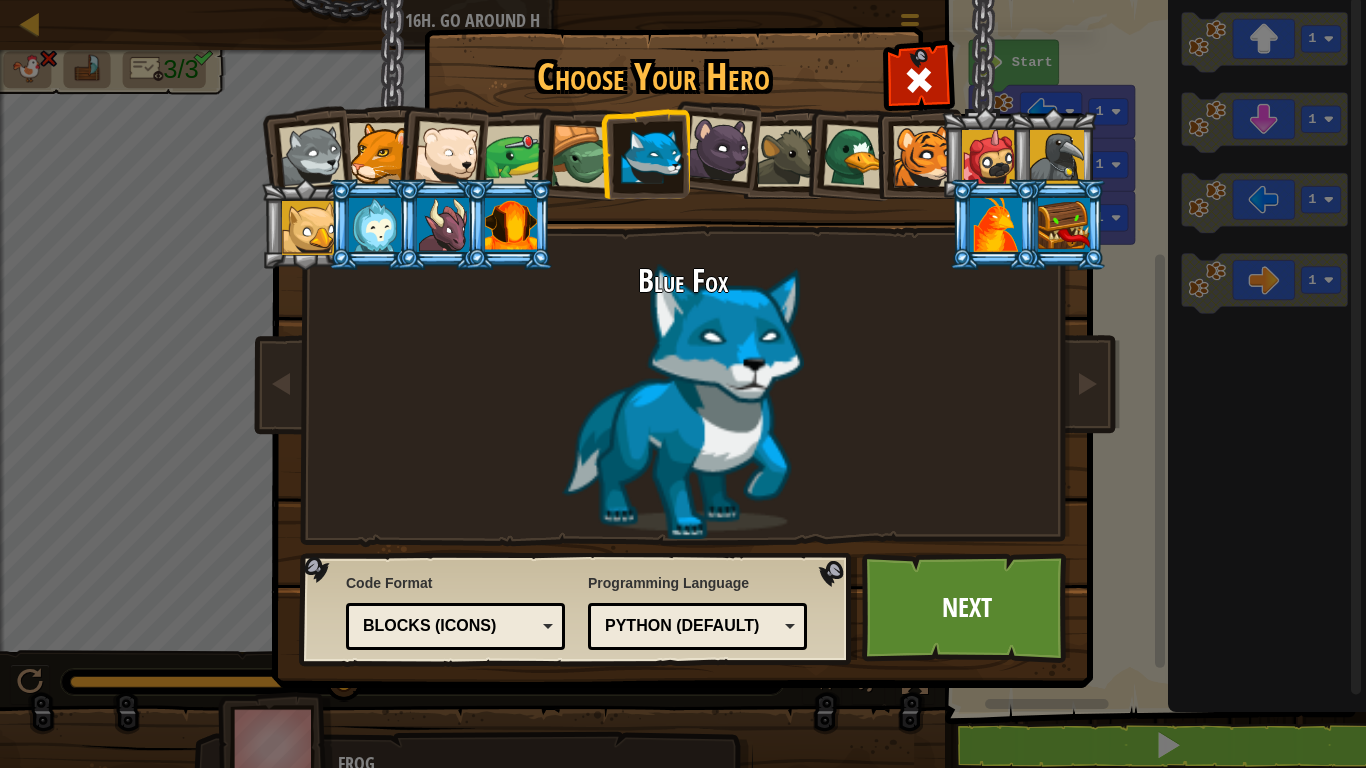 click at bounding box center [683, 108] 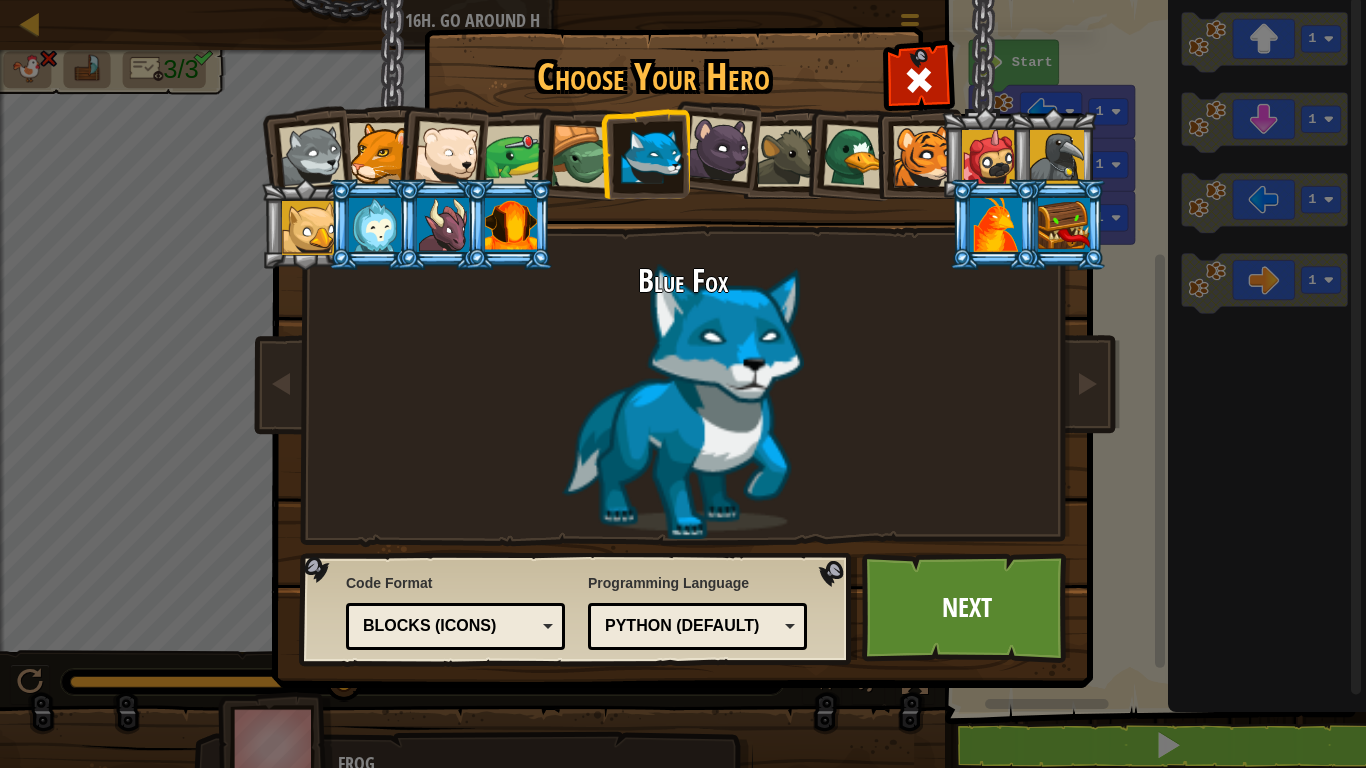 drag, startPoint x: 593, startPoint y: 146, endPoint x: 602, endPoint y: 136, distance: 13.453624 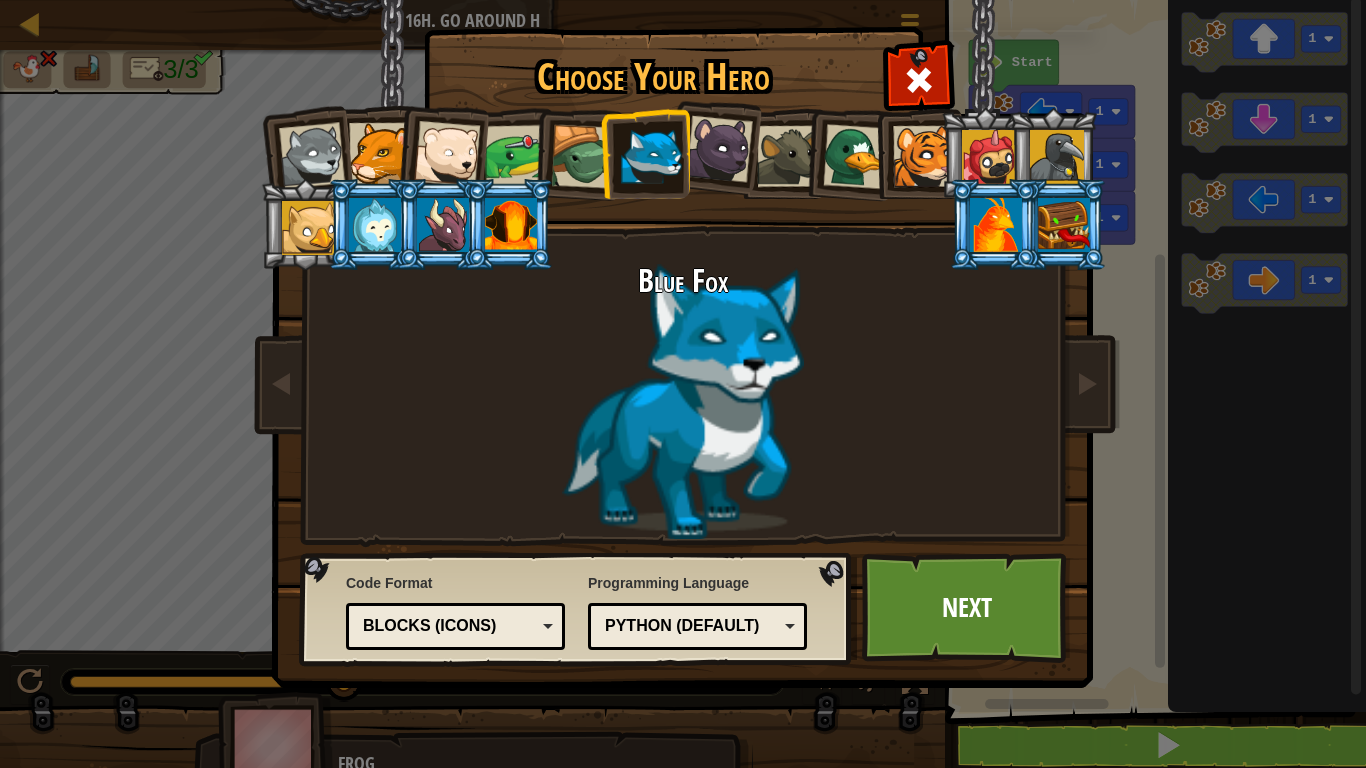 click at bounding box center [583, 157] 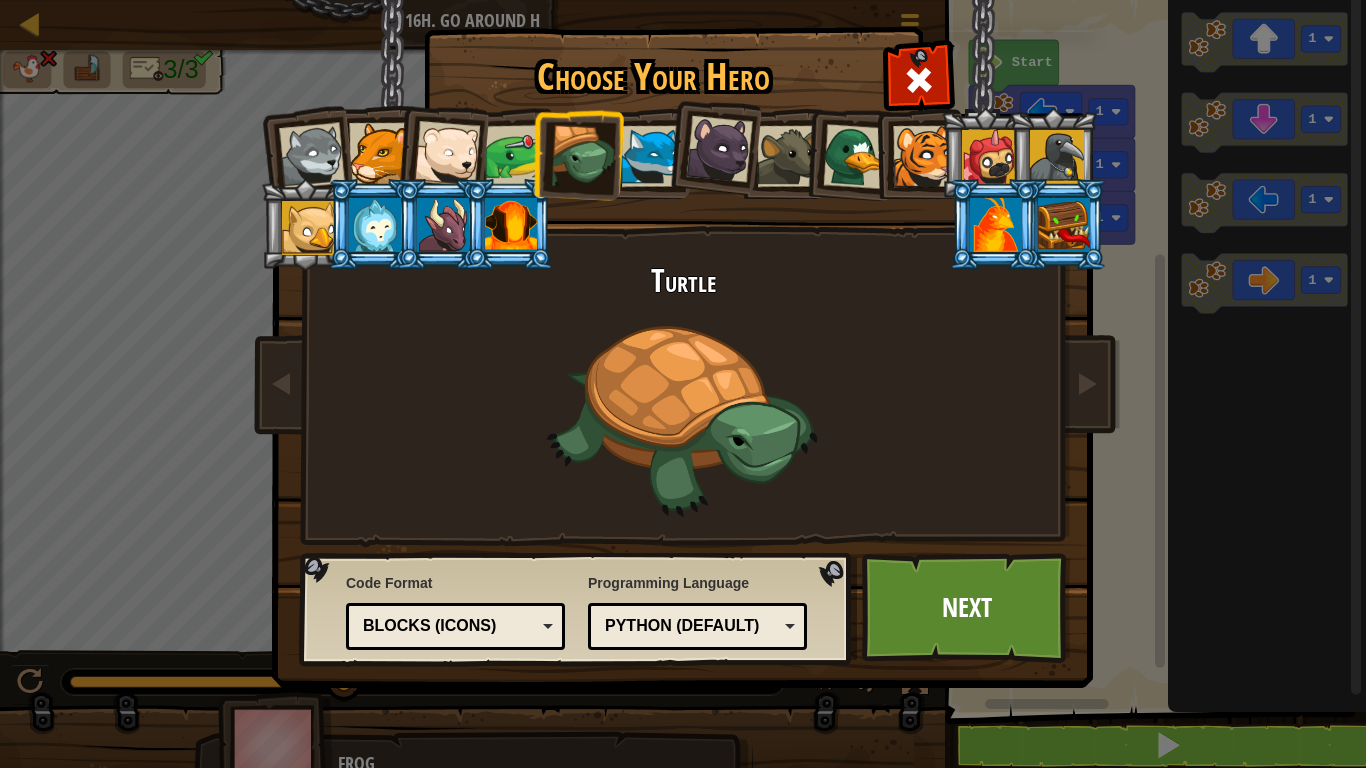 click at bounding box center [855, 156] 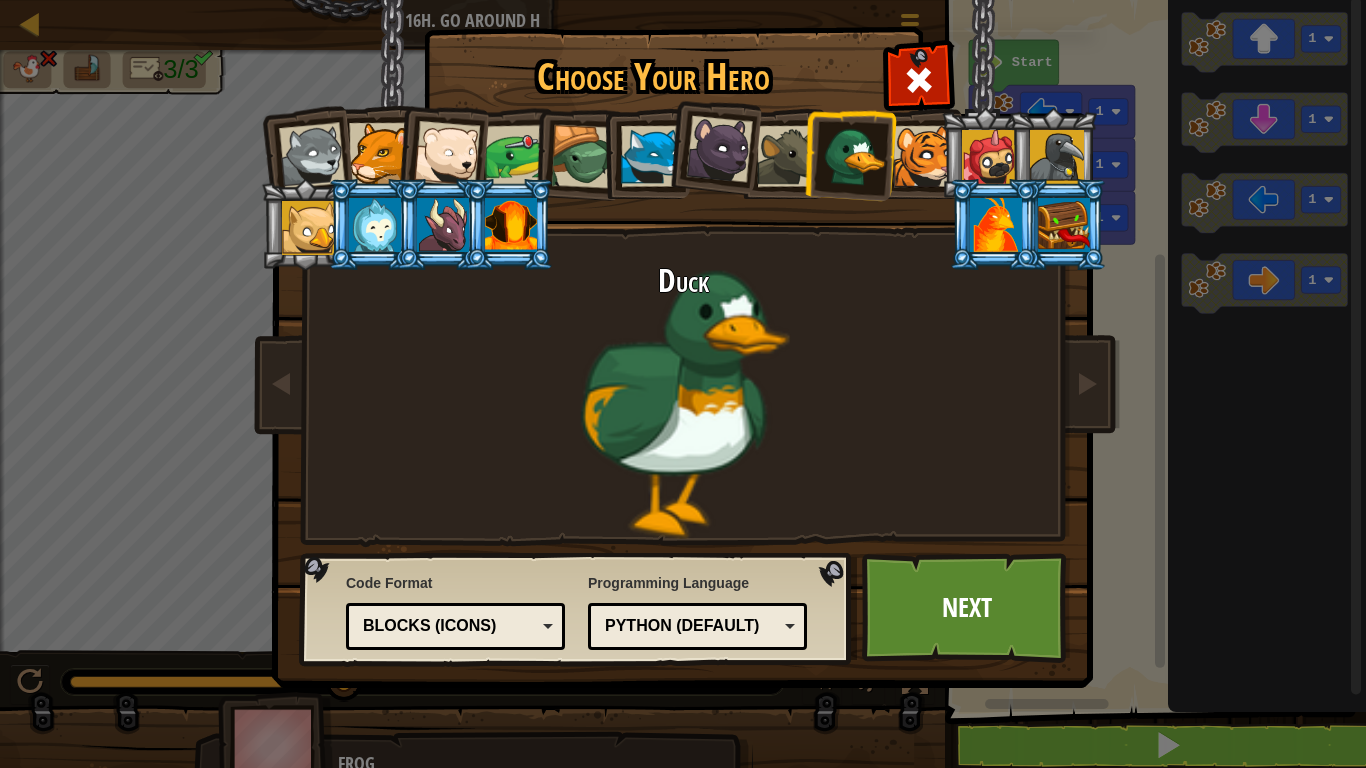 click at bounding box center (719, 149) 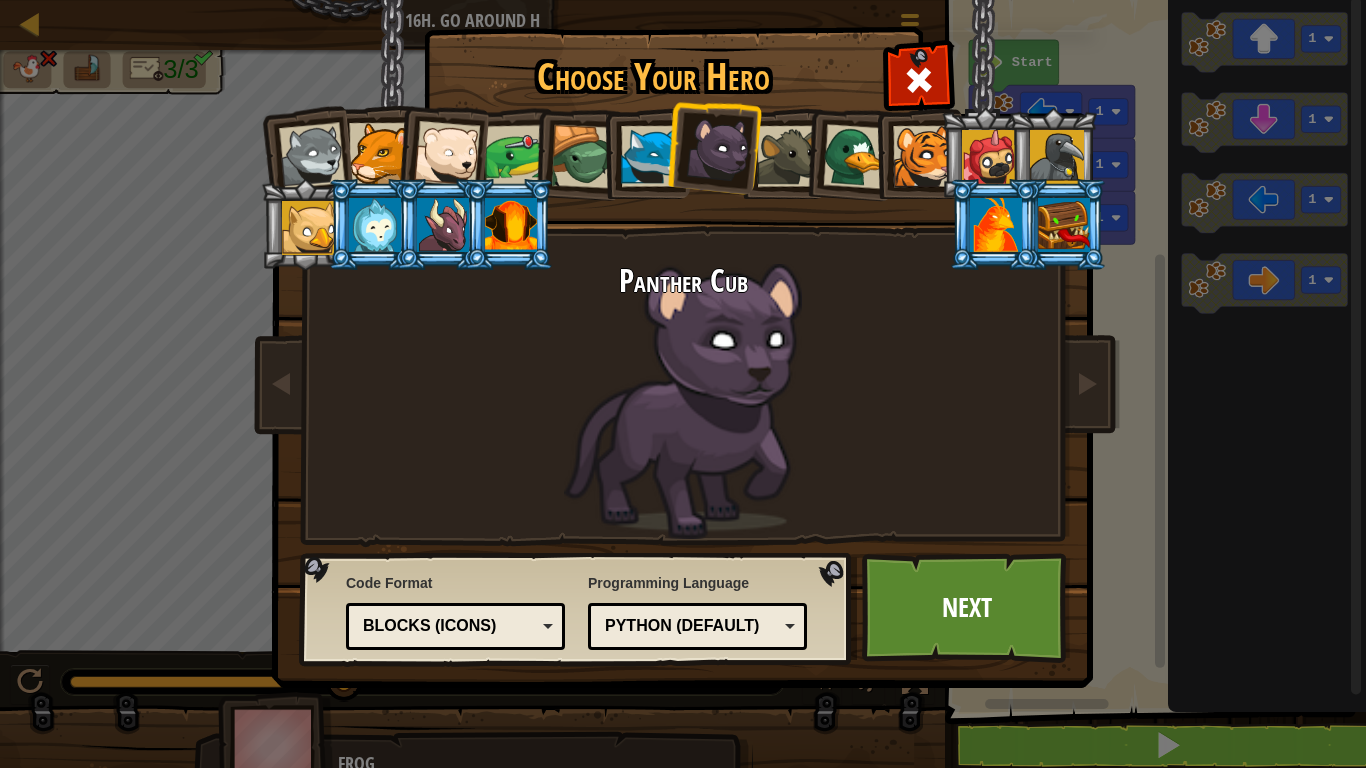click at bounding box center [712, 146] 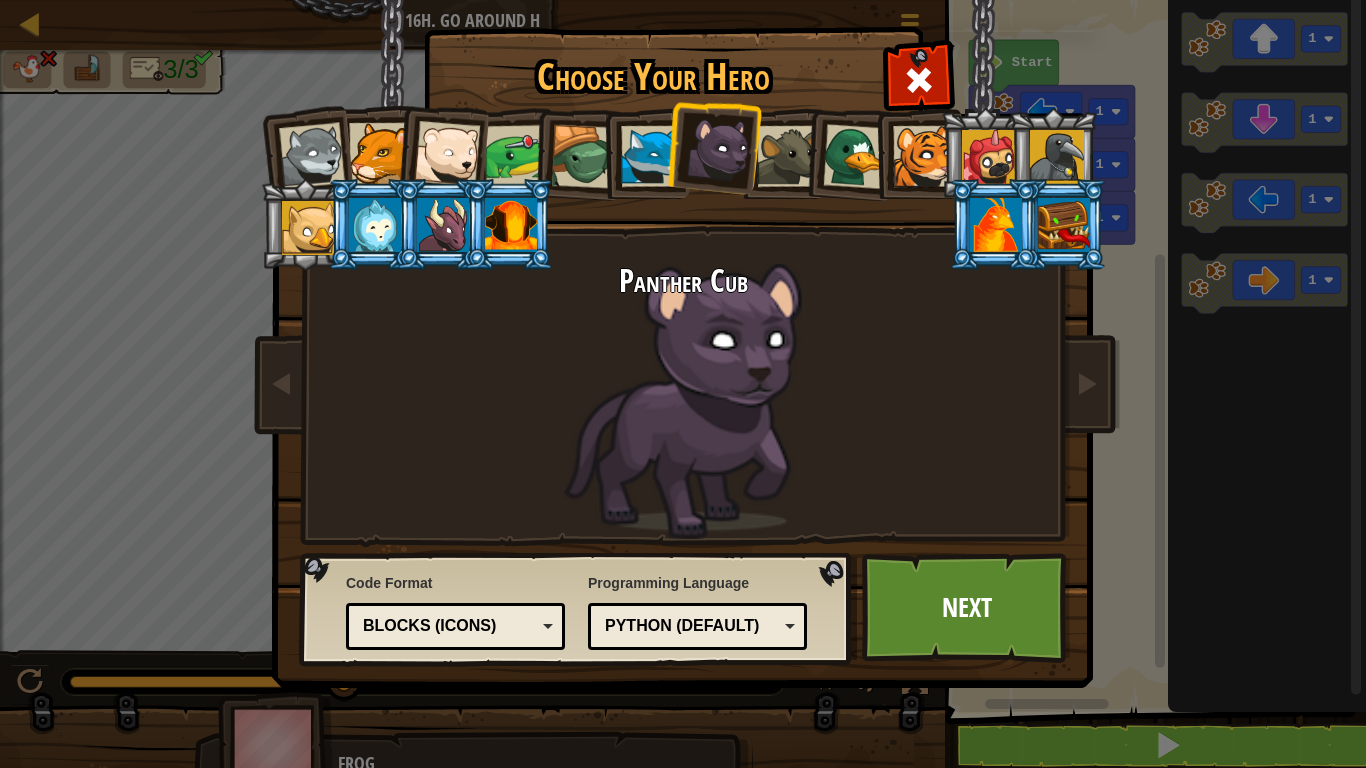 click at bounding box center [712, 146] 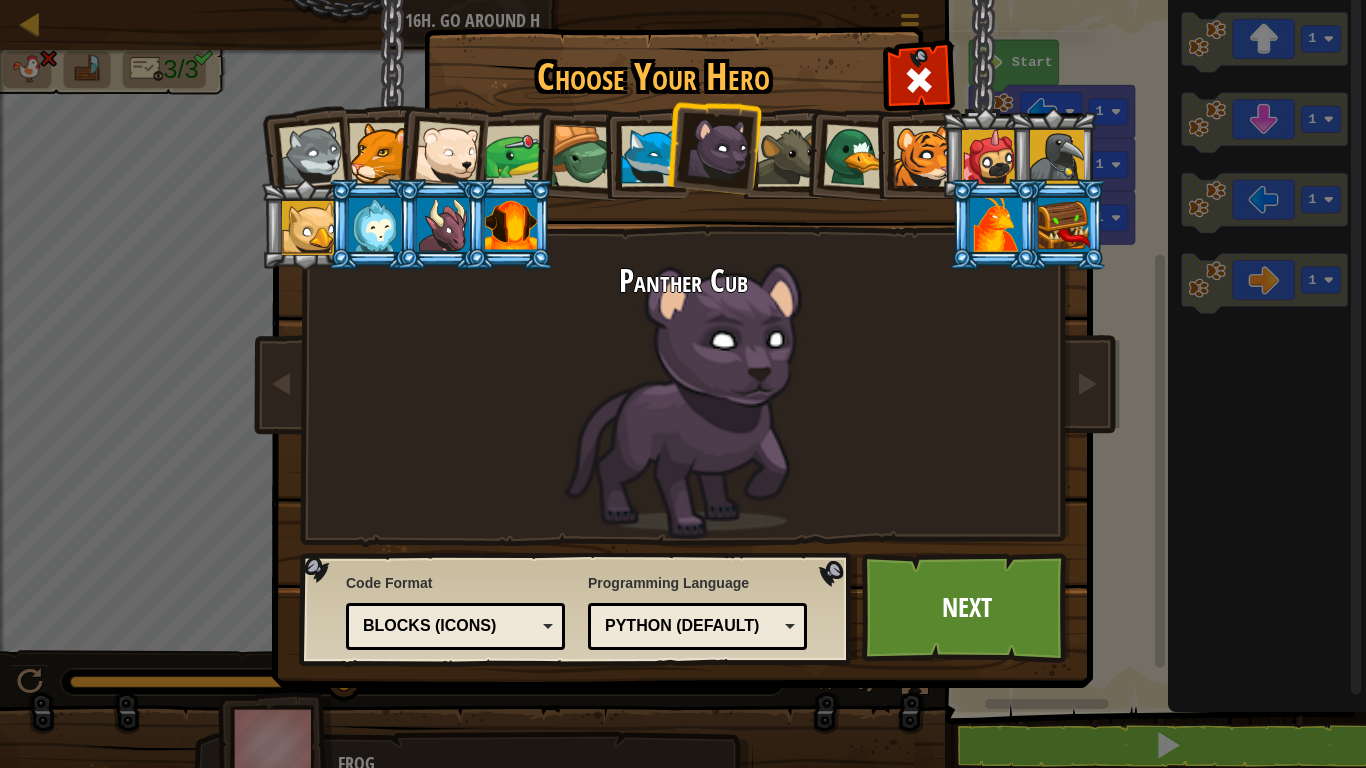 drag, startPoint x: 687, startPoint y: 152, endPoint x: 671, endPoint y: 139, distance: 20.615528 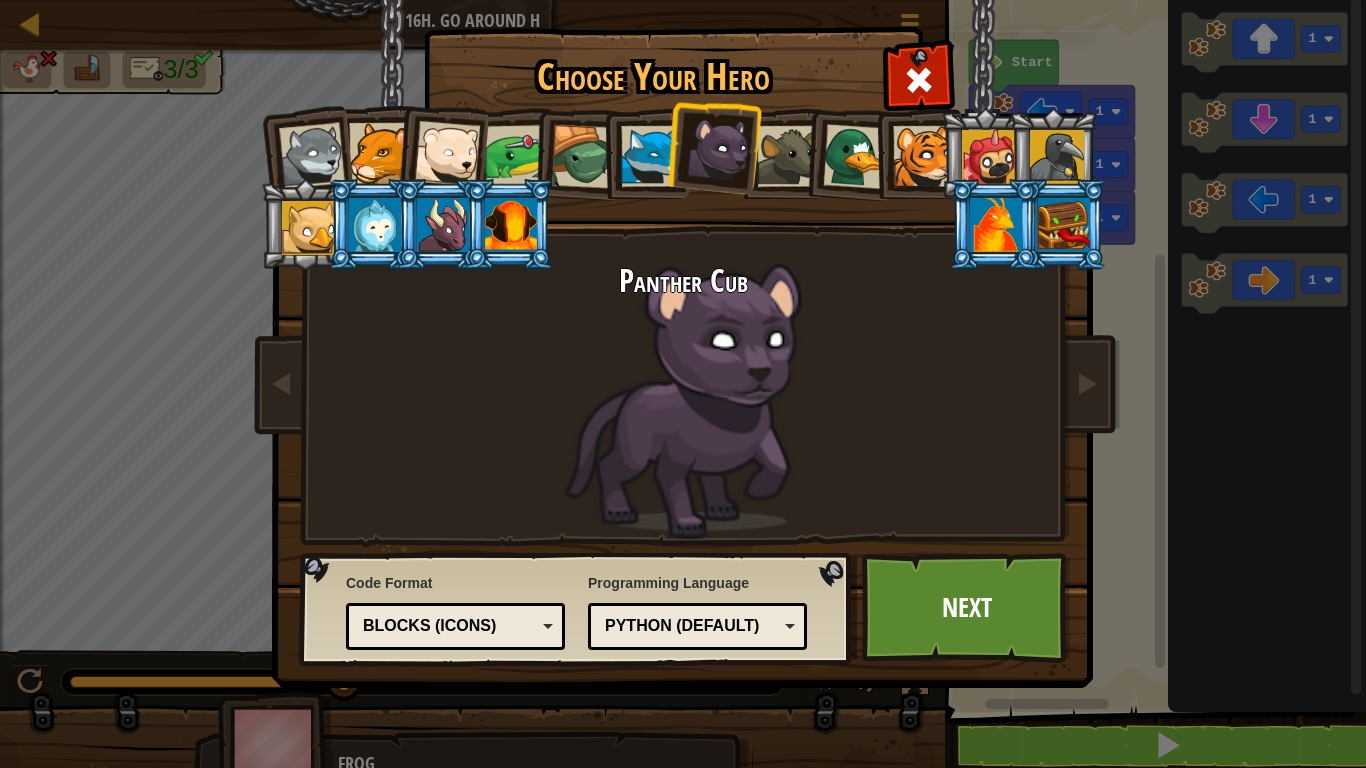 click at bounding box center [712, 146] 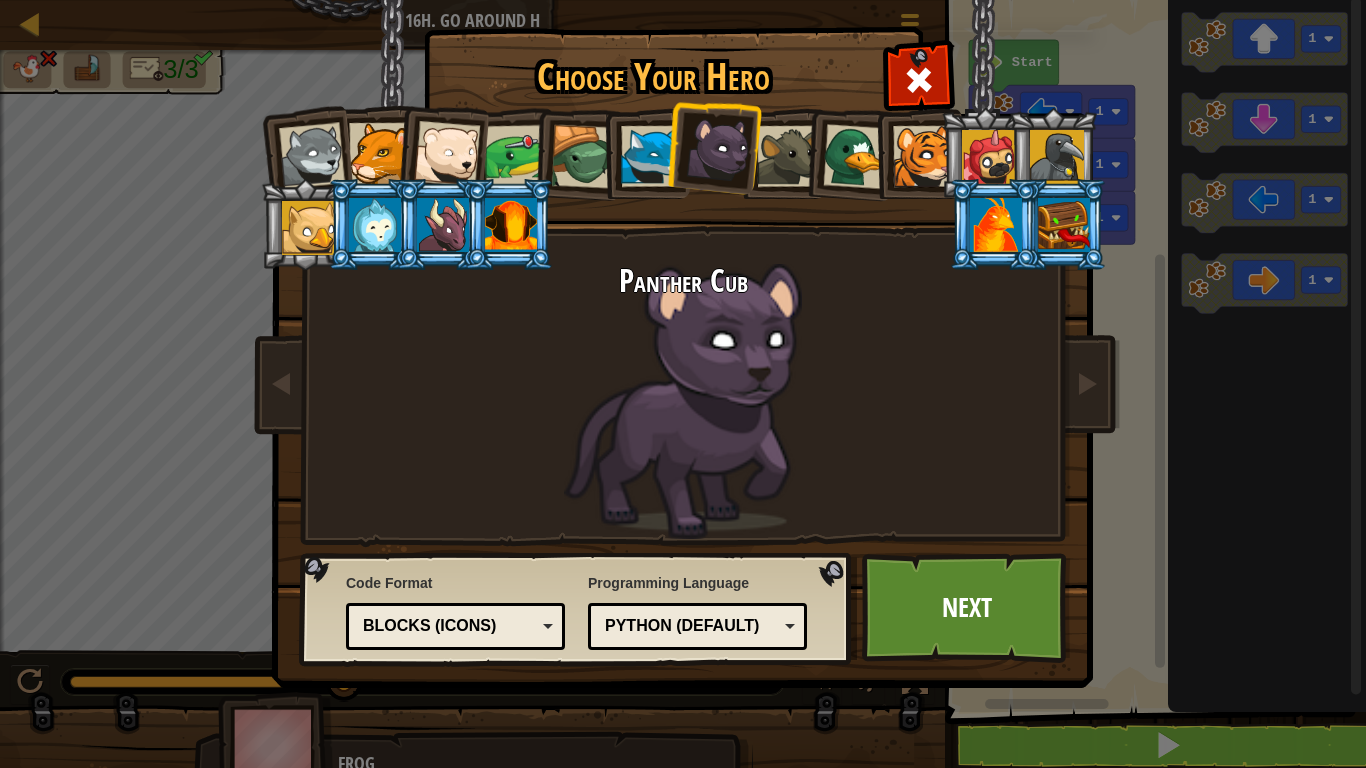 drag, startPoint x: 607, startPoint y: 184, endPoint x: 816, endPoint y: 191, distance: 209.11719 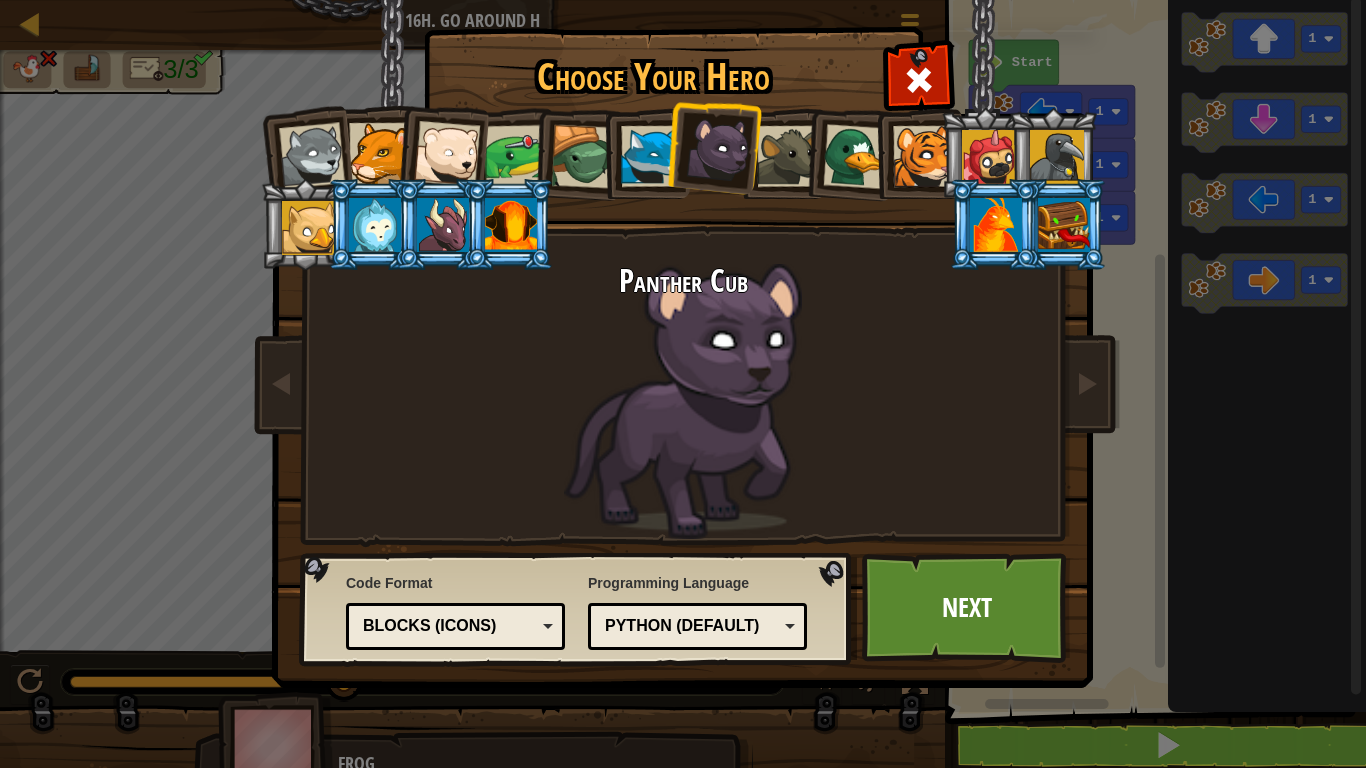 click at bounding box center [683, 108] 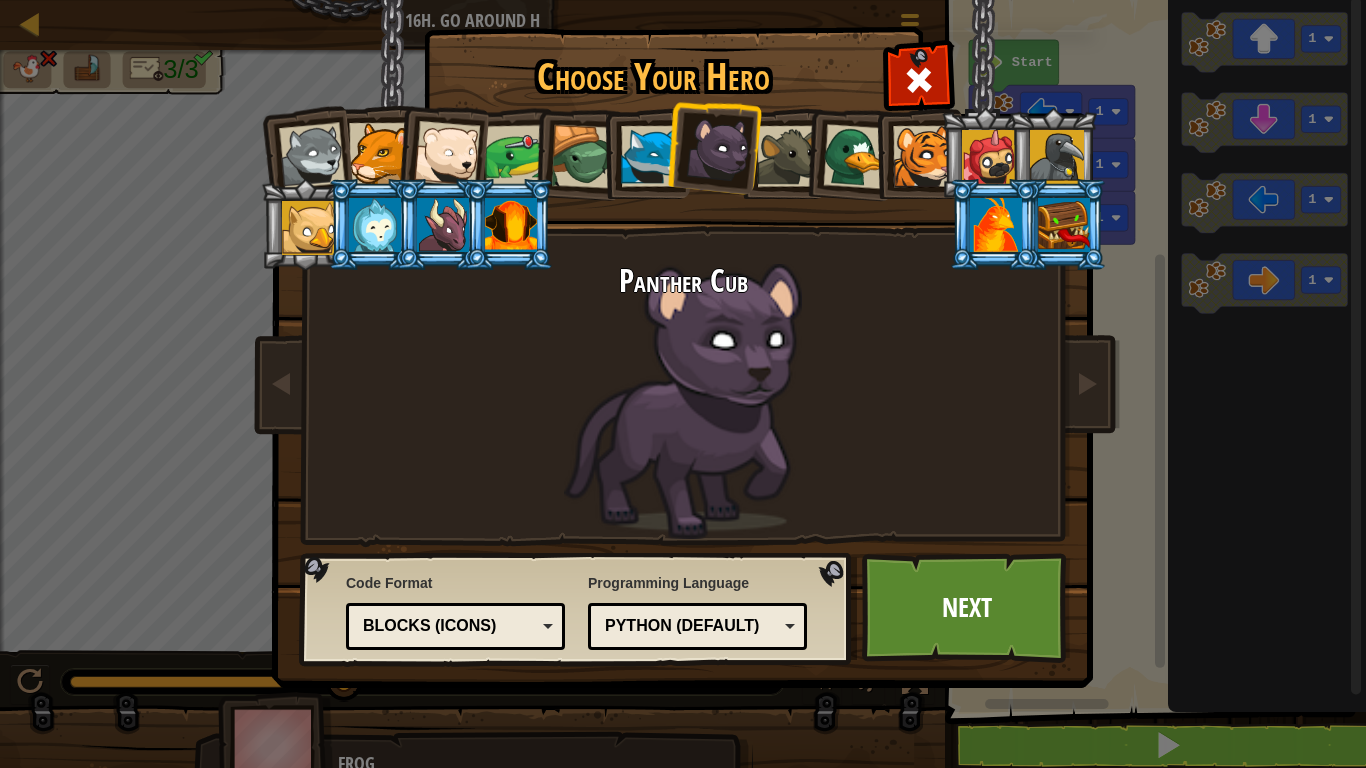 click at bounding box center [855, 156] 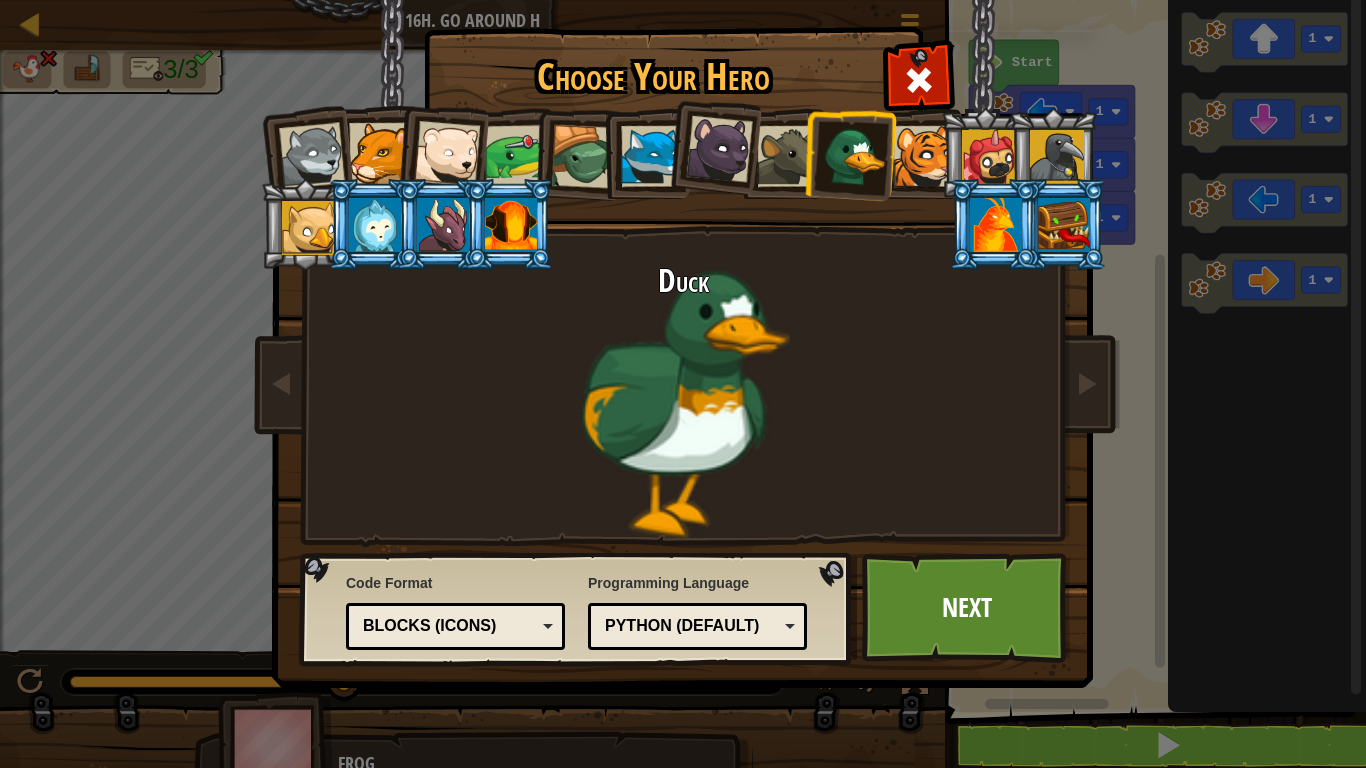 click at bounding box center [923, 156] 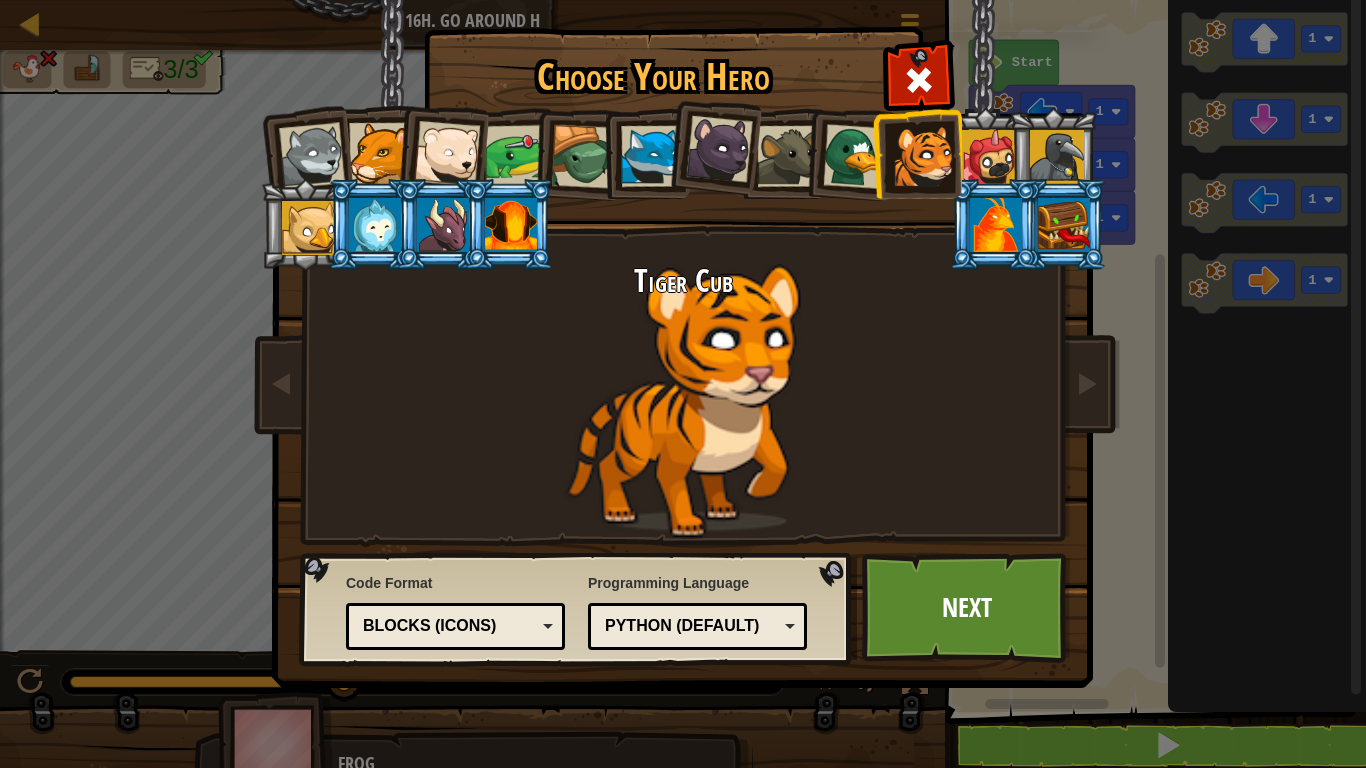 drag, startPoint x: 1026, startPoint y: 210, endPoint x: 1010, endPoint y: 196, distance: 21.260292 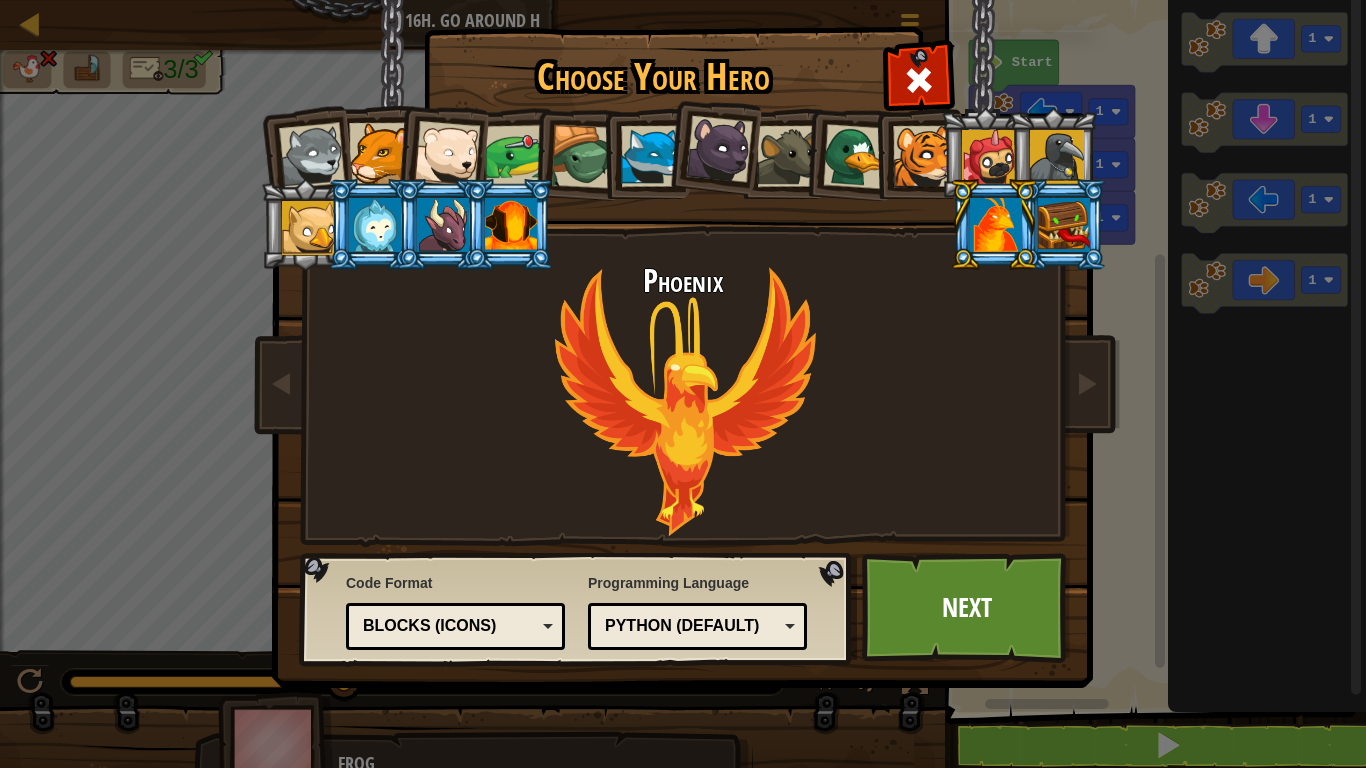 drag, startPoint x: 1000, startPoint y: 127, endPoint x: 665, endPoint y: 99, distance: 336.16812 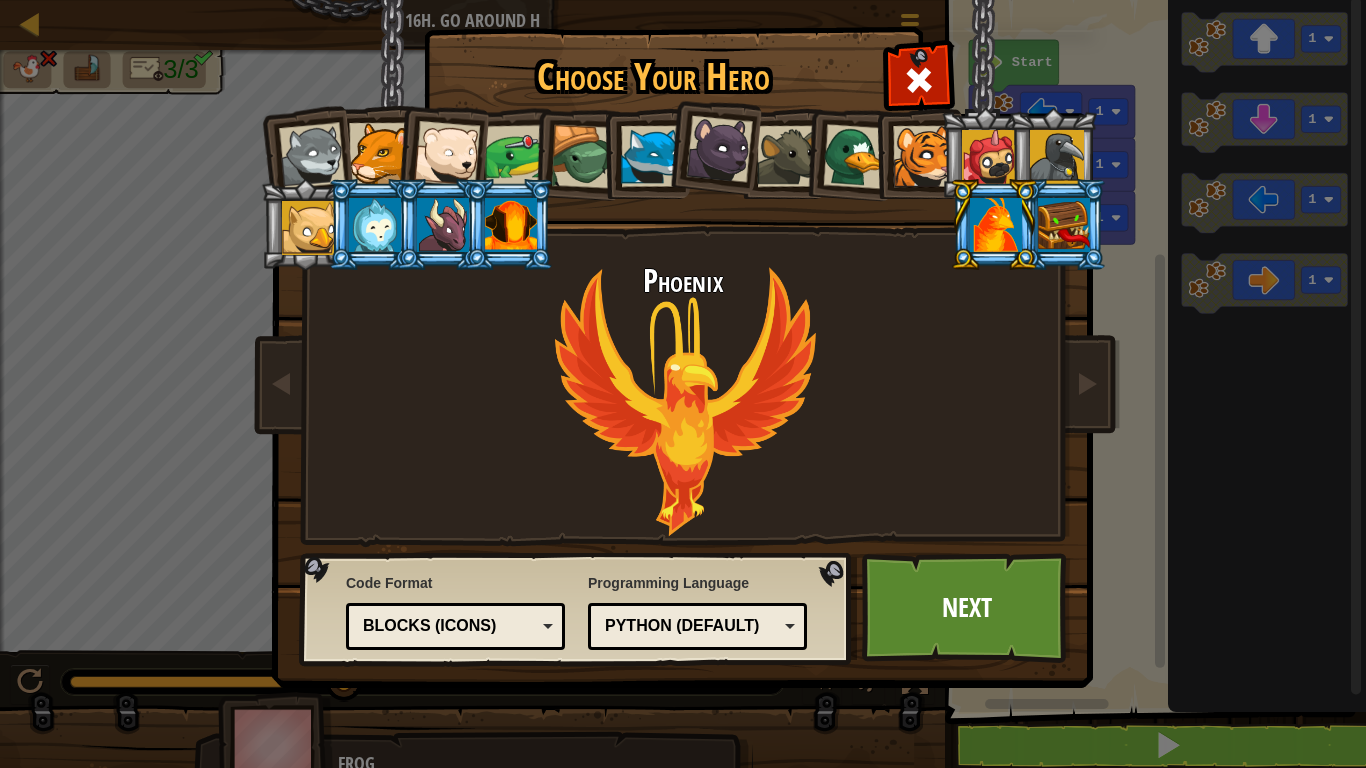 click at bounding box center [683, 108] 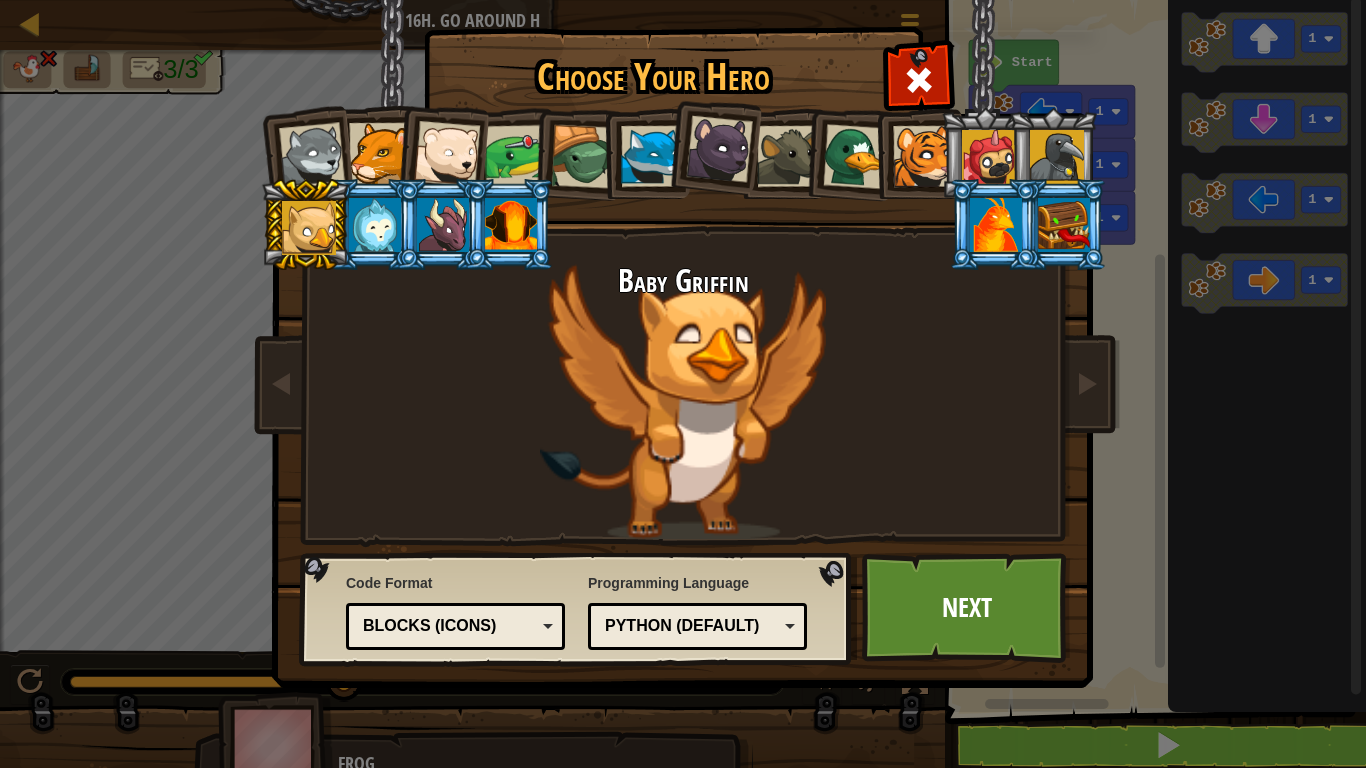 click at bounding box center (1064, 225) 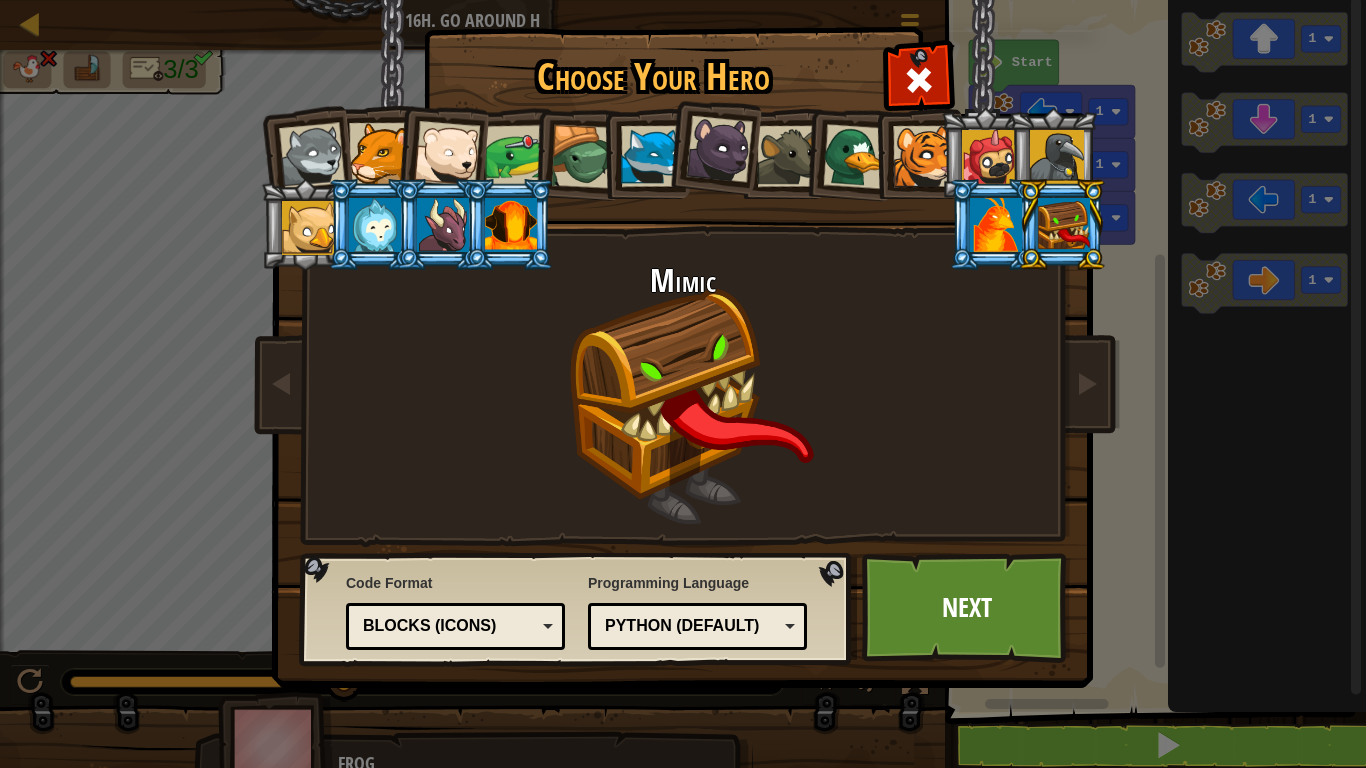 drag, startPoint x: 665, startPoint y: 194, endPoint x: 538, endPoint y: 136, distance: 139.61734 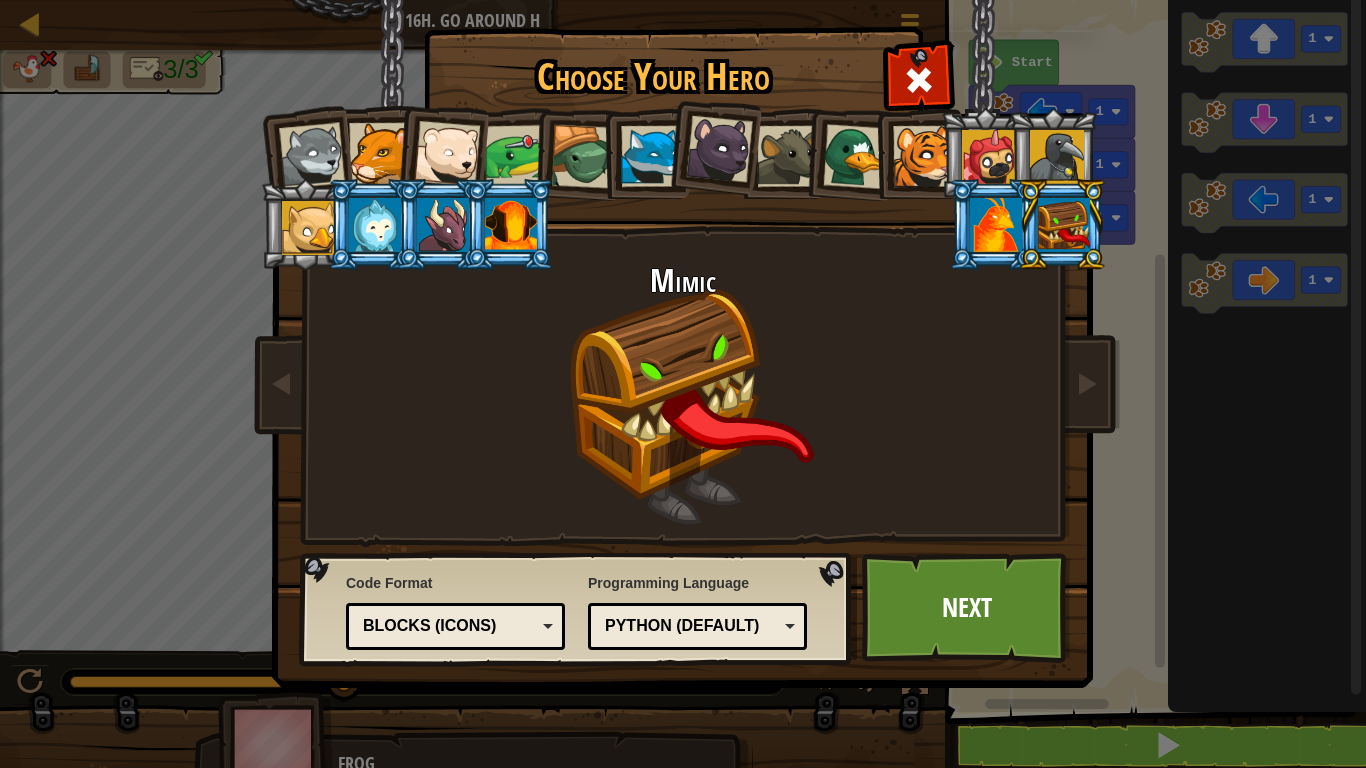 click at bounding box center (683, 108) 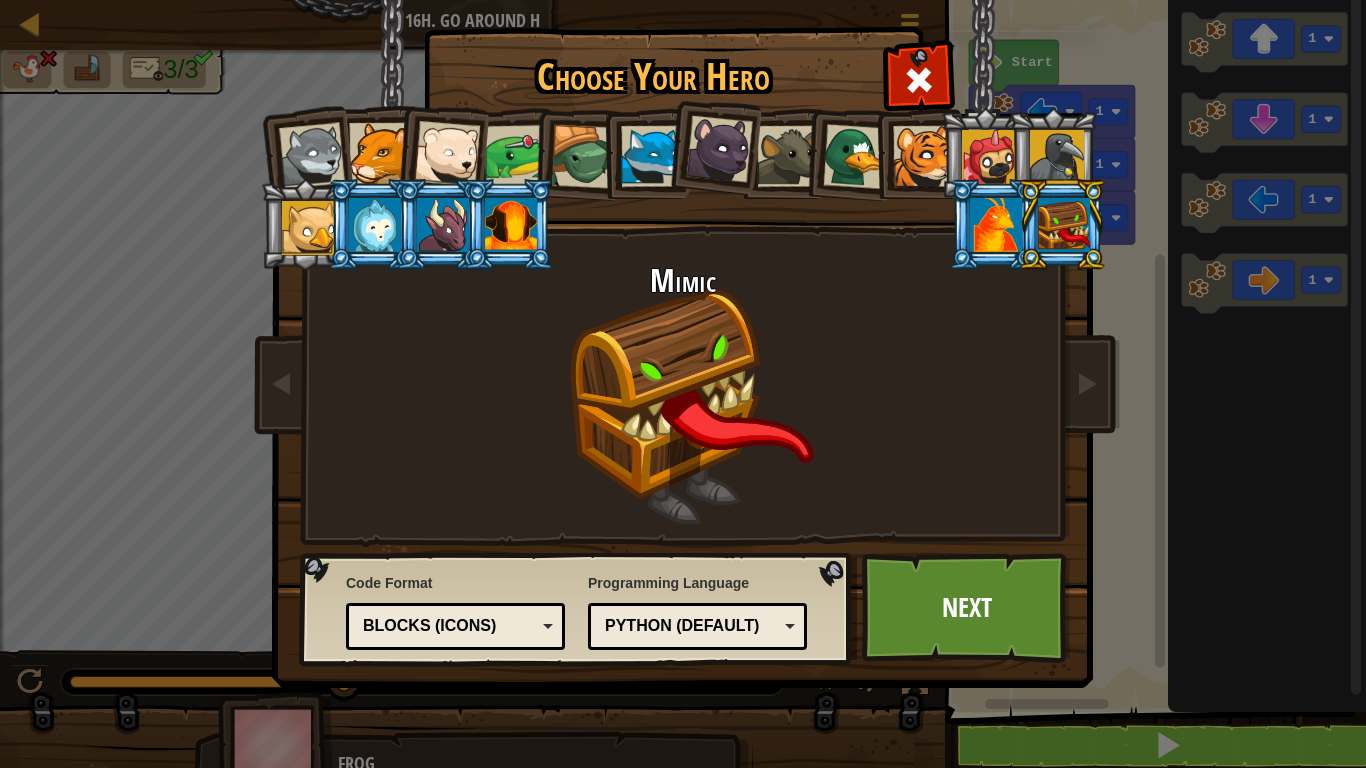 drag, startPoint x: 502, startPoint y: 108, endPoint x: 473, endPoint y: 88, distance: 35.22783 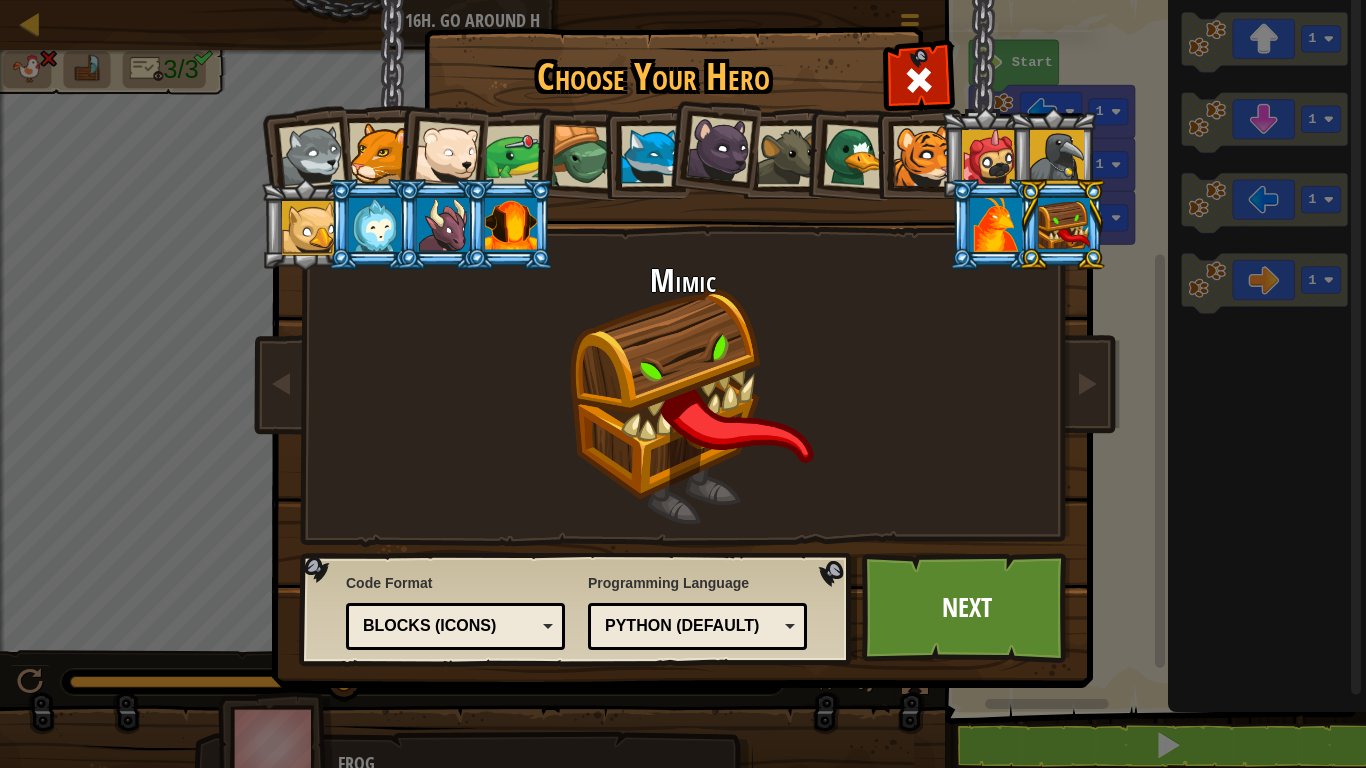 click on "Wolf Pup Cougar Polar Bear Cub Frog Turtle Blue Fox Panther Cub Brown Rat Duck Tiger Cub Pugicorn Raven Baby Griffin Yetibab Mimic Phoenix Dragonling Kindling Elemental" at bounding box center (683, 316) 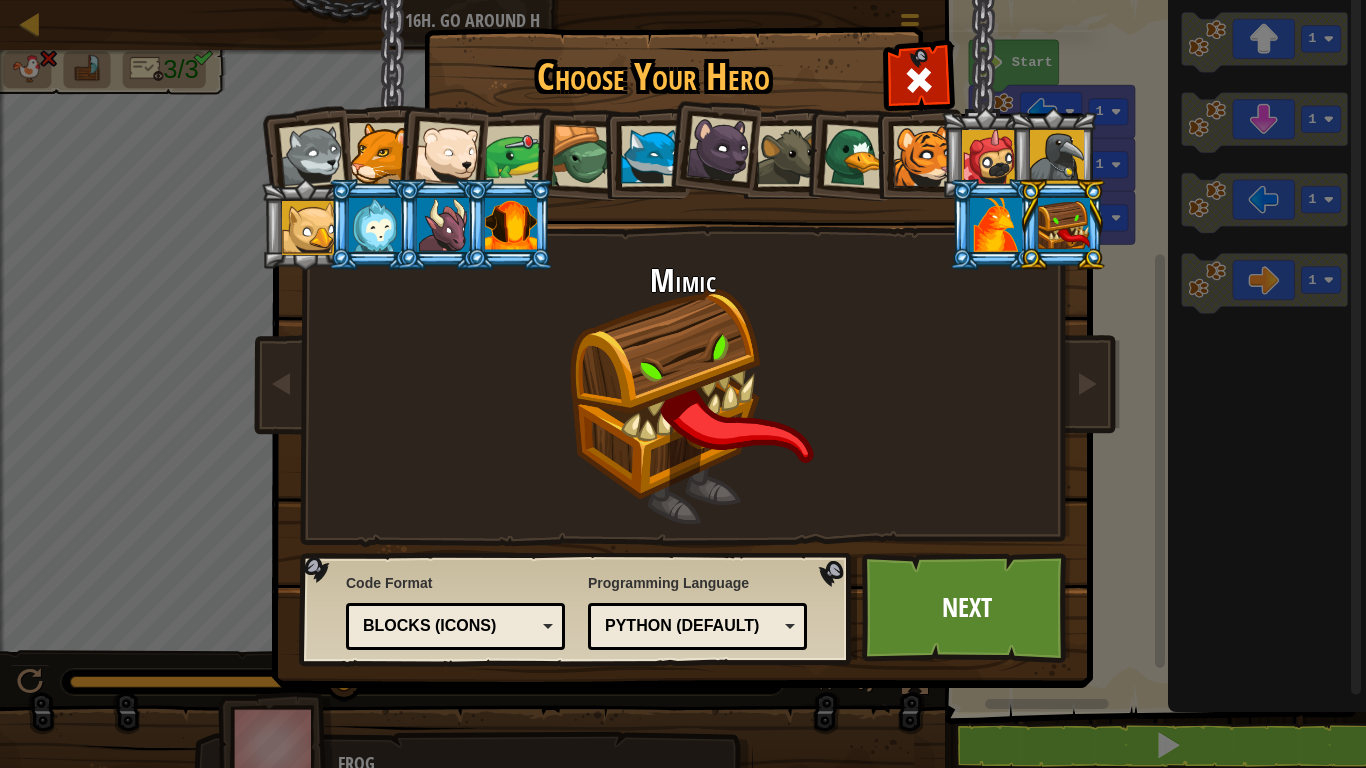 drag, startPoint x: 411, startPoint y: 102, endPoint x: 416, endPoint y: 111, distance: 10.29563 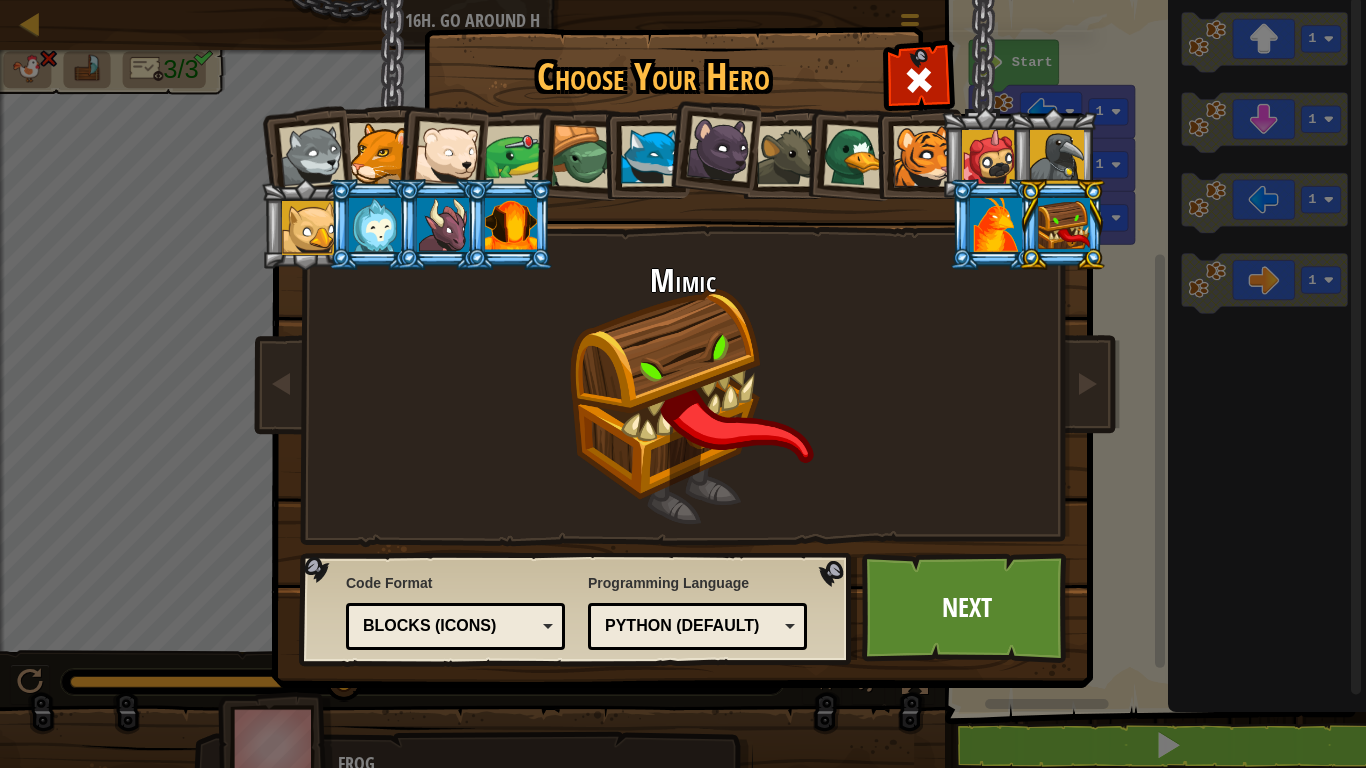 click on "Wolf Pup Cougar Polar Bear Cub Frog Turtle Blue Fox Panther Cub Brown Rat Duck Tiger Cub Pugicorn Raven Baby Griffin Yetibab Mimic Phoenix Dragonling Kindling Elemental" at bounding box center (683, 316) 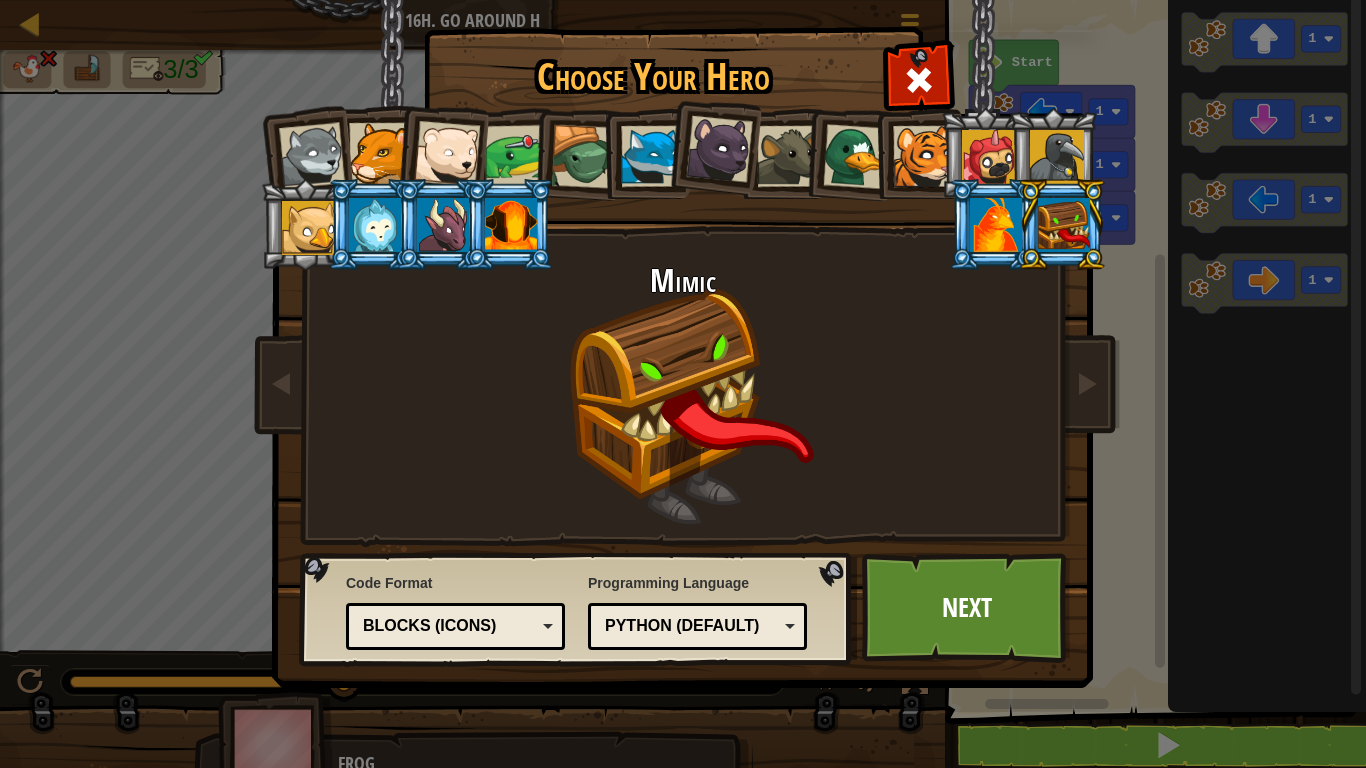 click at bounding box center (441, 150) 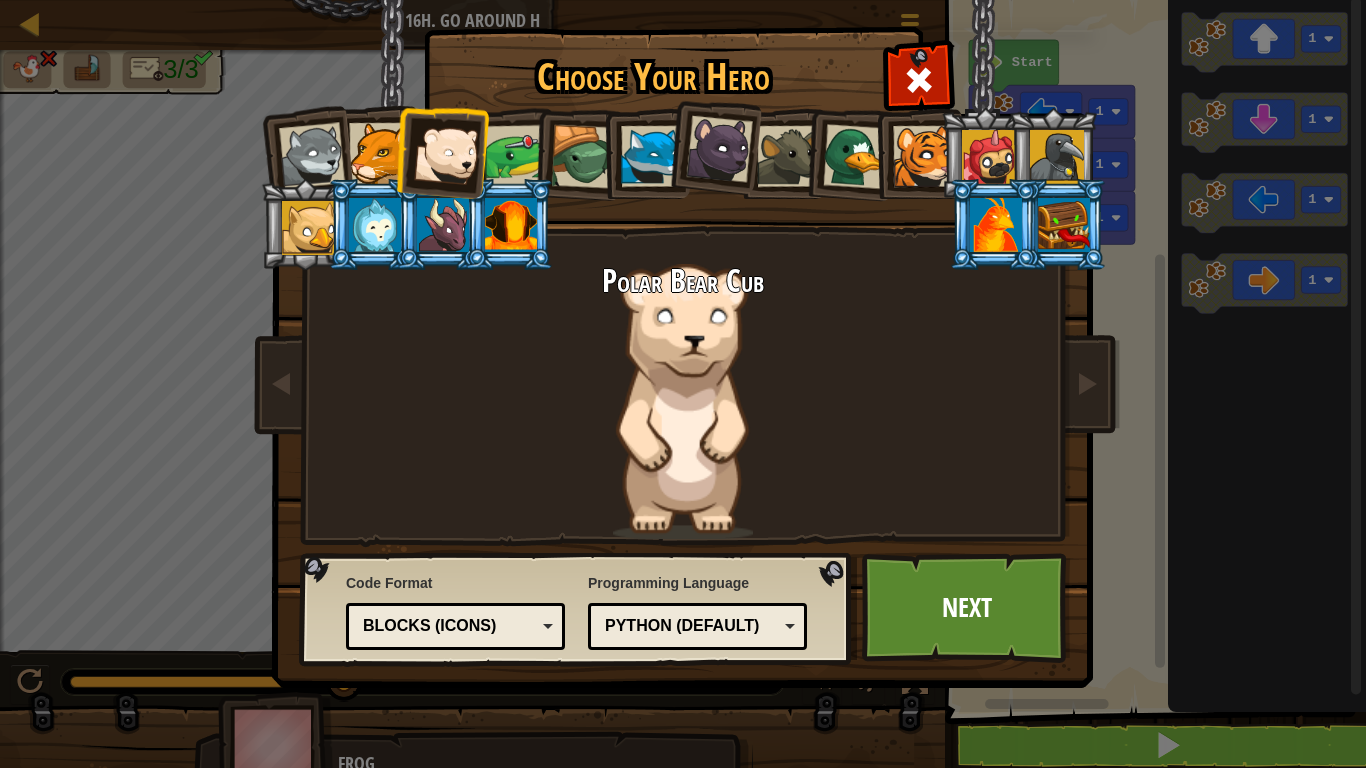 drag, startPoint x: 344, startPoint y: 142, endPoint x: 316, endPoint y: 146, distance: 28.284271 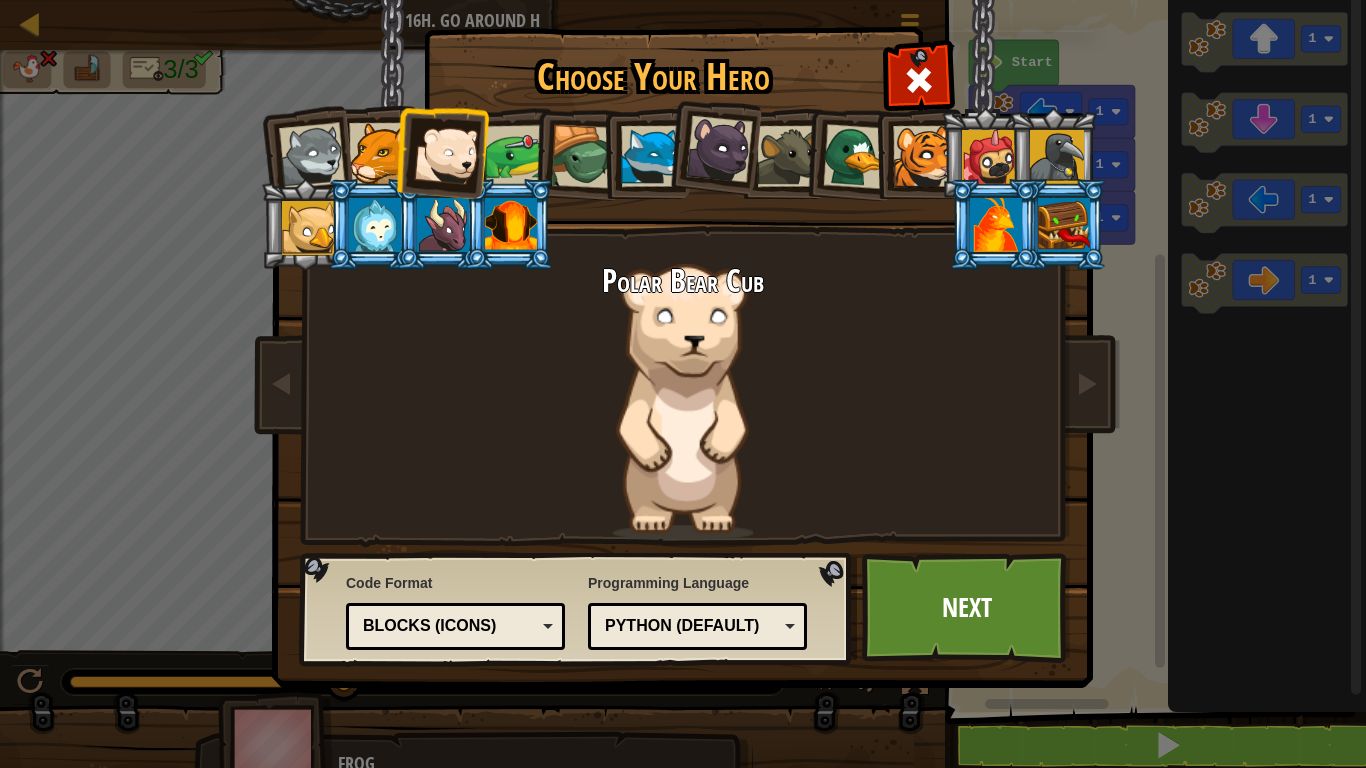 click at bounding box center [683, 108] 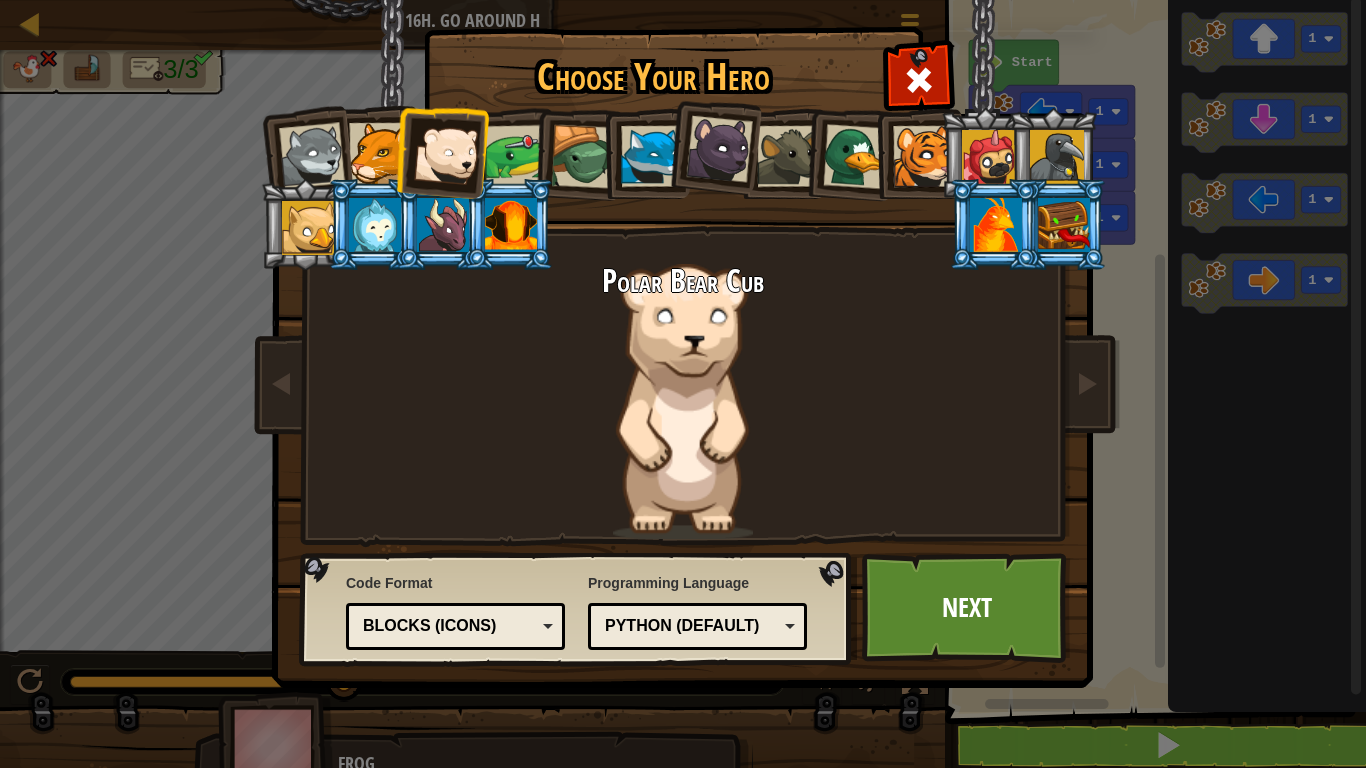 drag, startPoint x: 380, startPoint y: 158, endPoint x: 403, endPoint y: 159, distance: 23.021729 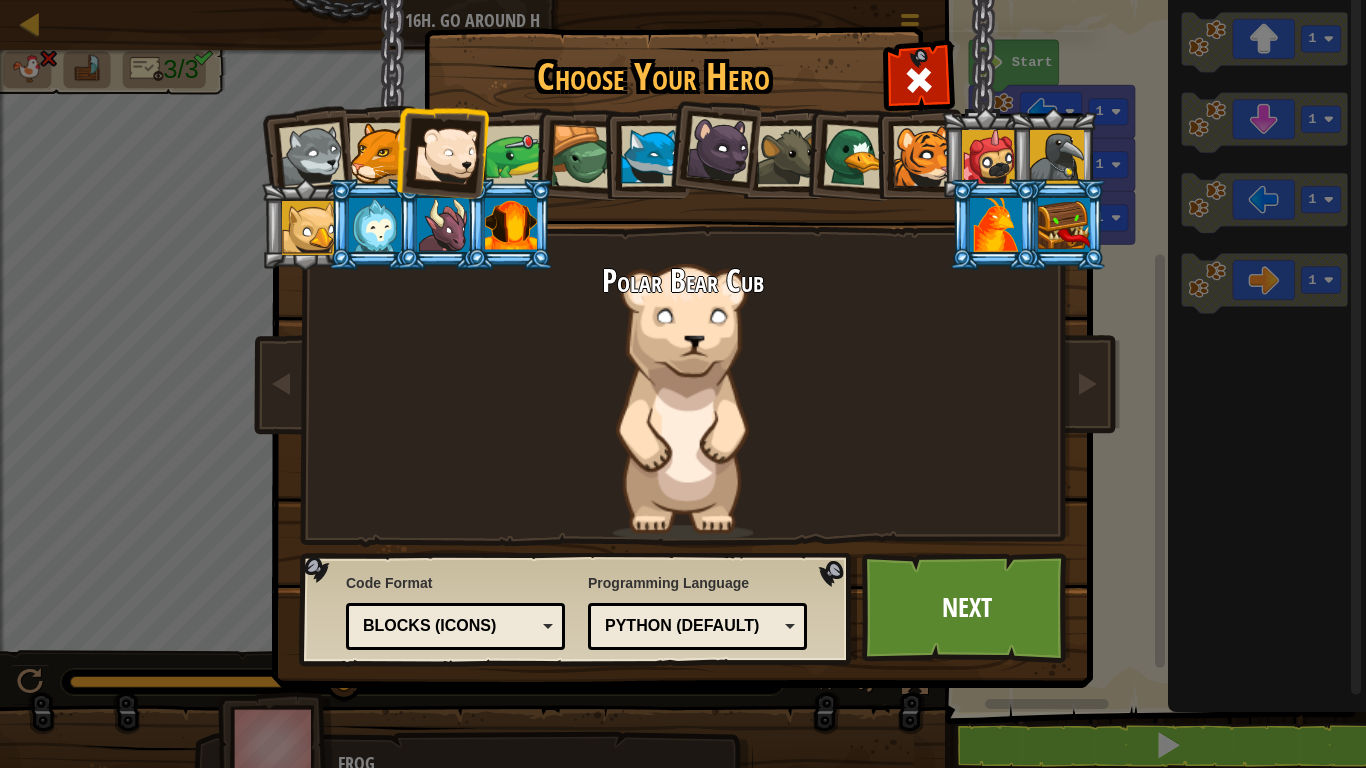 click at bounding box center [683, 108] 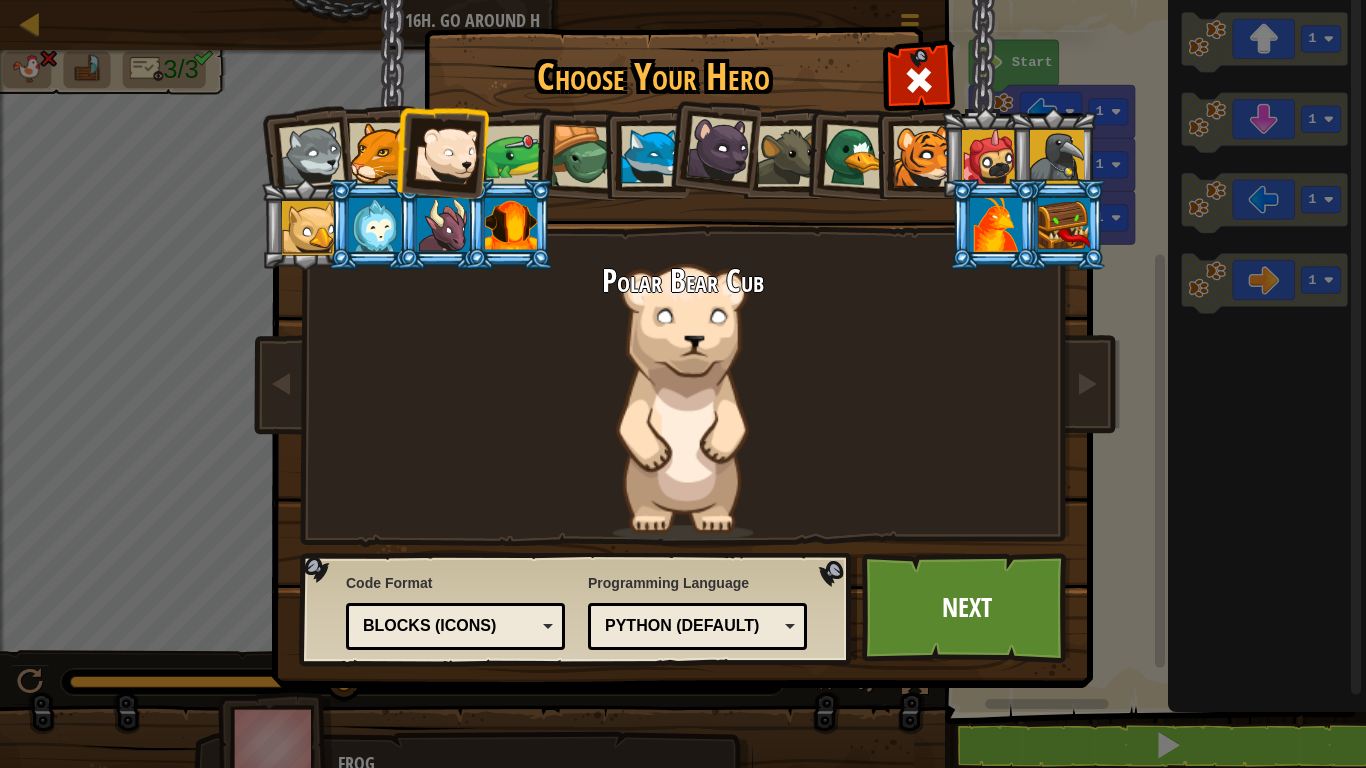 click at bounding box center (683, 108) 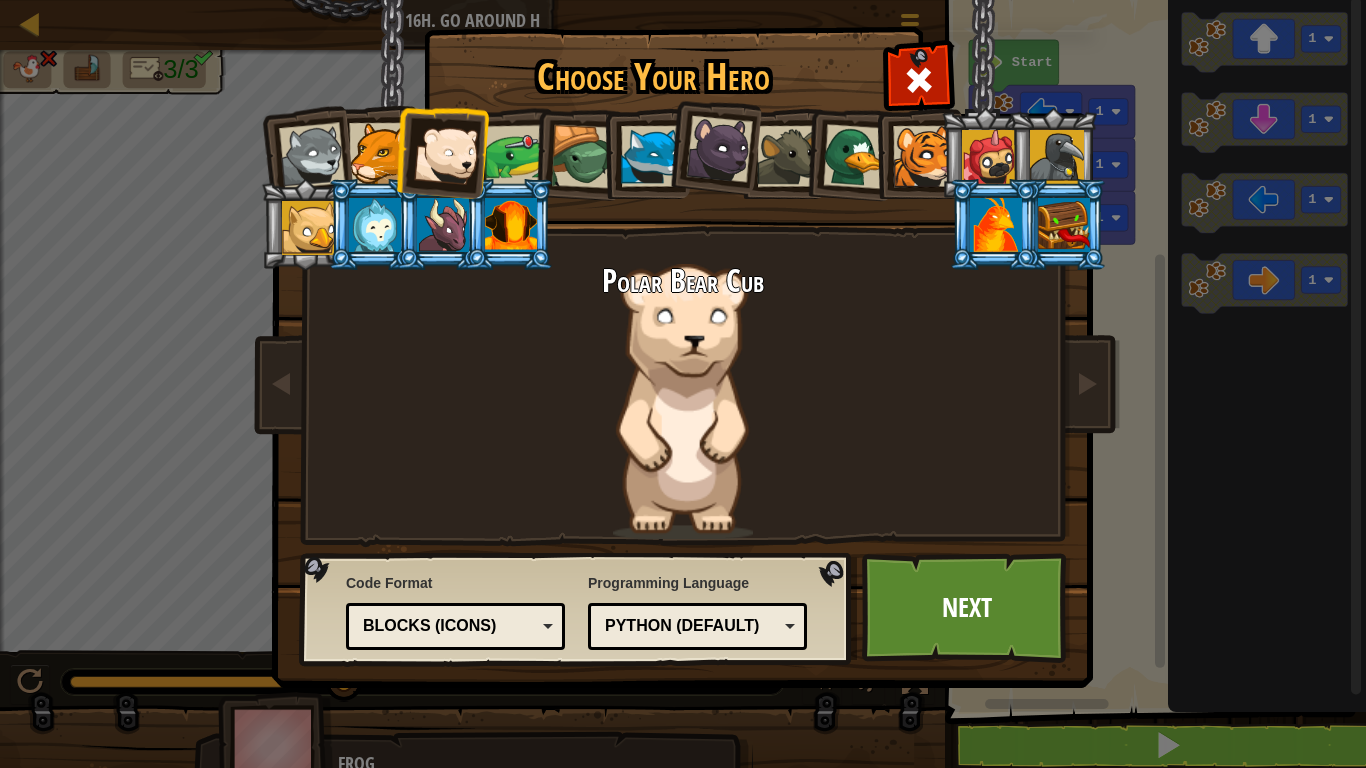 drag, startPoint x: 378, startPoint y: 168, endPoint x: 370, endPoint y: 154, distance: 16.124516 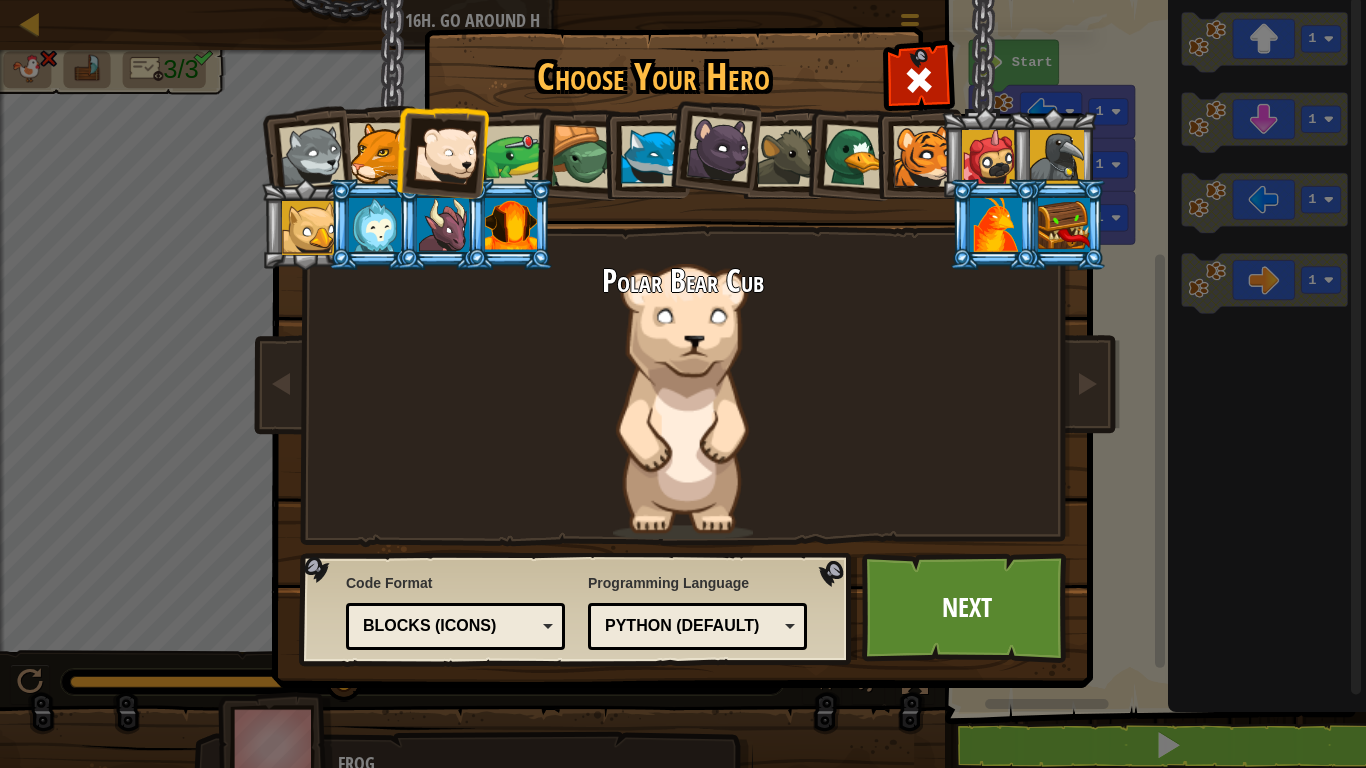 click at bounding box center [379, 153] 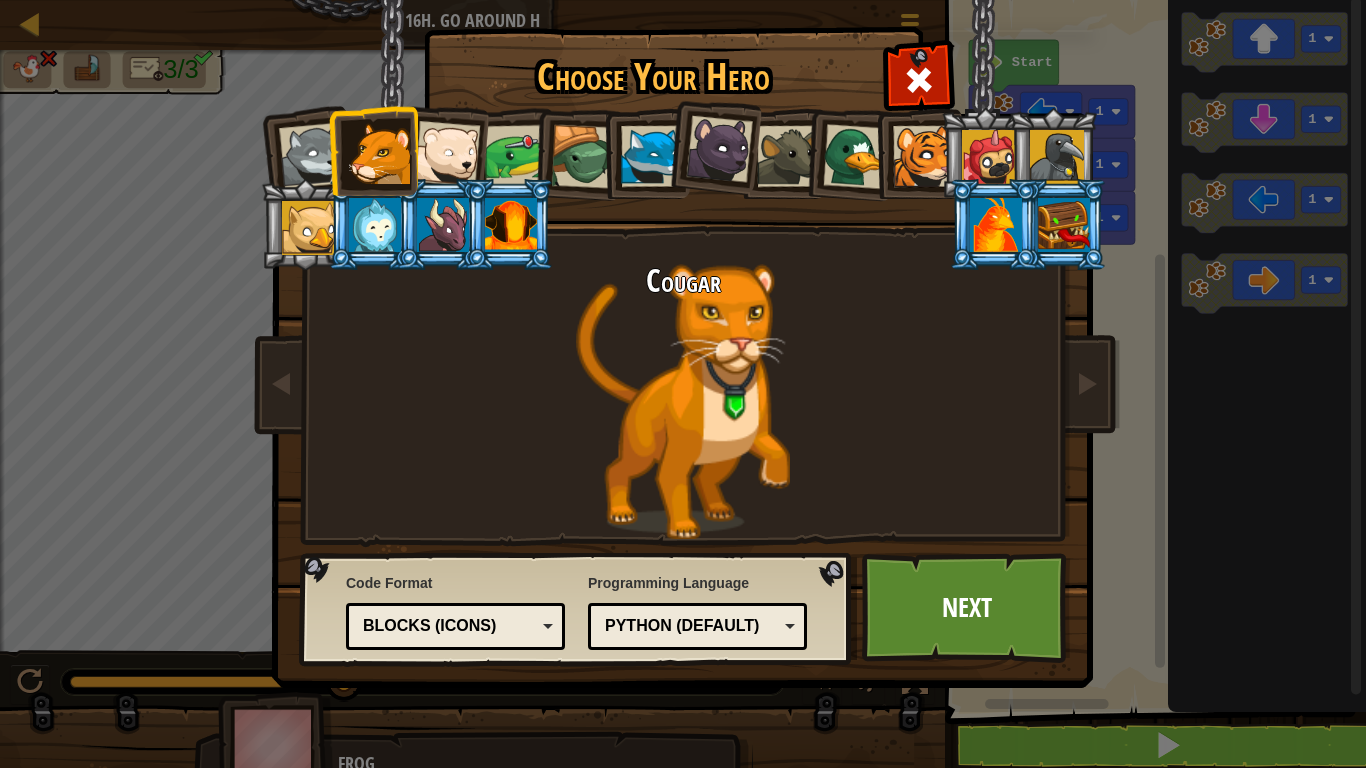 click at bounding box center [379, 153] 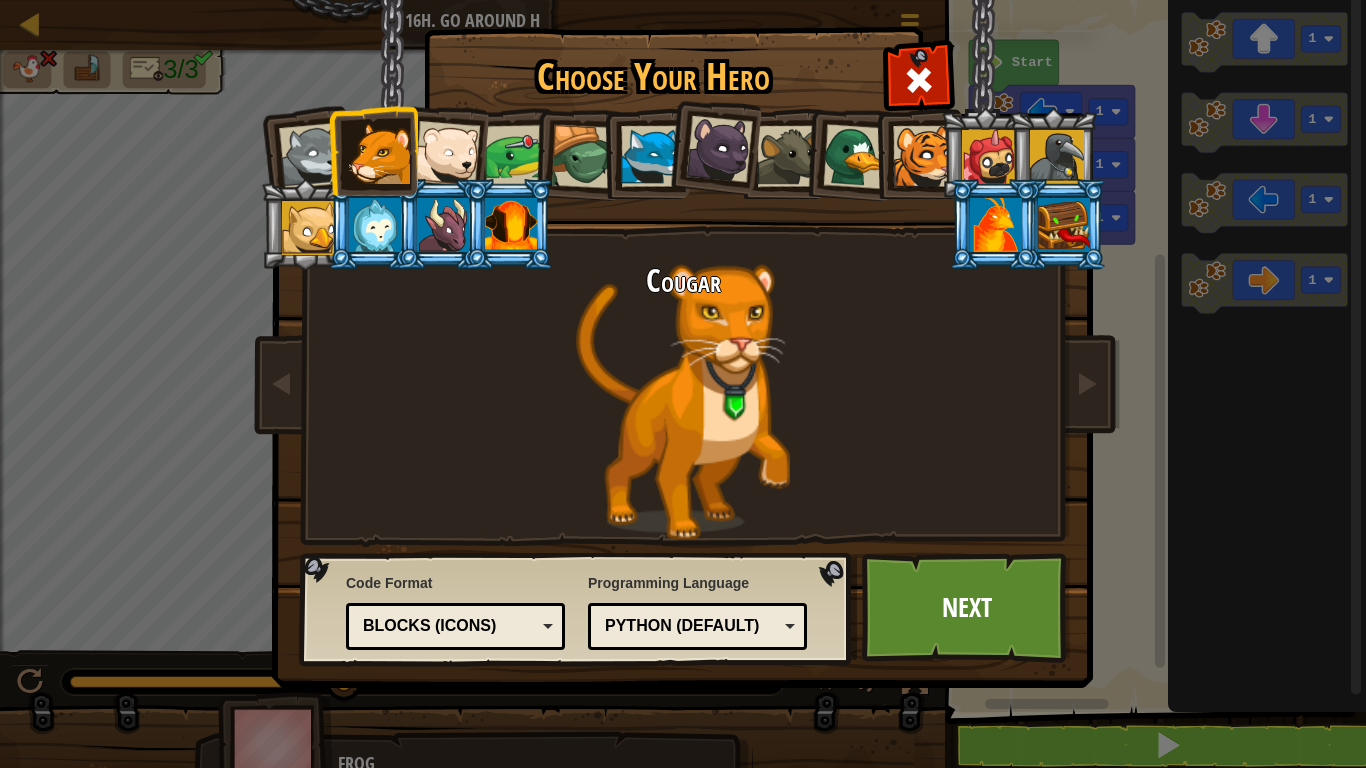 drag, startPoint x: 372, startPoint y: 150, endPoint x: 232, endPoint y: 143, distance: 140.1749 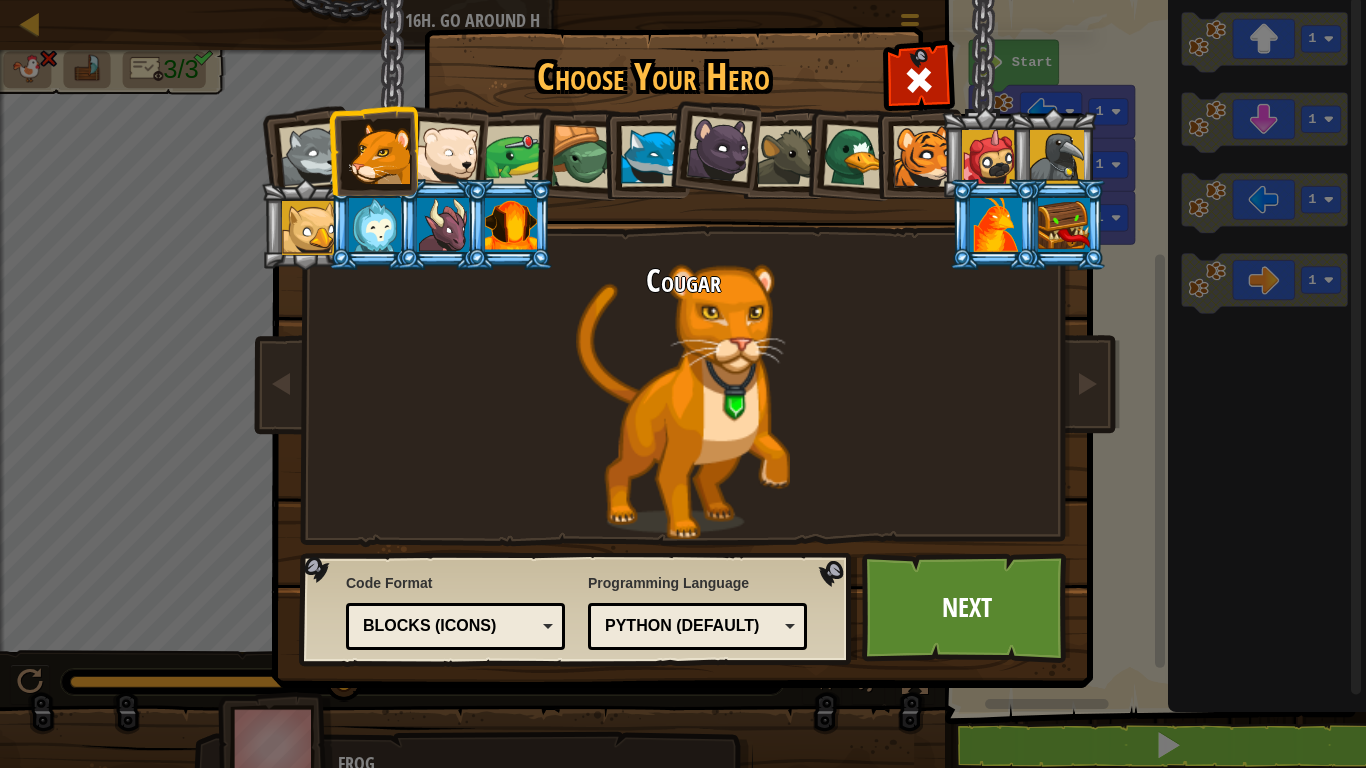 click at bounding box center [683, 108] 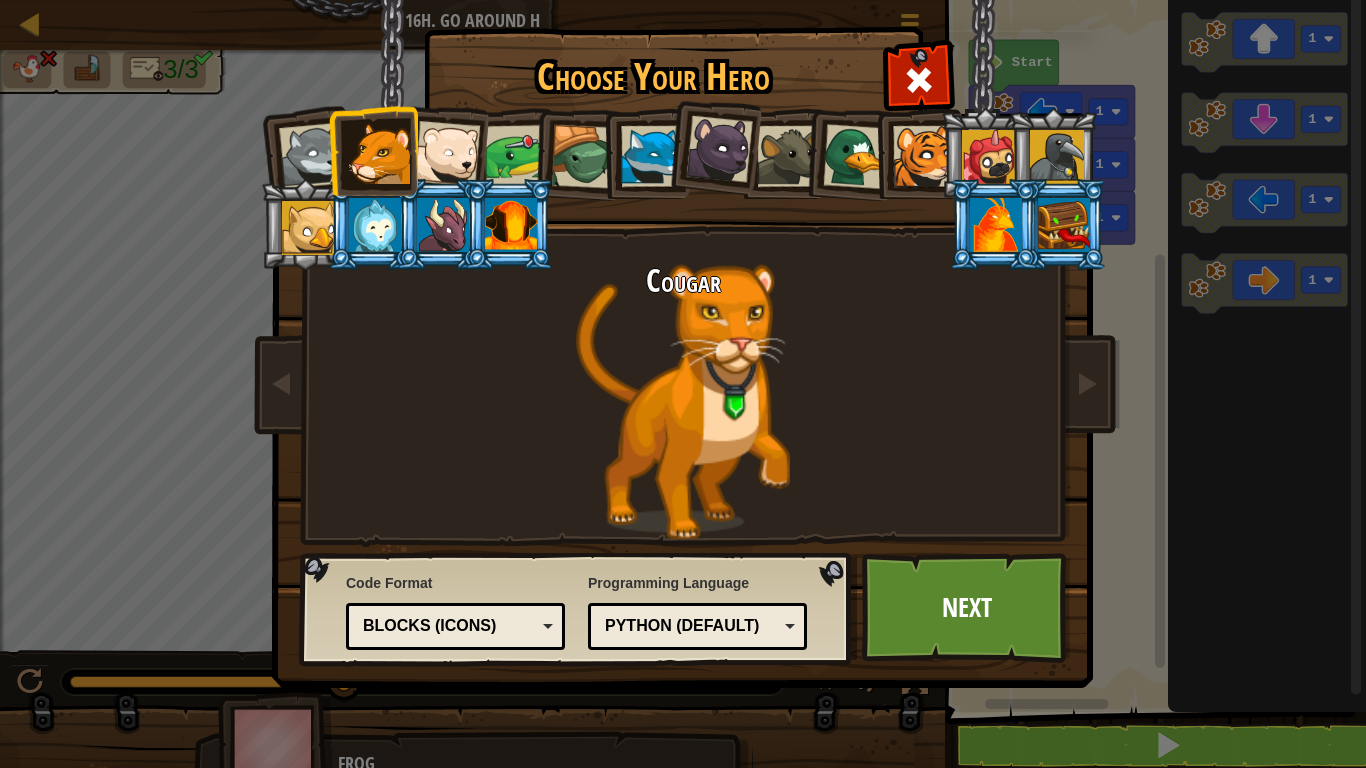 drag, startPoint x: 216, startPoint y: 157, endPoint x: 321, endPoint y: 136, distance: 107.07941 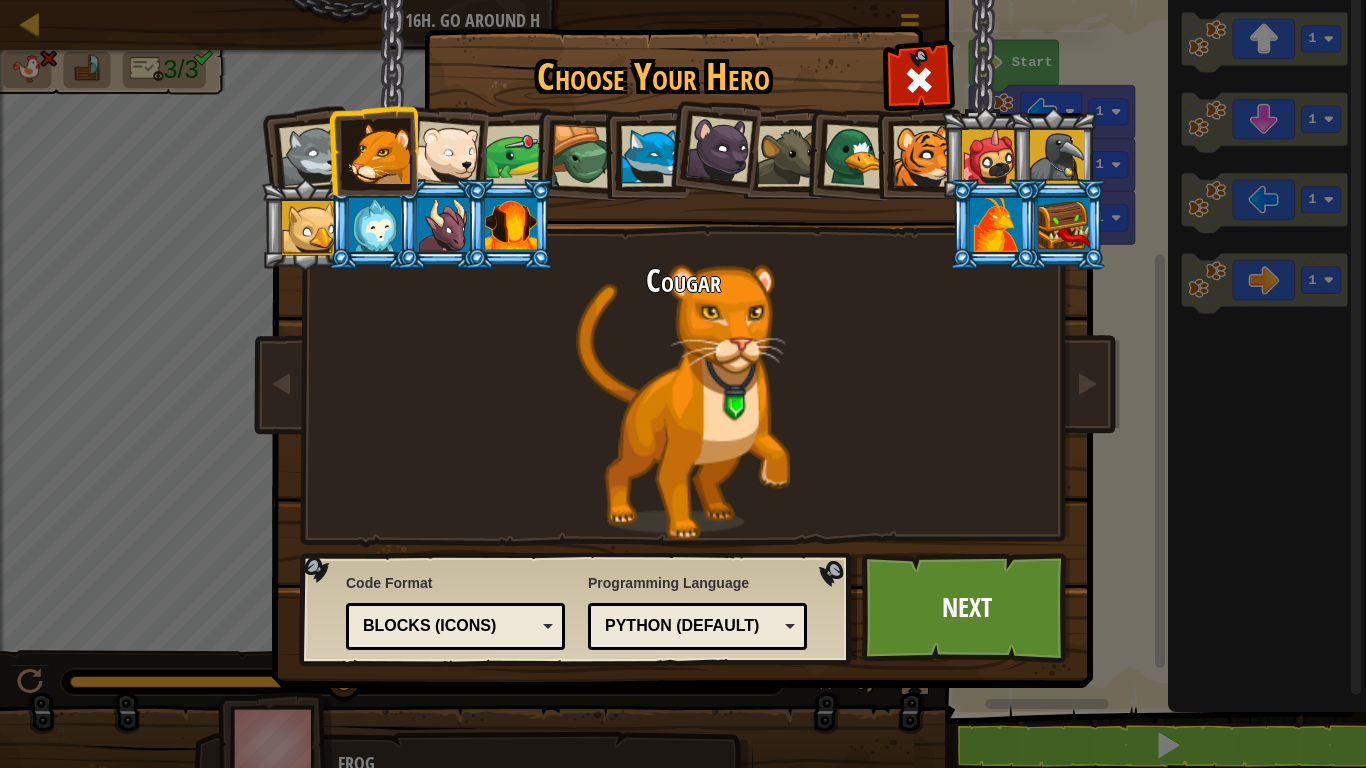 click on "Choose Your Hero 395 Wolf Pup Cougar Polar Bear Cub Frog Turtle Blue Fox Panther Cub Brown Rat Duck Tiger Cub Pugicorn Raven Baby Griffin Yetibab Mimic Phoenix Dragonling Kindling Elemental Code Format Text code Blocks and code Blocks Blocks (Icons) Blocks (Icons) Blocks - Drag and drop blocks for tablets or younger learners Blocks and code - Blocks and text code side-by-side Blocks (Icons) - Icon-based blocks for phones or pre-readers Text code - Type text-based code in a real code editor Programming Language Python (Default) JavaScript Lua C++ Java (Experimental) Python (Default) C++ - (Subscriber Only) Game development and high performance computing. Java (Experimental) - (Subscriber Only) Android and enterprise. JavaScript - The language of the web. (Not the same as Java.) Lua - Game scripting language. Python (Default) - Simple yet powerful, great for beginners and experts. Next" at bounding box center (683, 384) 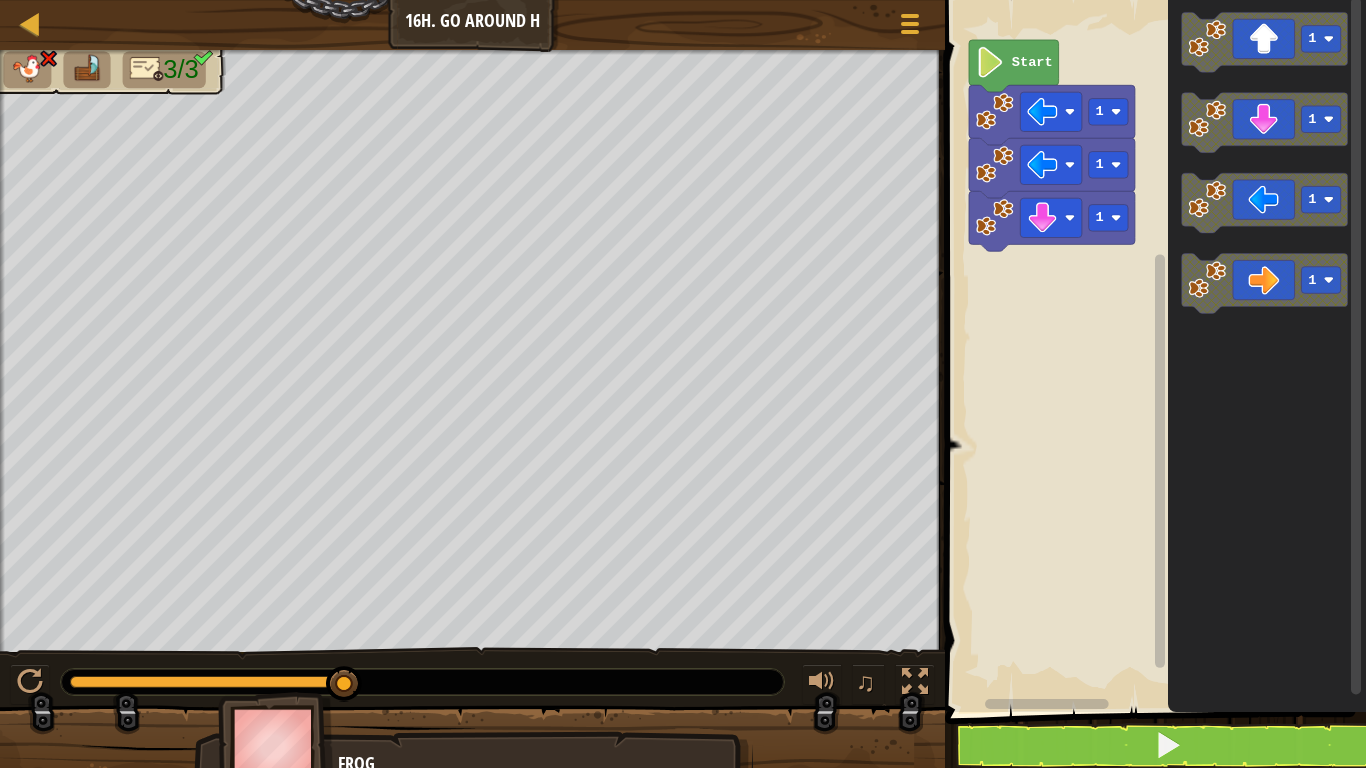 click on "Map Junior 16h. Go Around H Game Menu 1     הההההההההההההההההההההההההההההההההההההההההההההההההההההההההההההההההההההההההההההההההההההההההההההההההההההההההההההההההההההההההההההההההההההההההההההההההההההההההההההההההההההההההההההההההההההההההההההההההההההההההההההההההההההההההההההההההההההההההההההההההההההההההההההההה XXXXXXXXXXXXXXXXXXXXXXXXXXXXXXXXXXXXXXXXXXXXXXXXXXXXXXXXXXXXXXXXXXXXXXXXXXXXXXXXXXXXXXXXXXXXXXXXXXXXXXXXXXXXXXXXXXXXXXXXXXXXXXXXXXXXXXXXXXXXXXXXXXXXXXXXXXXXXXXXXXXXXXXXXXXXXXXXXXXXXXXXXXXXXXXXXXXXXXXXXXXXXXXXXXXXXXXXXXXXXXXXXXXXXXXXXXXXXXXXXXXXXXXXXXXXXXXX Solution × Blocks 1     1 1 1 Start 1 1 1 1 Code Saved Programming language : Python Statement   /  Call   /  go('up', 1) go('down', 1) go('left', 1) go('right', 1) × Fix Your Code Need help? Ask the AI 1" at bounding box center [683, 1] 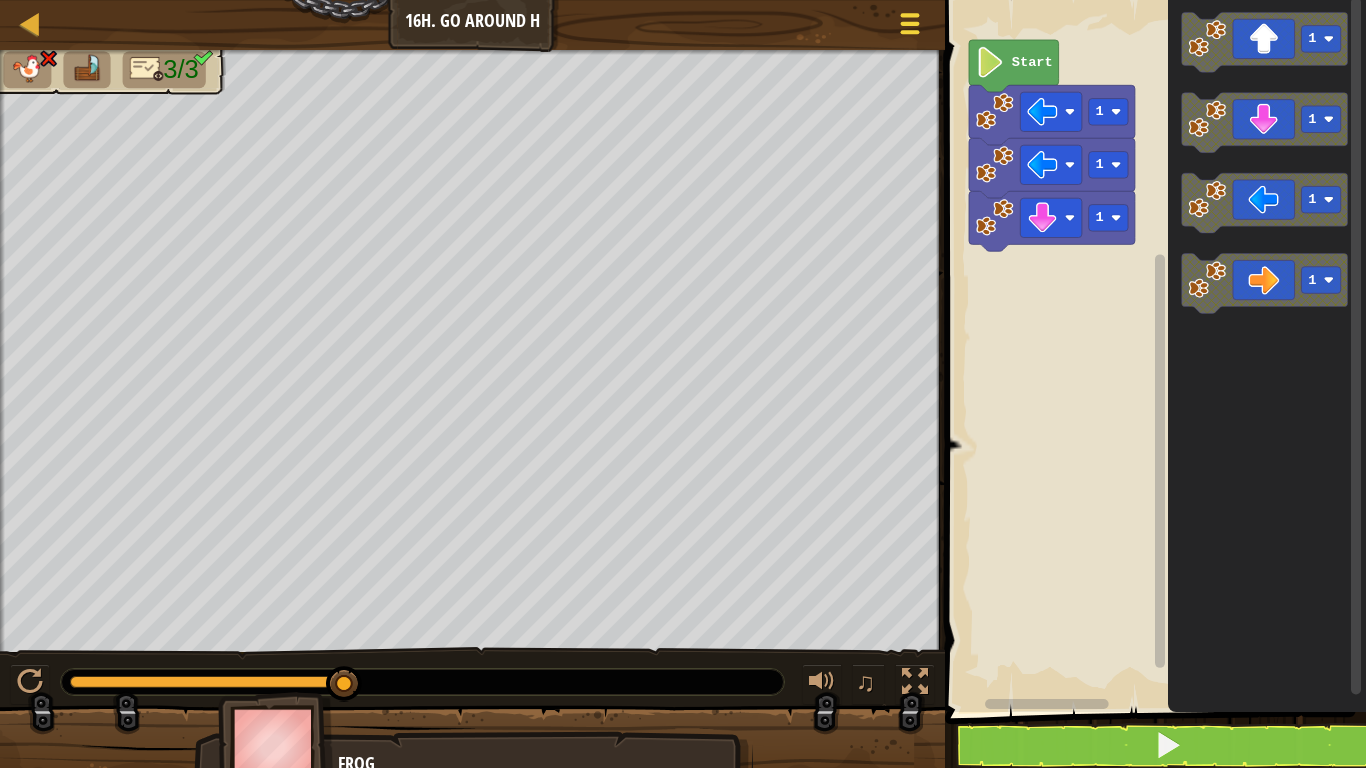 click at bounding box center [909, 23] 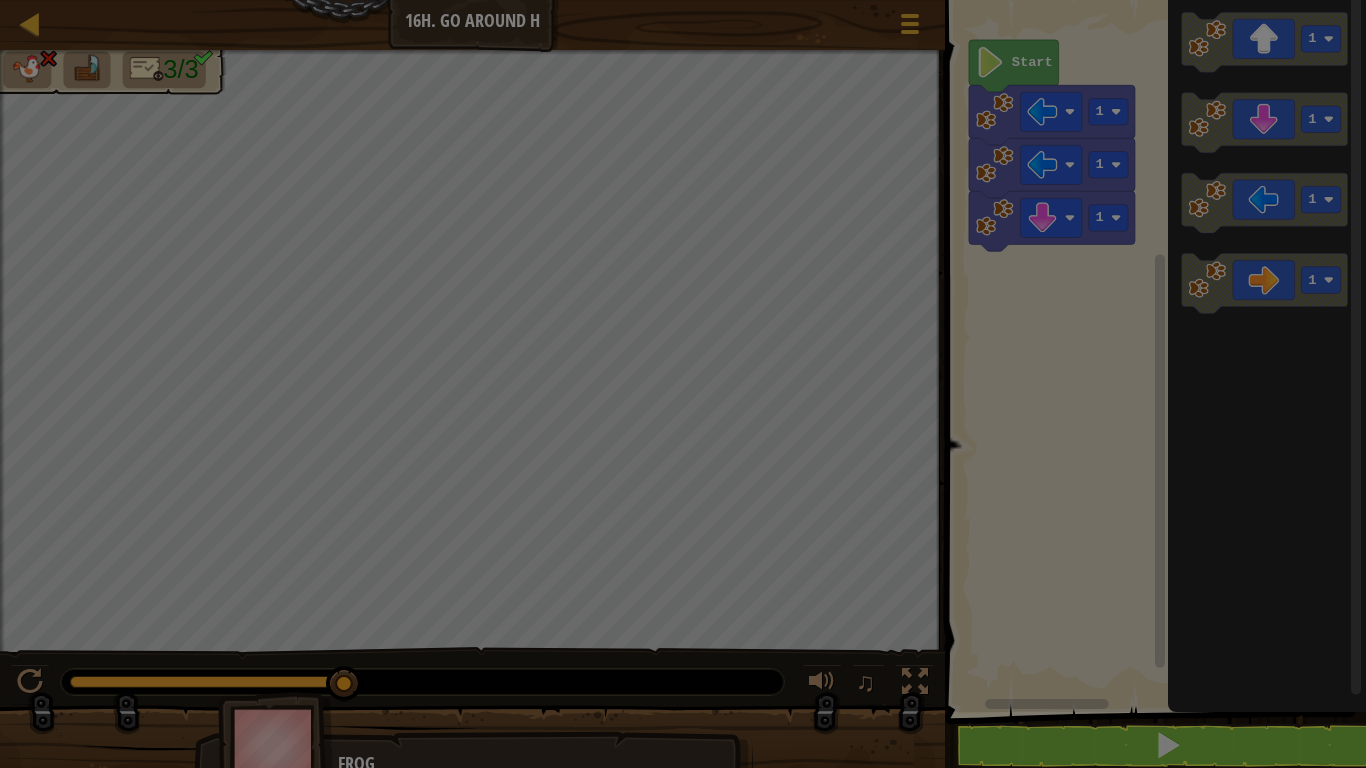 drag, startPoint x: 703, startPoint y: 40, endPoint x: 651, endPoint y: 45, distance: 52.23983 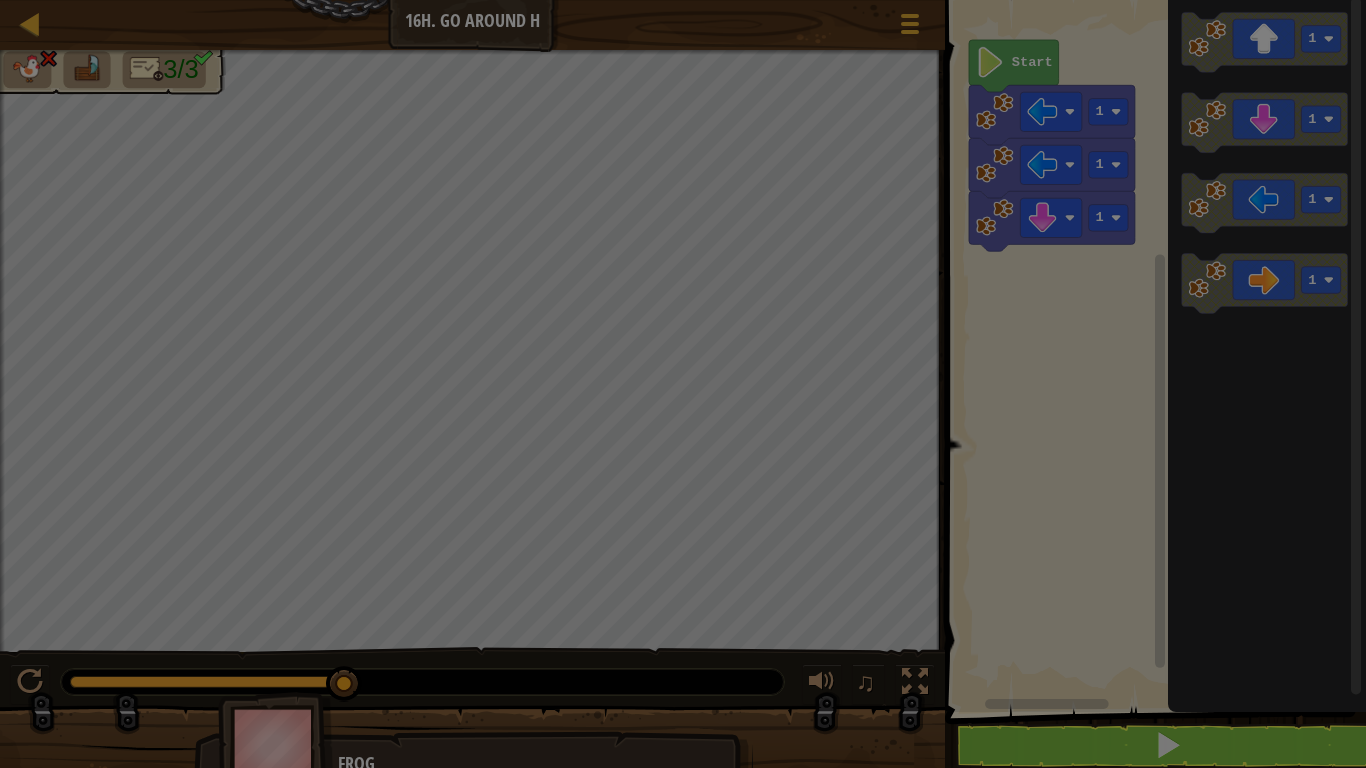 click on "Map Junior 16h. Go Around H Game Menu 1     הההההההההההההההההההההההההההההההההההההההההההההההההההההההההההההההההההההההההההההההההההההההההההההההההההההההההההההההההההההההההההההההההההההההההההההההההההההההההההההההההההההההההההההההההההההההההההההההההההההההההההההההההההההההההההההההההההההההההההההההההההההההההההההההה XXXXXXXXXXXXXXXXXXXXXXXXXXXXXXXXXXXXXXXXXXXXXXXXXXXXXXXXXXXXXXXXXXXXXXXXXXXXXXXXXXXXXXXXXXXXXXXXXXXXXXXXXXXXXXXXXXXXXXXXXXXXXXXXXXXXXXXXXXXXXXXXXXXXXXXXXXXXXXXXXXXXXXXXXXXXXXXXXXXXXXXXXXXXXXXXXXXXXXXXXXXXXXXXXXXXXXXXXXXXXXXXXXXXXXXXXXXXXXXXXXXXXXXXXXXXXXXX Solution × Blocks 1     1 1 1 Start 1 1 1 1 Code Saved Programming language : Python Statement   /  Call   /  go('up', 1) go('down', 1) go('left', 1) go('right', 1) × Fix Your Code Need help? Ask the AI 1" at bounding box center (683, 1) 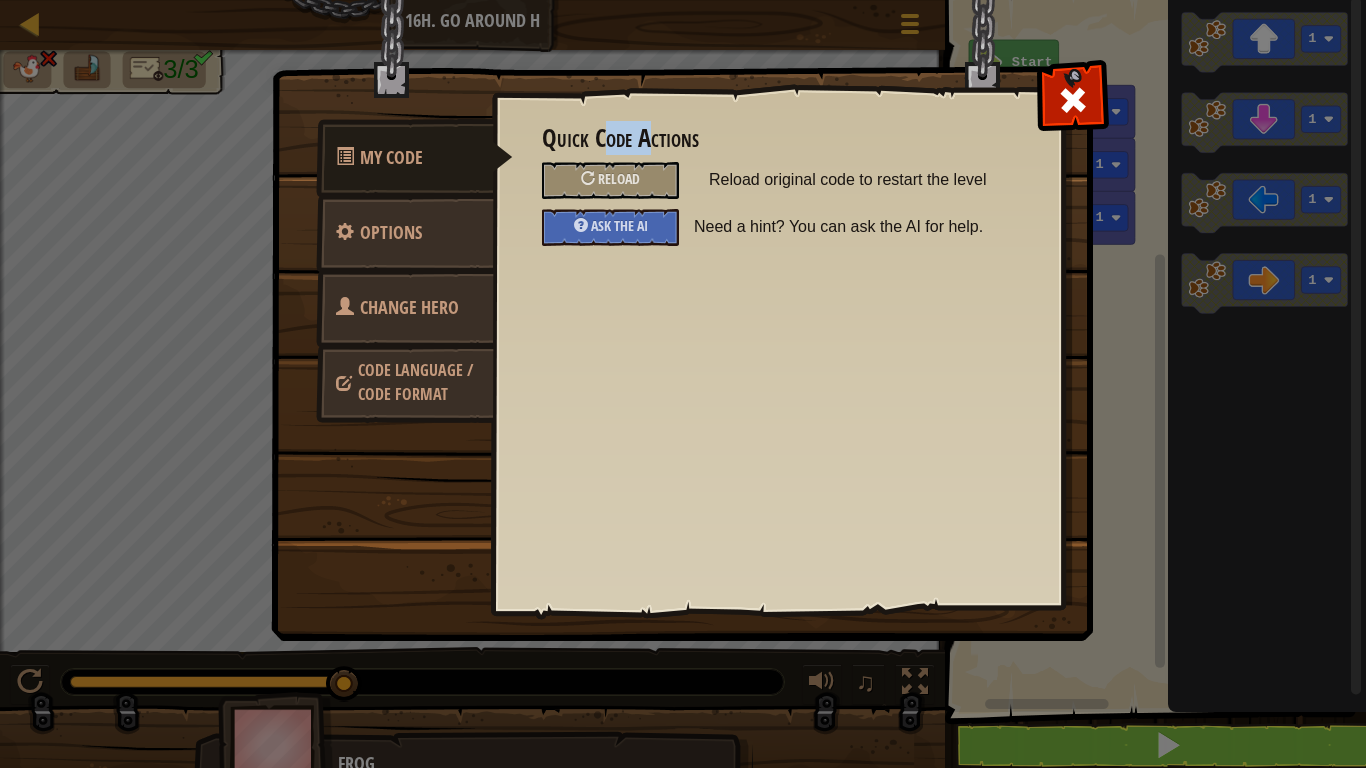 click on "My Code Options Change Hero Code Language / Code Format Quick Code Actions   Reload Reload original code to restart the level   Ask the AI Need a hint? You can ask the AI for help. General Options Music Turn background music on/off. Editor Configuration Enable Autocomplete Displays autocomplete suggestions while typing. Enable Smart Behaviors Autocompletes brackets, braces, and quotes. Enable Wide Editor Increase the width of editor like old style" at bounding box center [683, 355] 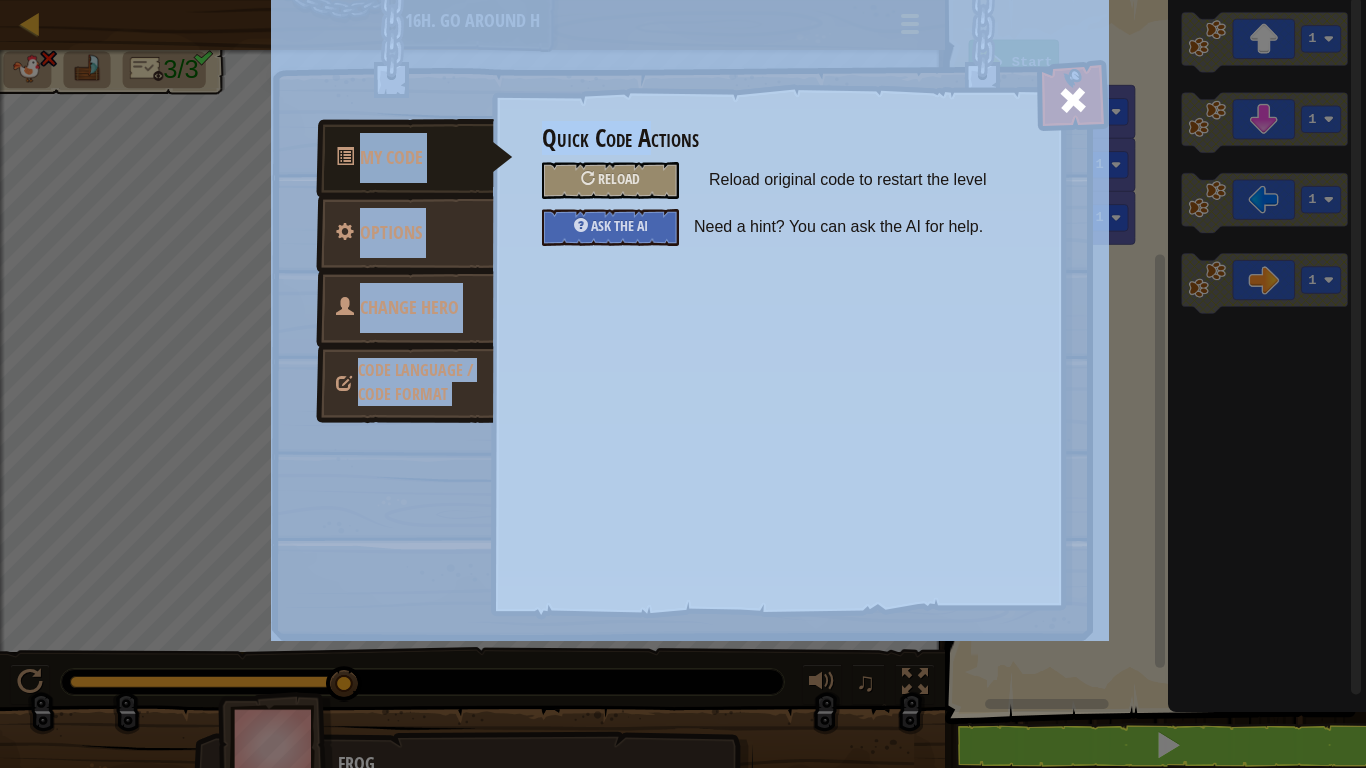 drag, startPoint x: 570, startPoint y: 195, endPoint x: 519, endPoint y: 173, distance: 55.542778 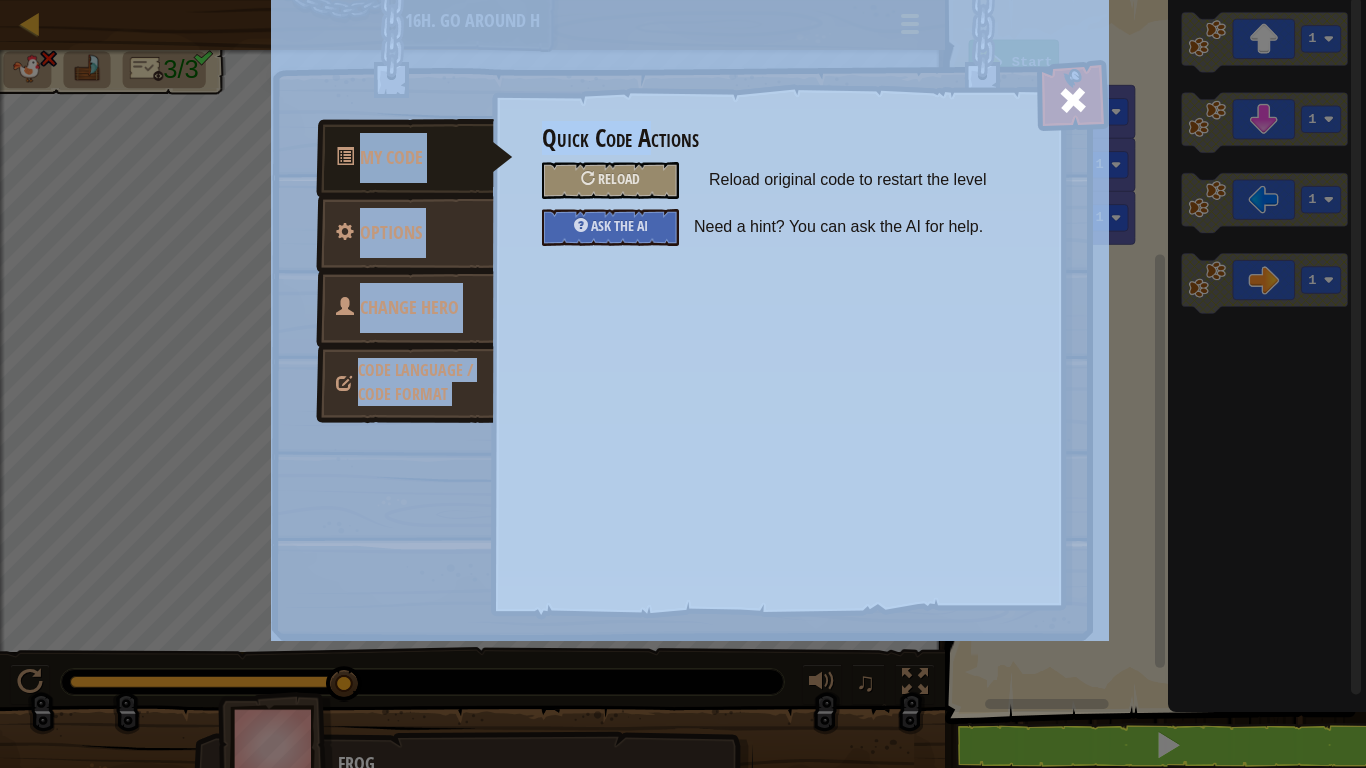 click on "Quick Code Actions   Reload Reload original code to restart the level   Ask the AI Need a hint? You can ask the AI for help." at bounding box center [777, 185] 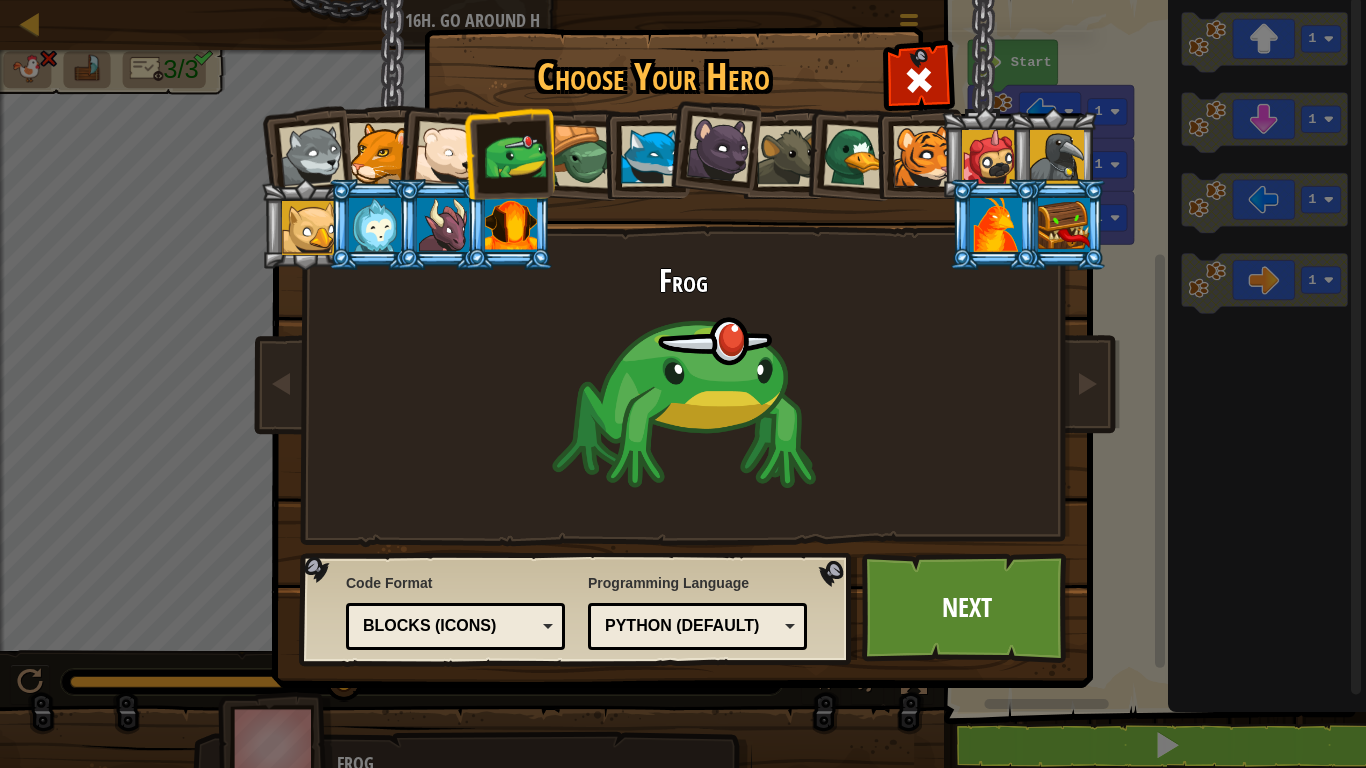click at bounding box center (309, 228) 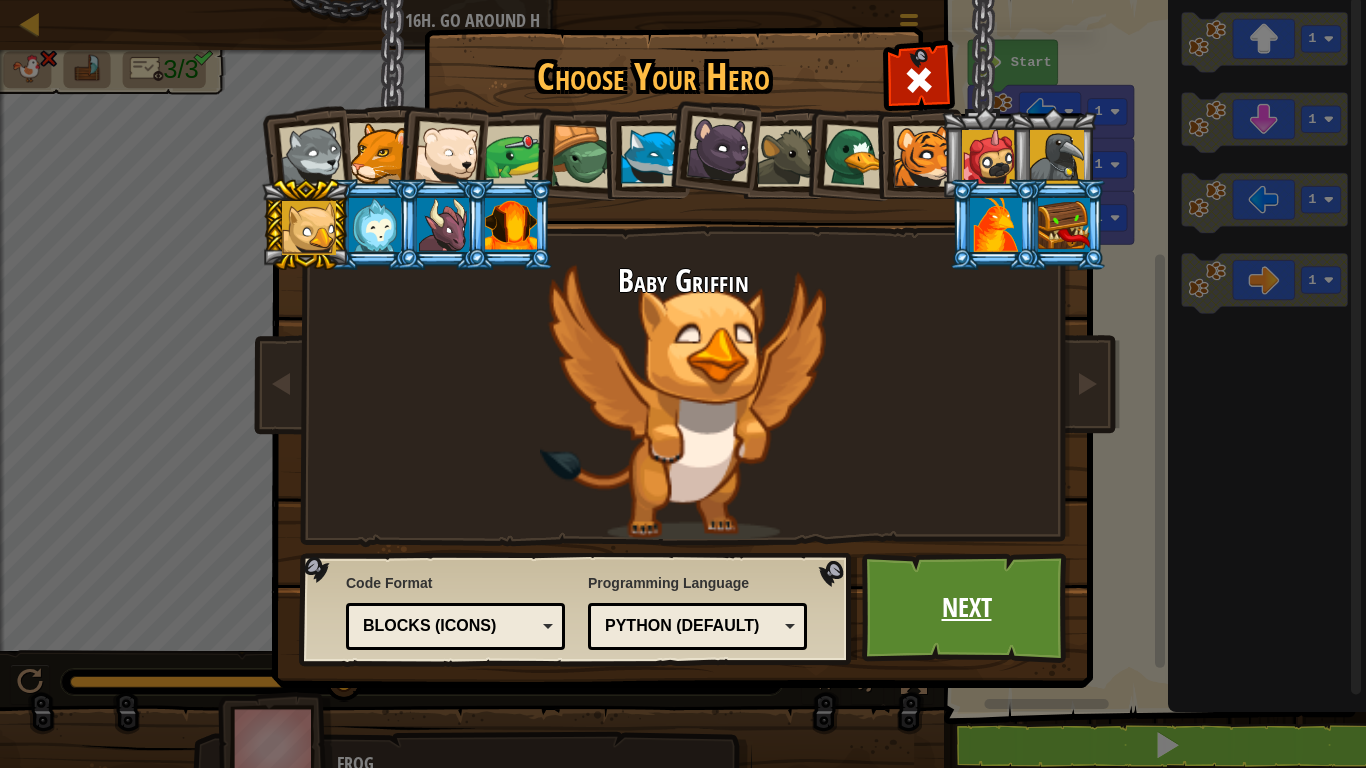 click on "Next" at bounding box center (966, 608) 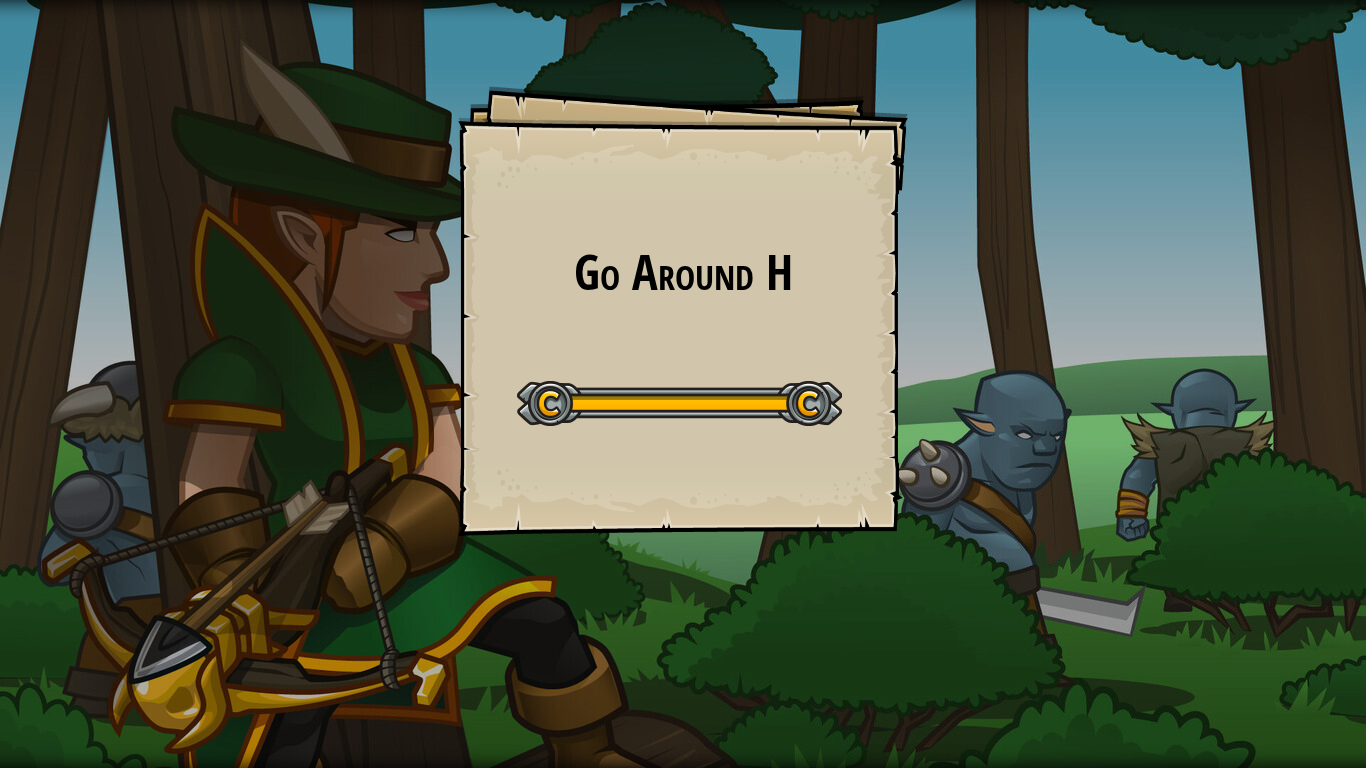 click at bounding box center (679, 403) 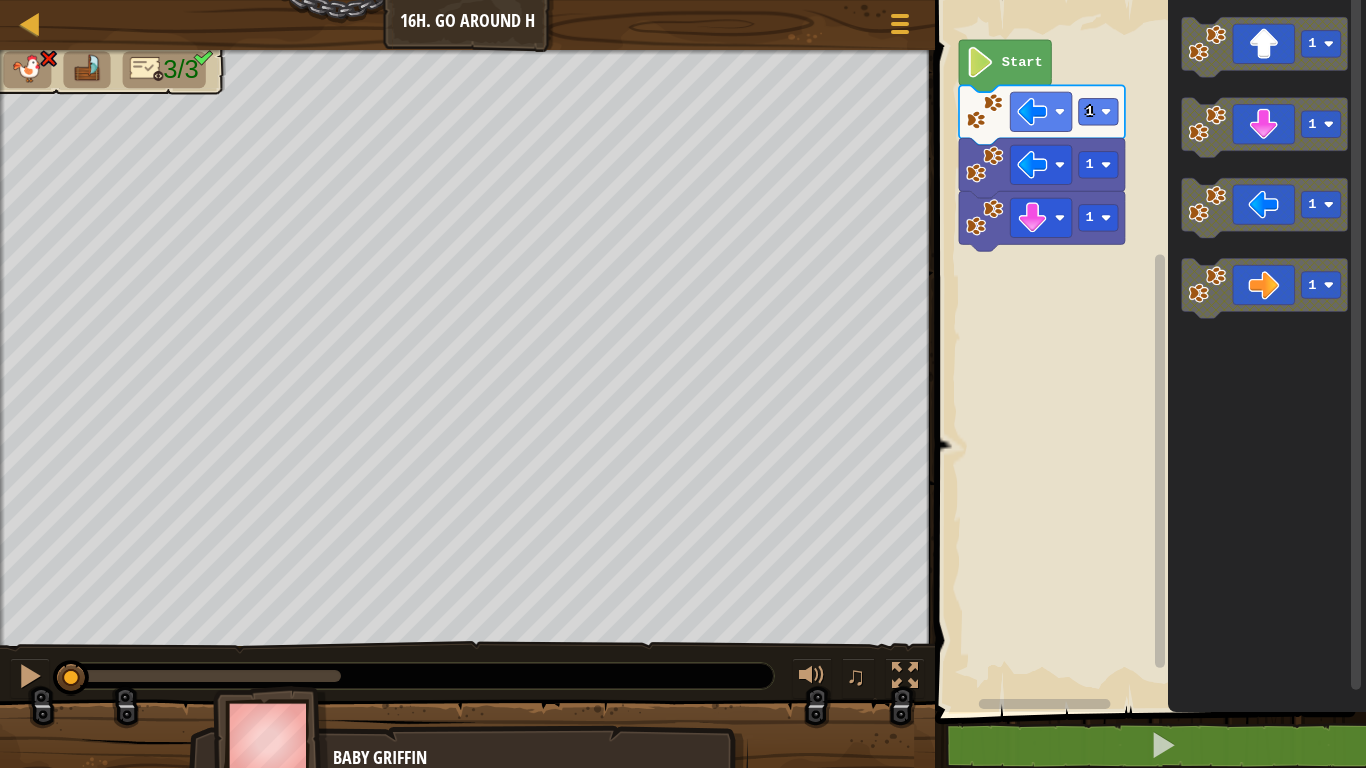 drag, startPoint x: 913, startPoint y: 20, endPoint x: 927, endPoint y: 8, distance: 18.439089 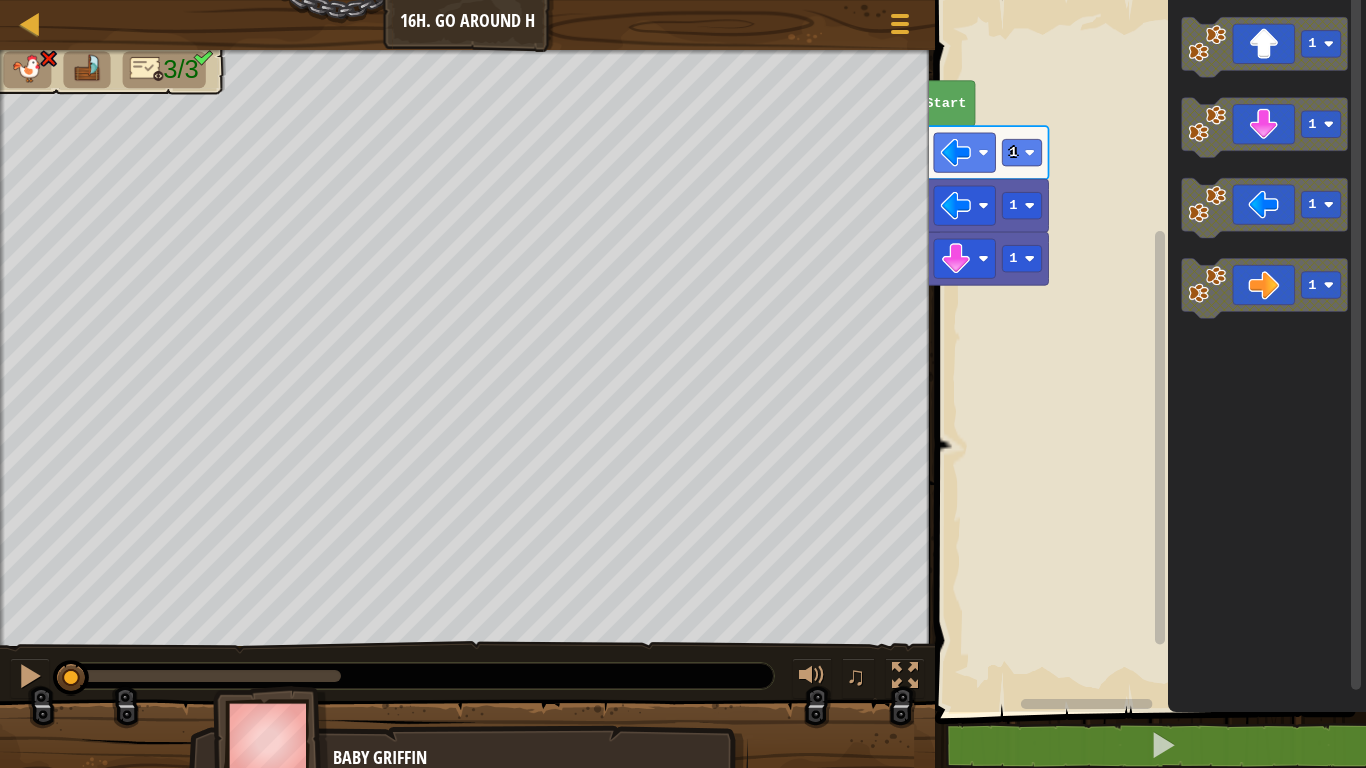 click 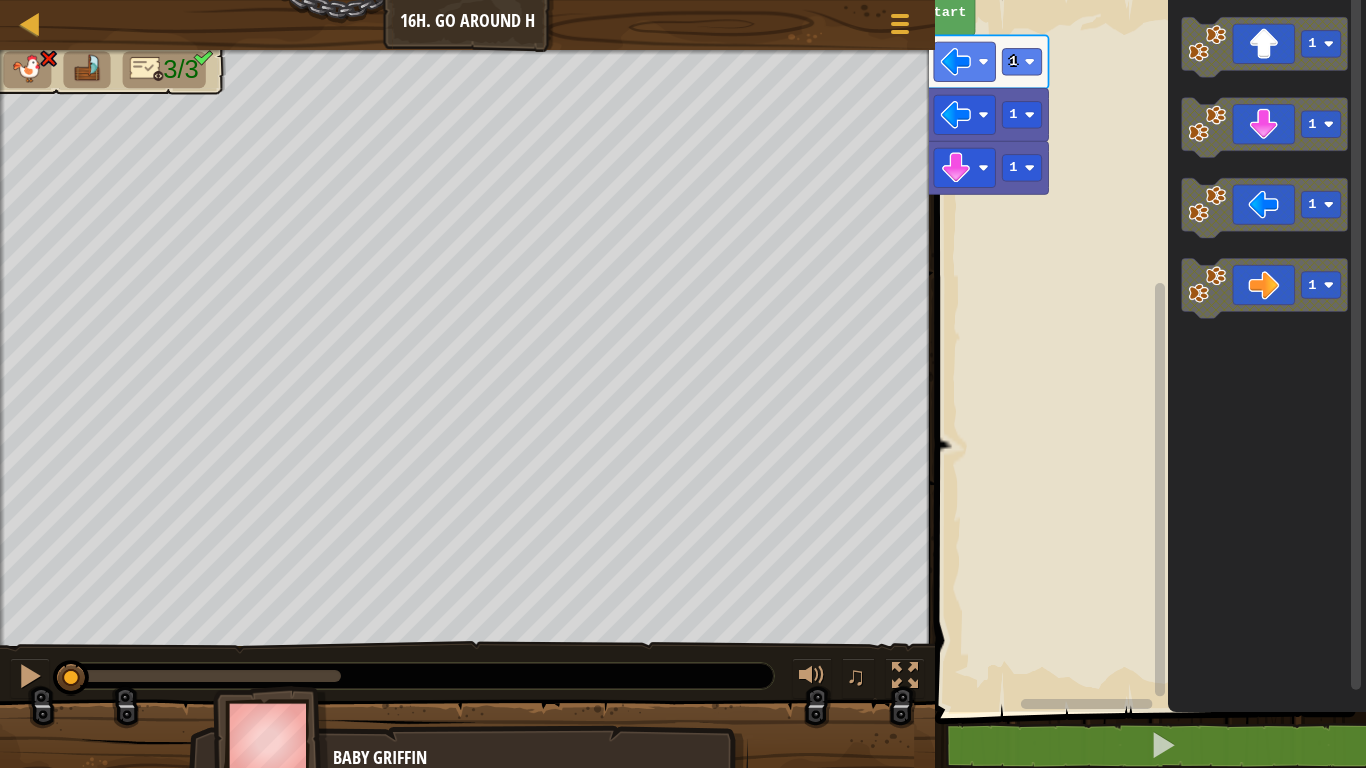 drag, startPoint x: 707, startPoint y: 730, endPoint x: 713, endPoint y: 720, distance: 11.661903 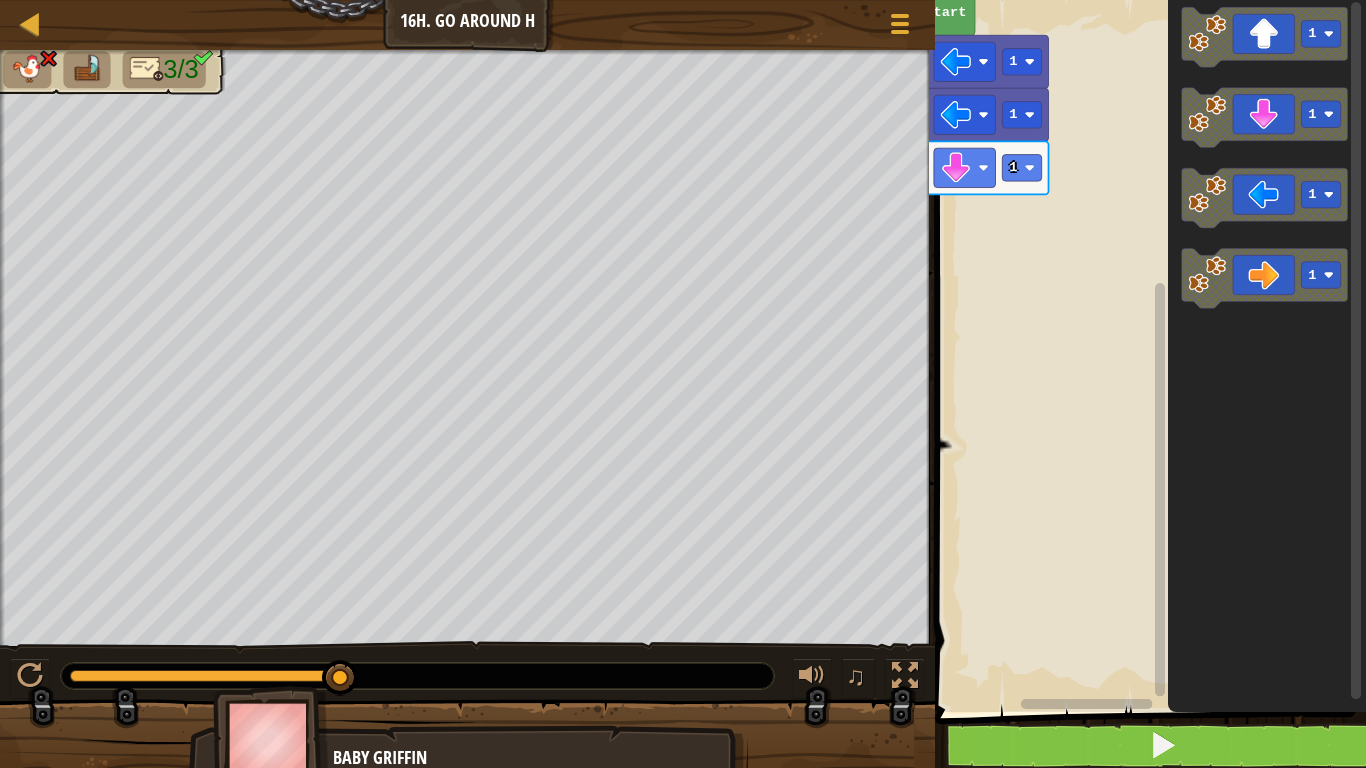 drag, startPoint x: 64, startPoint y: 682, endPoint x: 1125, endPoint y: 726, distance: 1061.912 